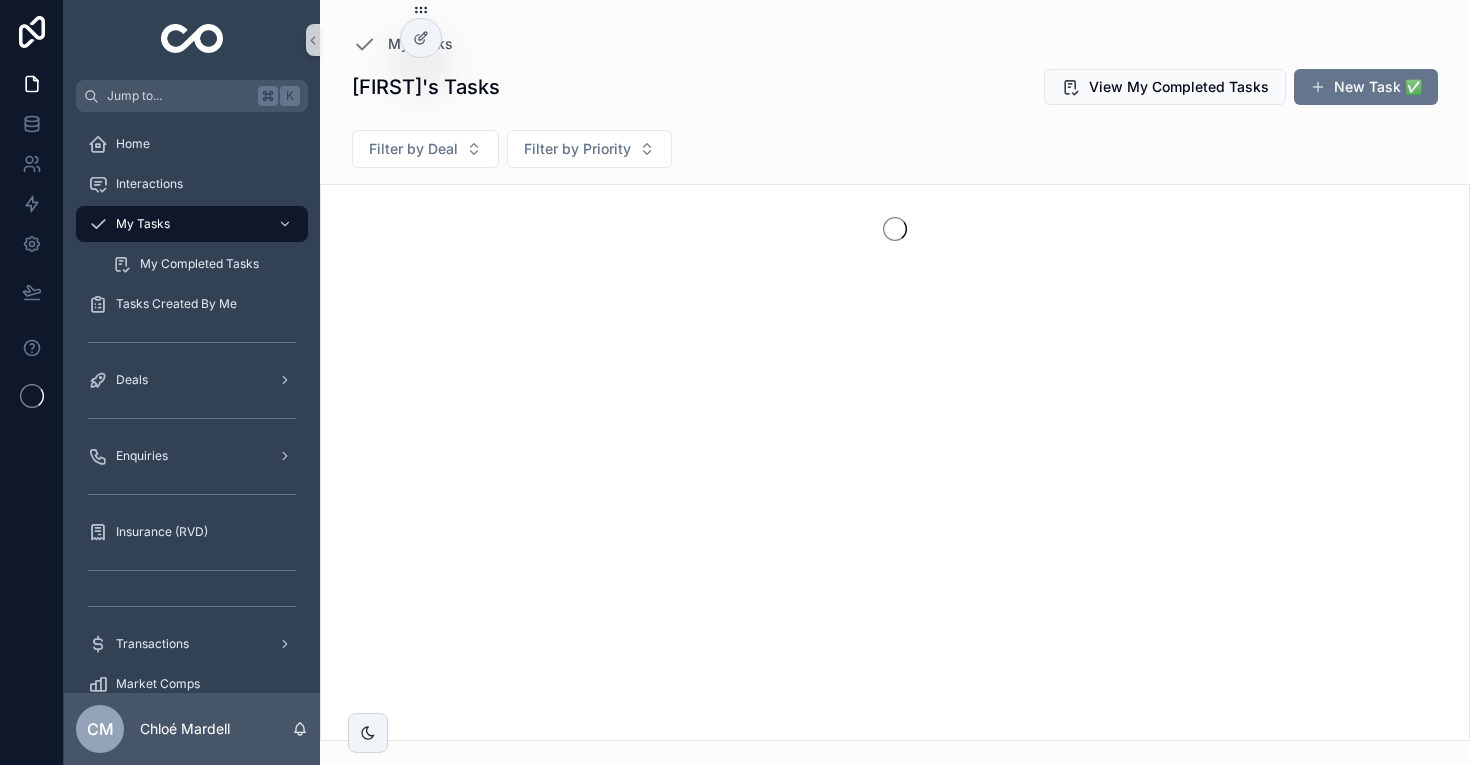 scroll, scrollTop: 0, scrollLeft: 0, axis: both 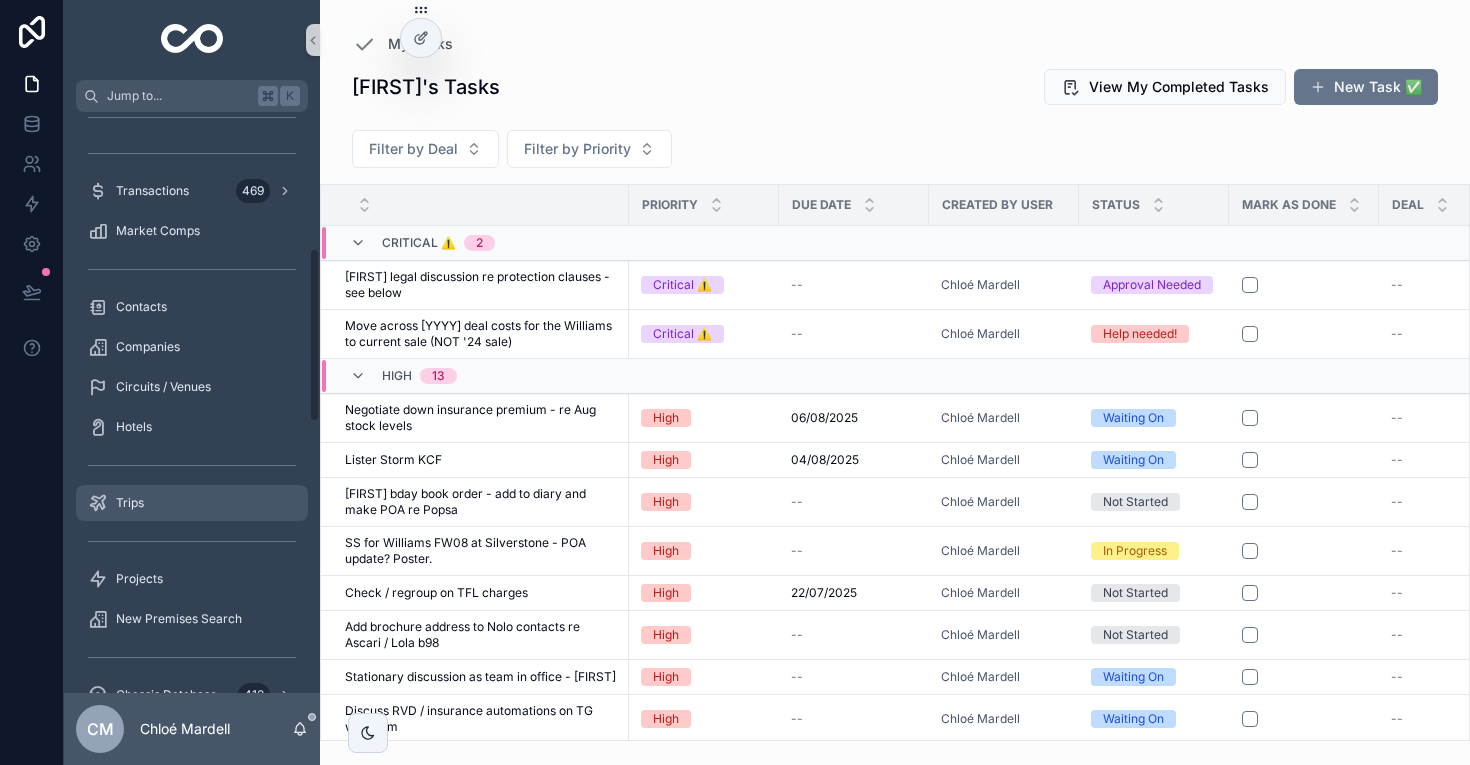 click on "Trips" at bounding box center [192, 503] 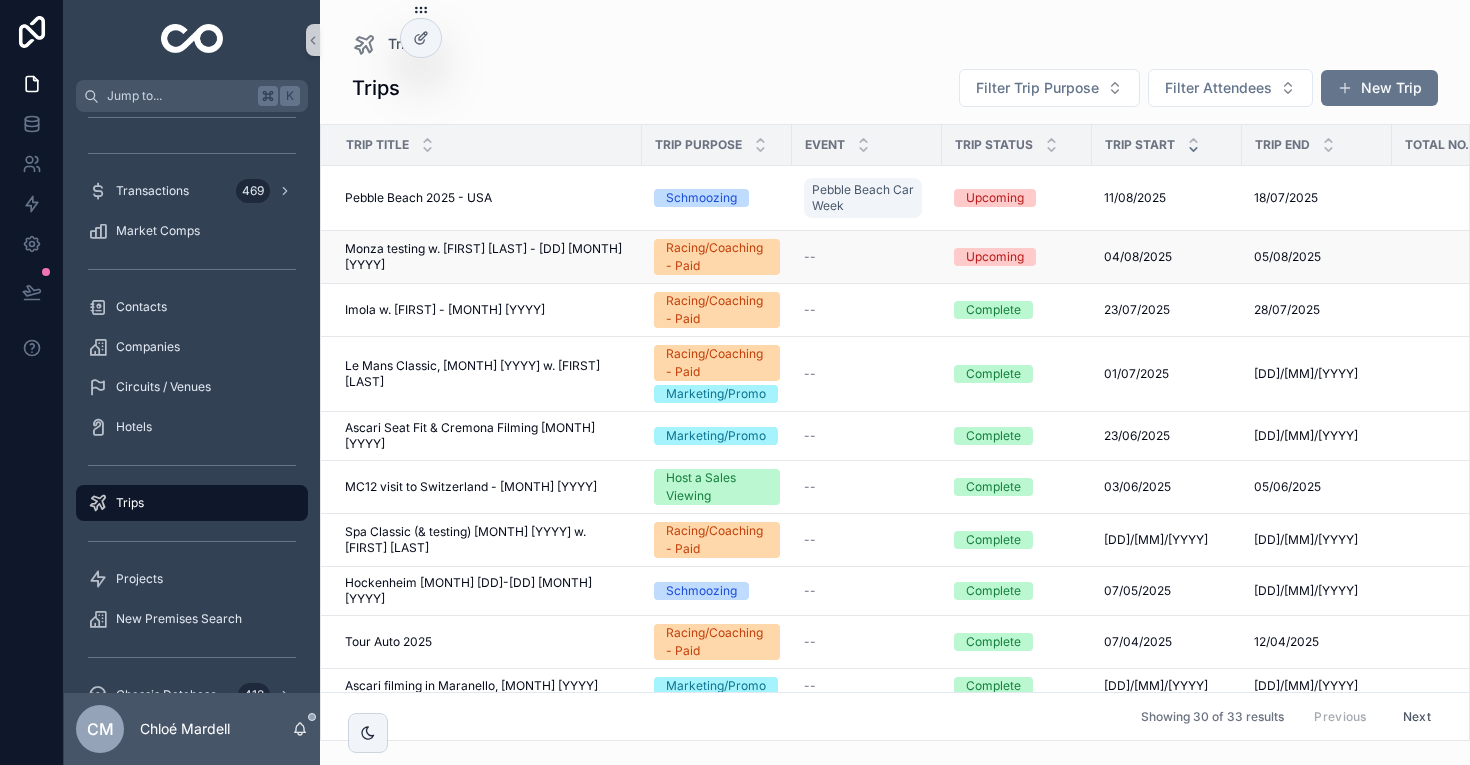 click on "Monza testing w. [FIRST] [LAST] - [DD] [MONTH] [YYYY]" at bounding box center [487, 257] 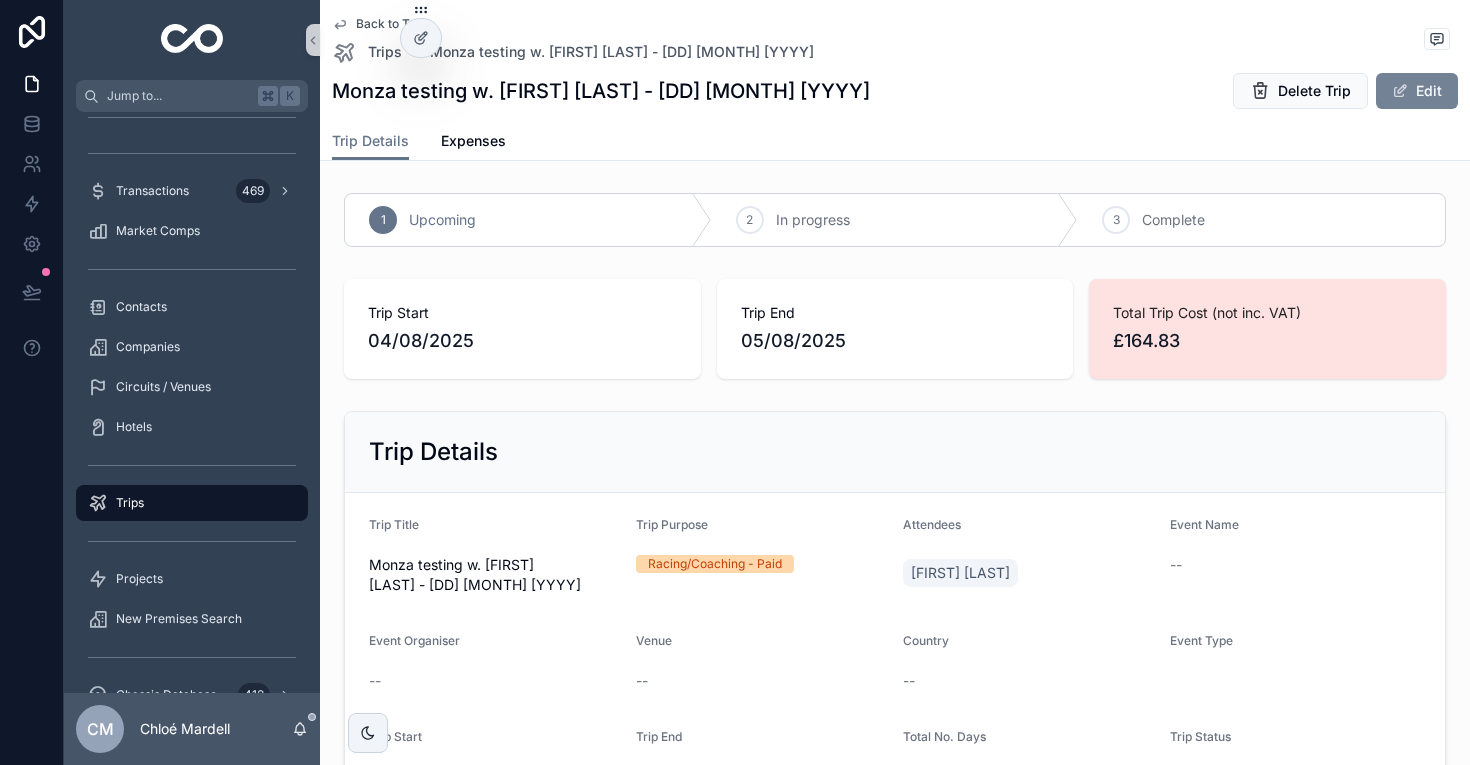 click on "Edit" at bounding box center [1417, 91] 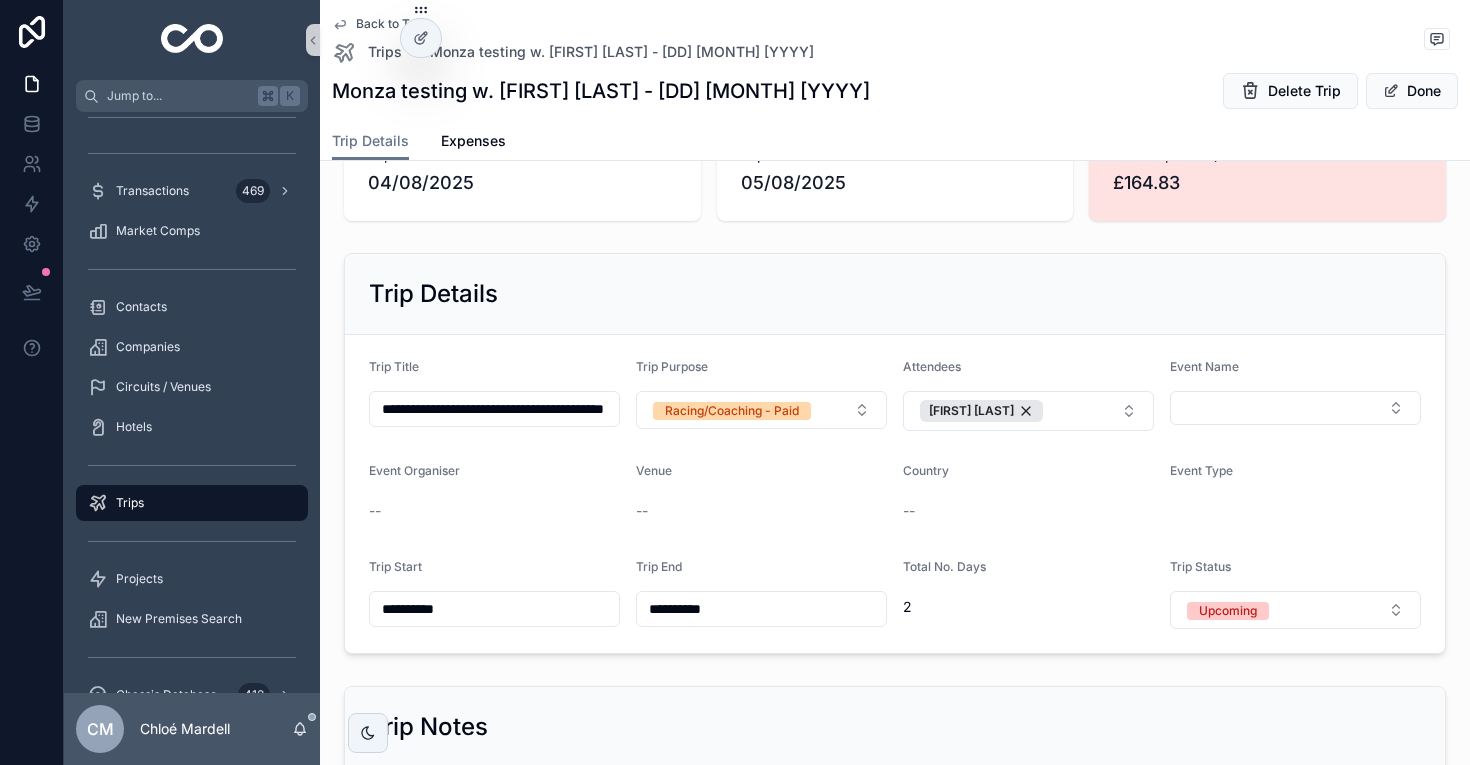 scroll, scrollTop: 160, scrollLeft: 0, axis: vertical 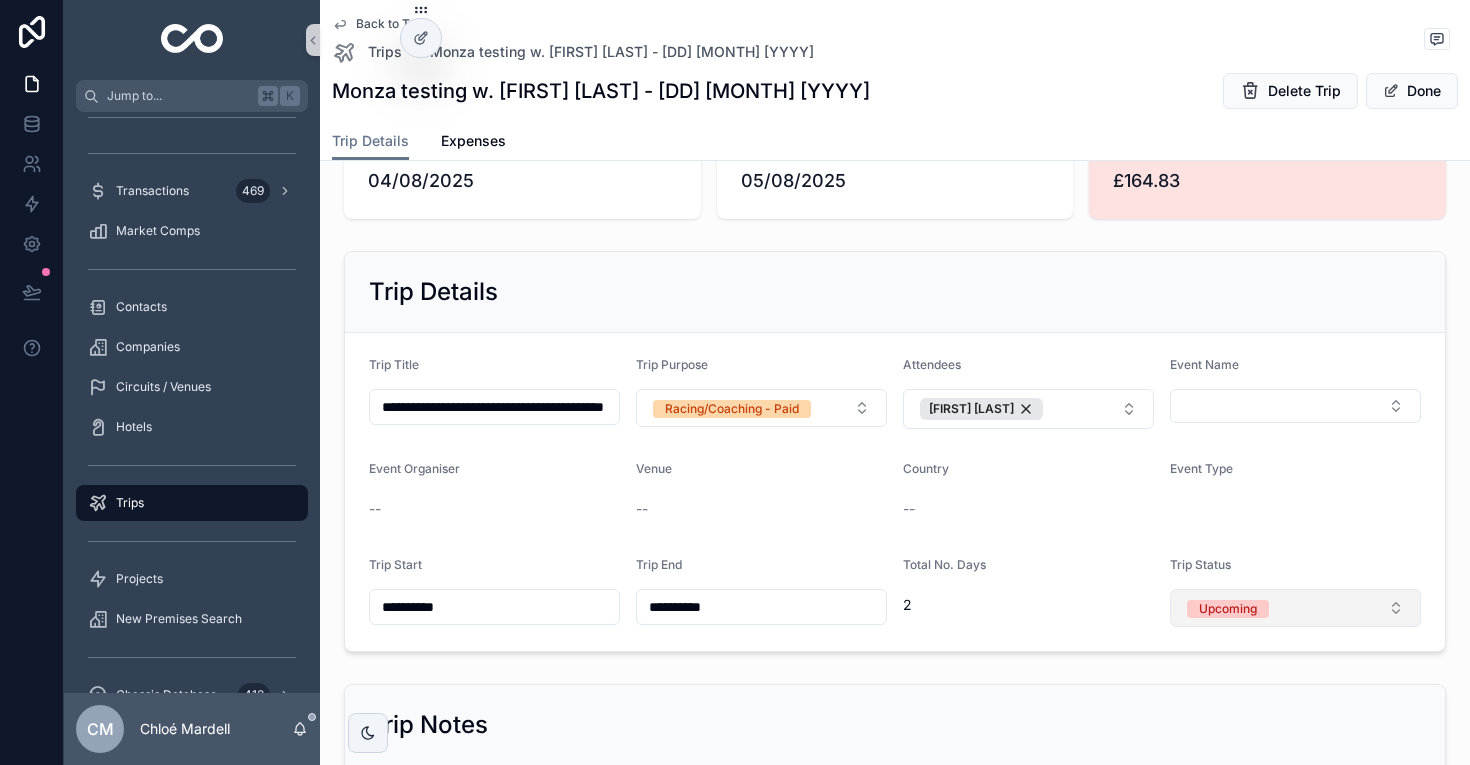 click on "Upcoming" at bounding box center [1295, 608] 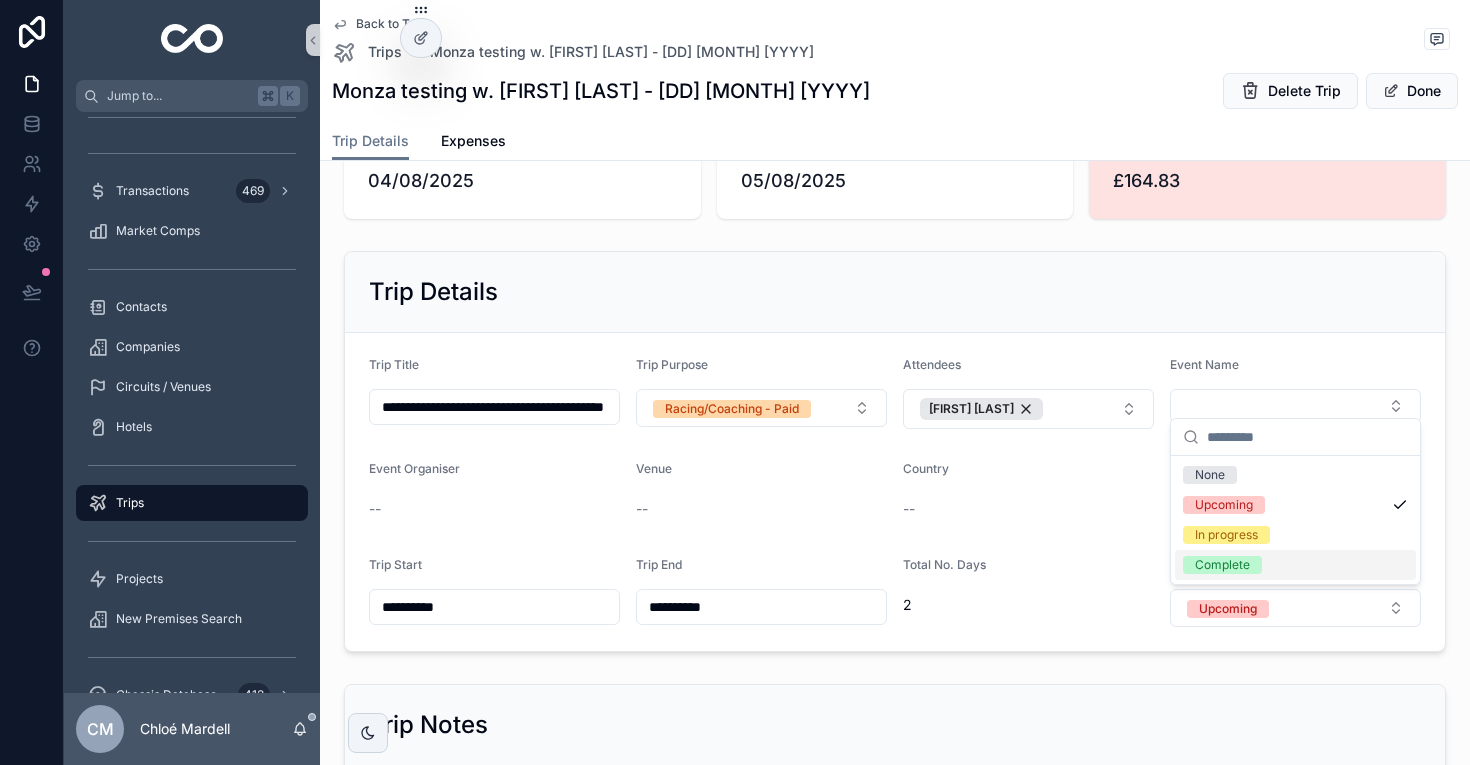 click on "Complete" at bounding box center (1222, 565) 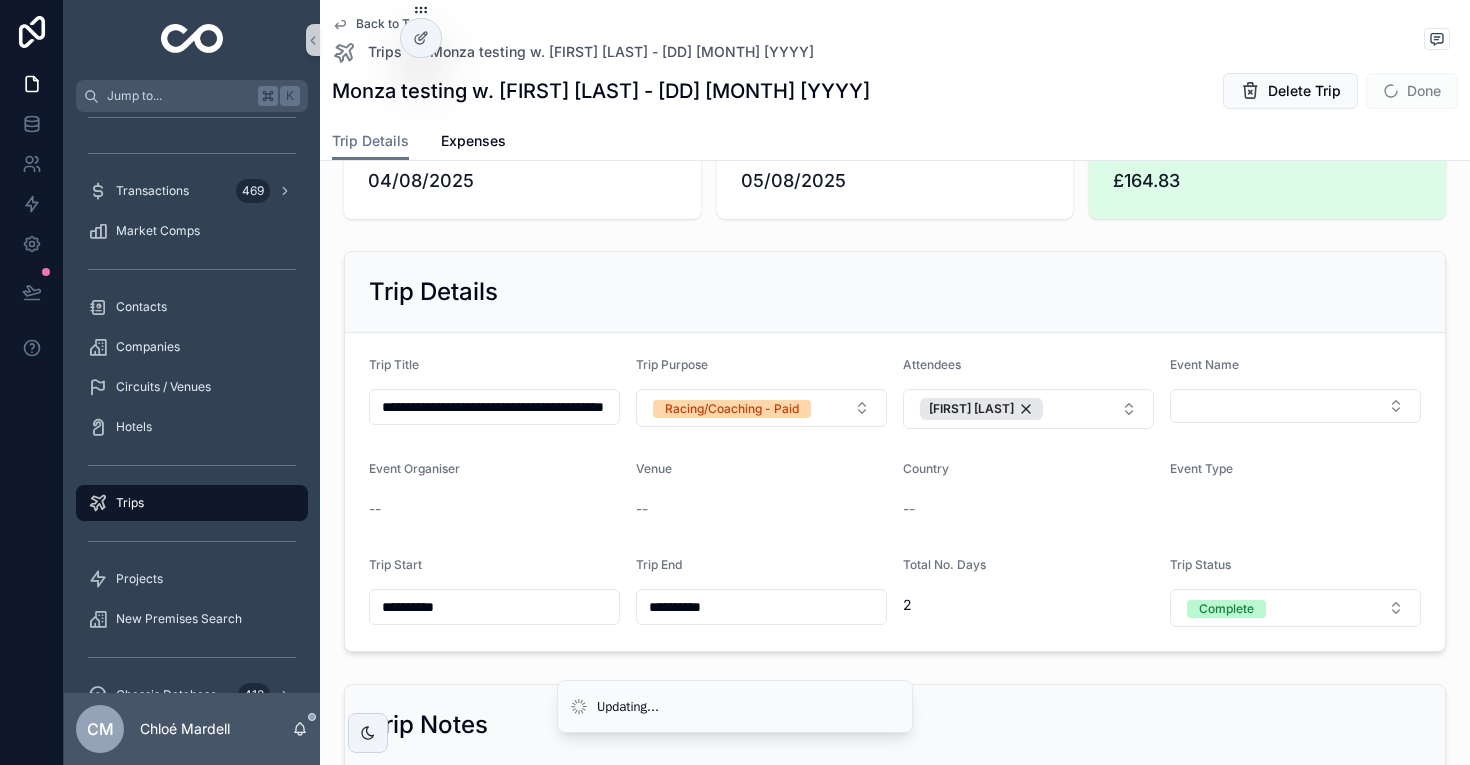 click on "**********" at bounding box center (895, 492) 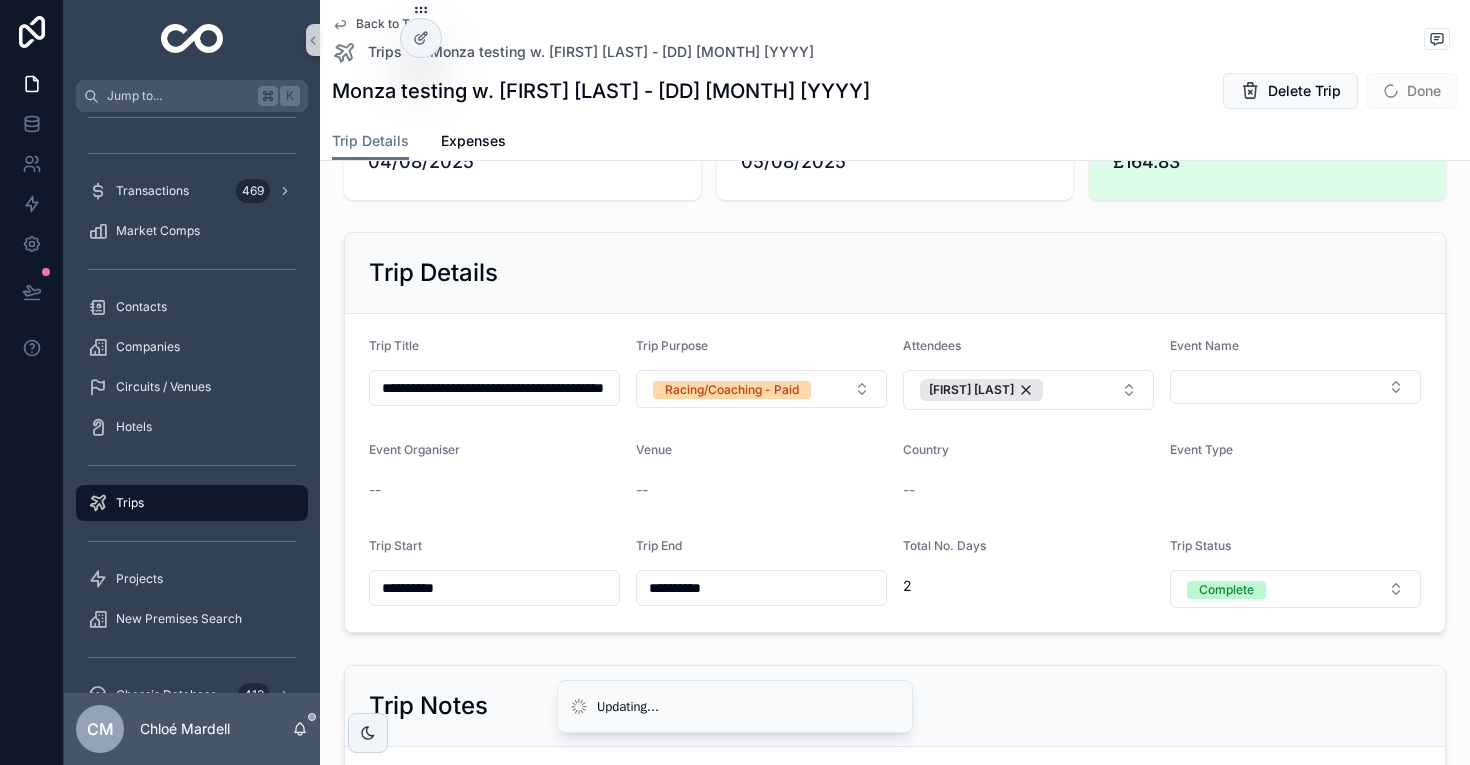 scroll, scrollTop: 0, scrollLeft: 0, axis: both 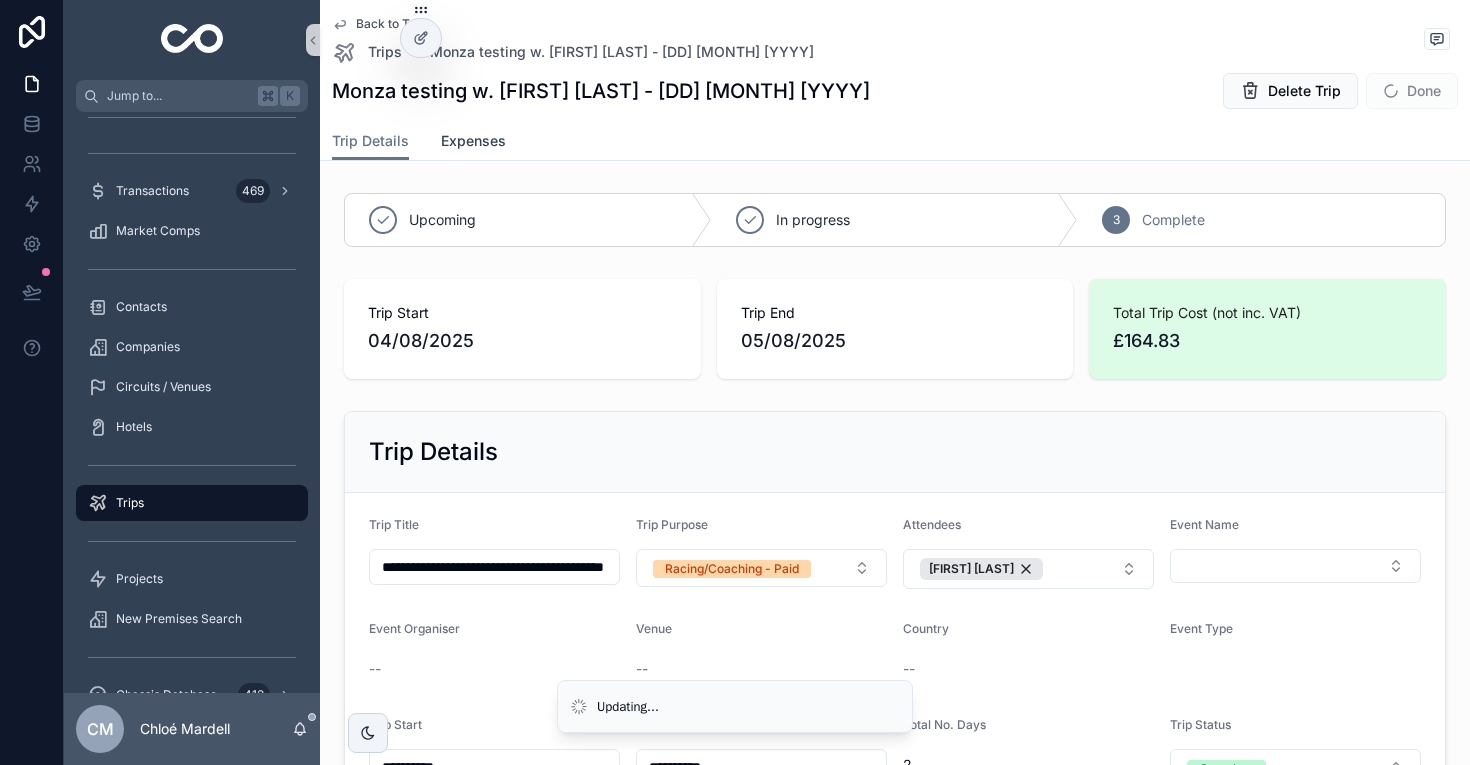 click on "Expenses" at bounding box center [473, 141] 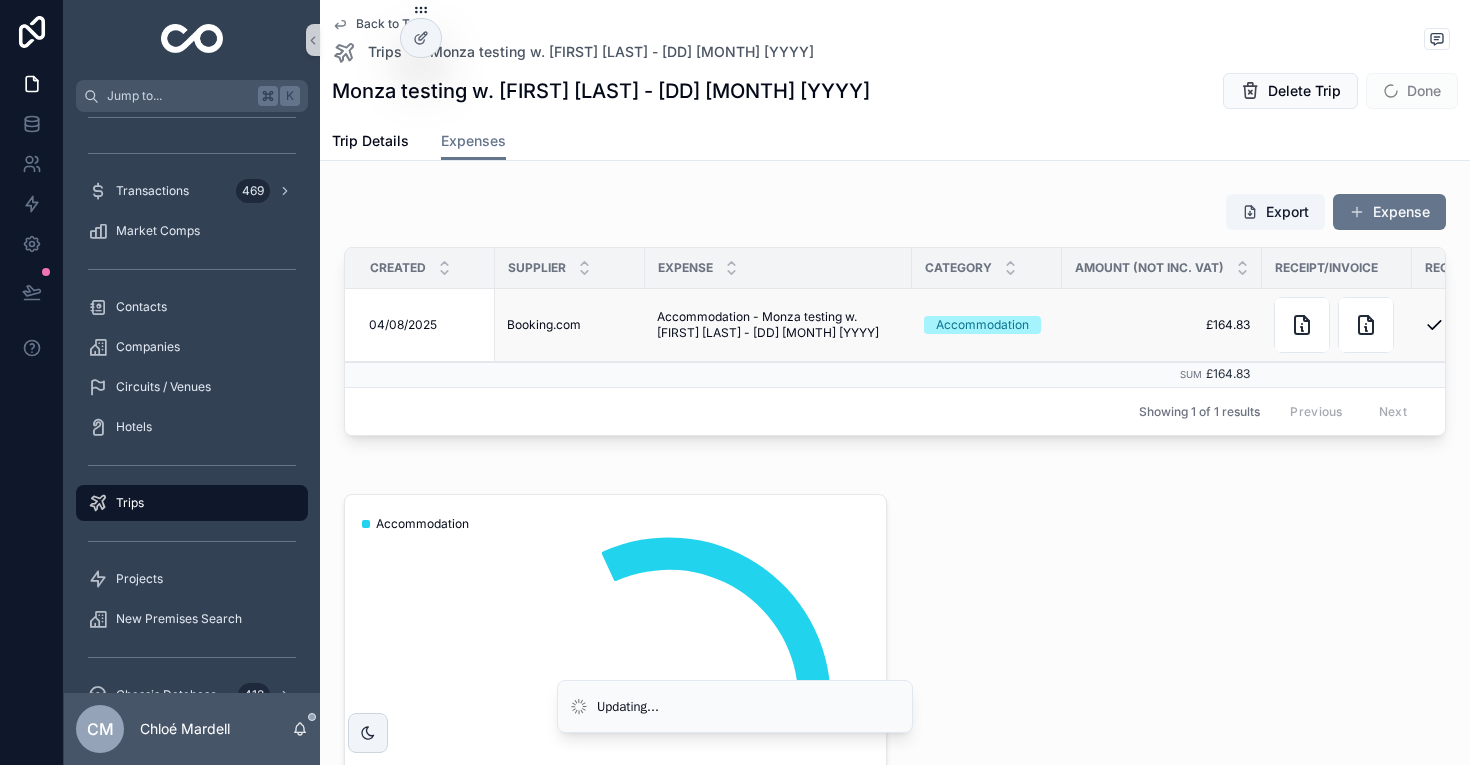 click on "04/08/2025" at bounding box center (403, 325) 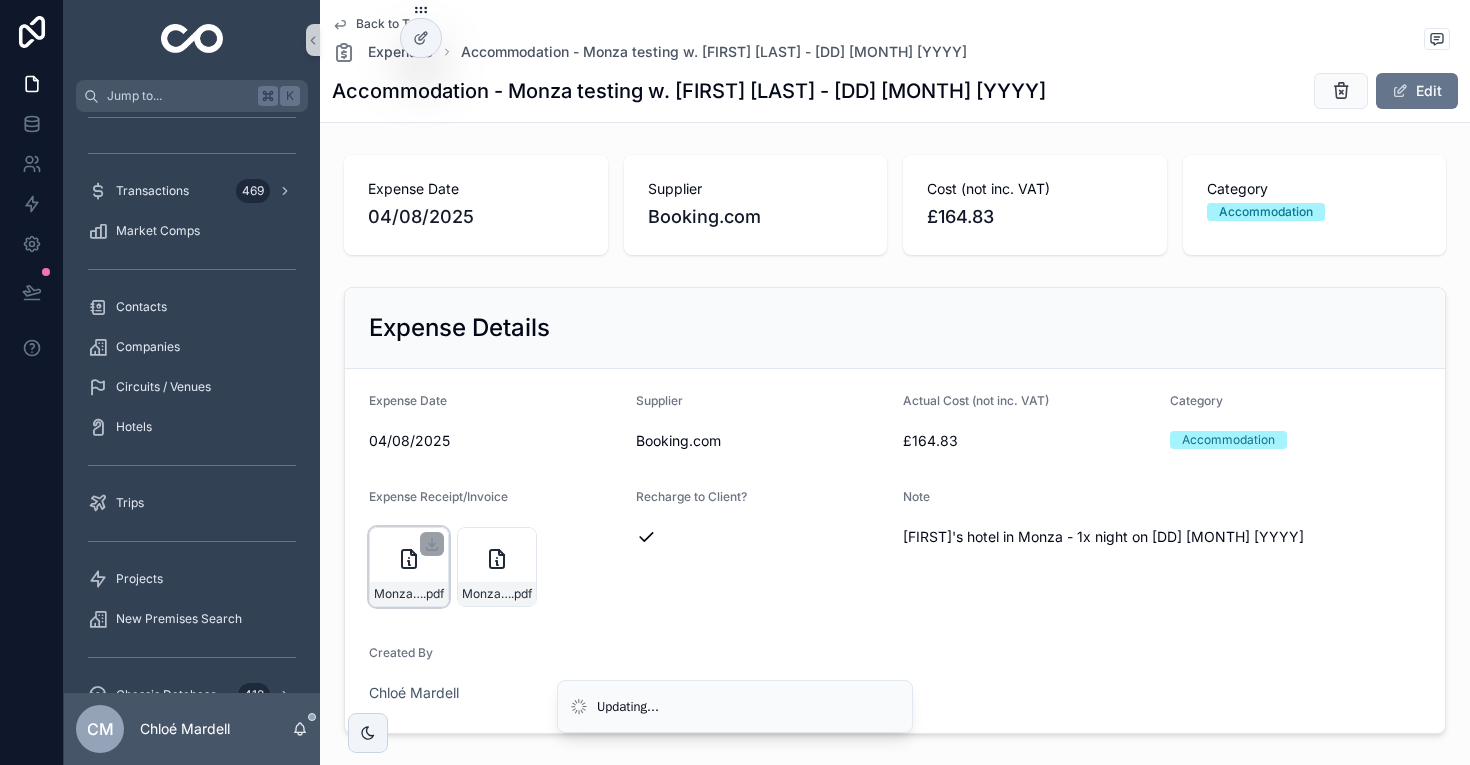 click on "Monza-Hotel-[DD][MM][YYYY] .pdf" at bounding box center (409, 567) 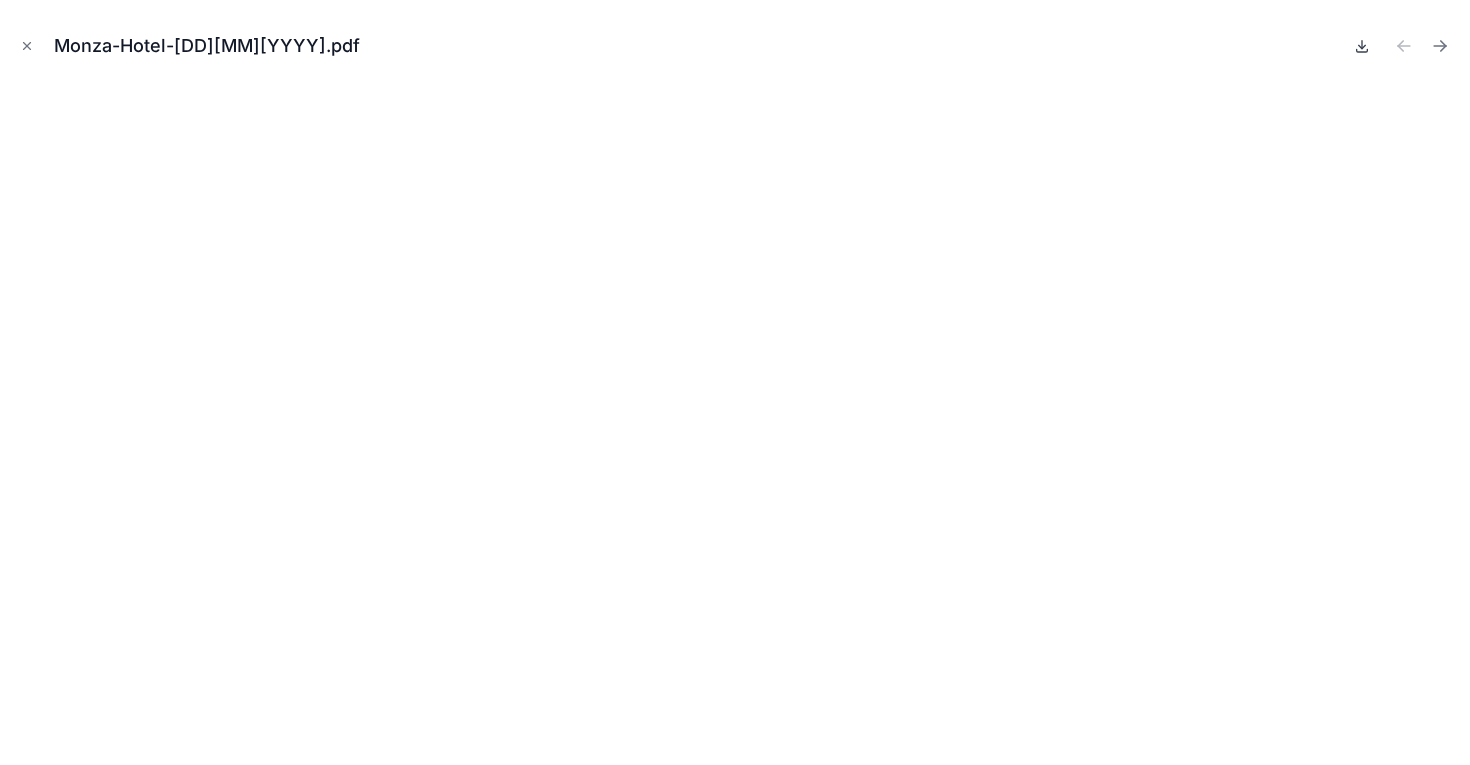click 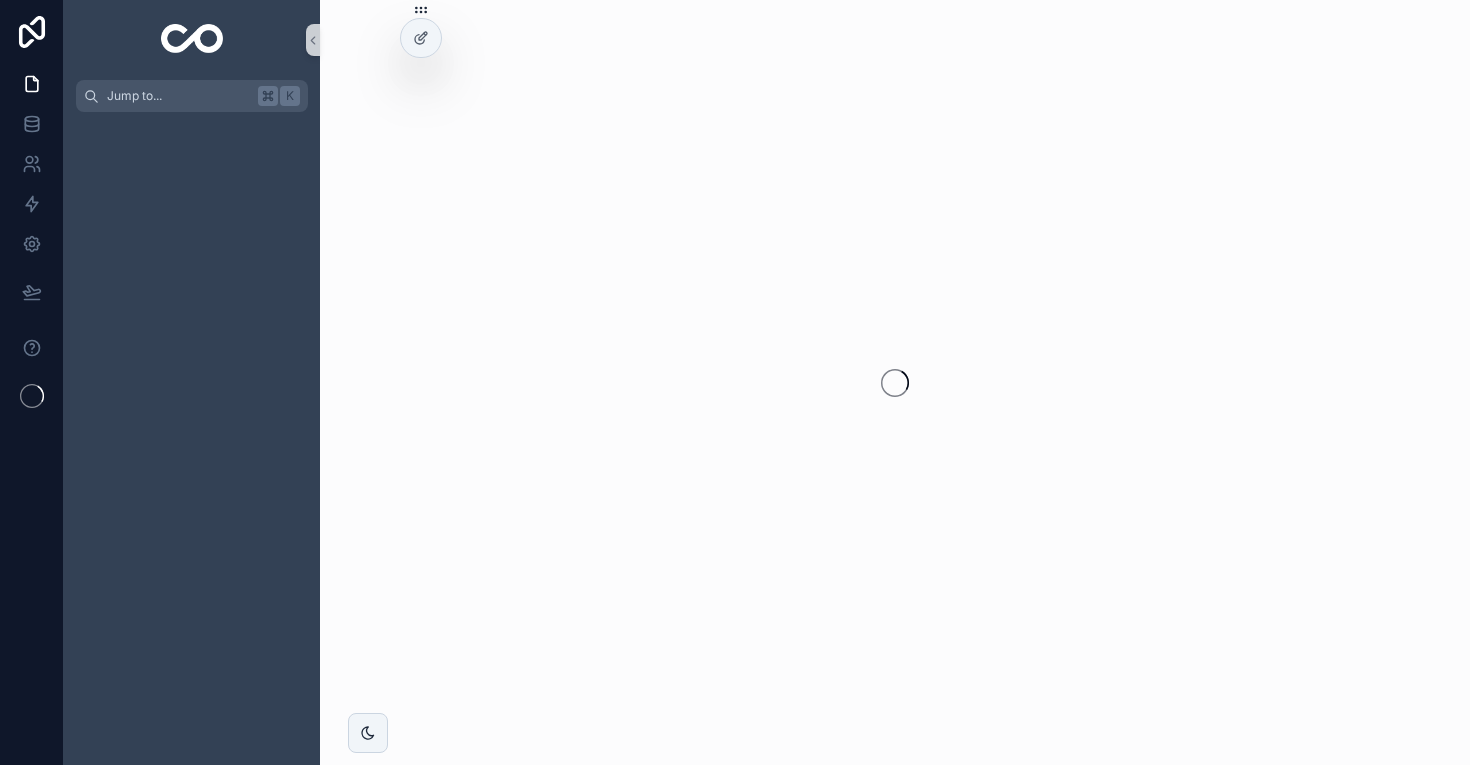 scroll, scrollTop: 0, scrollLeft: 0, axis: both 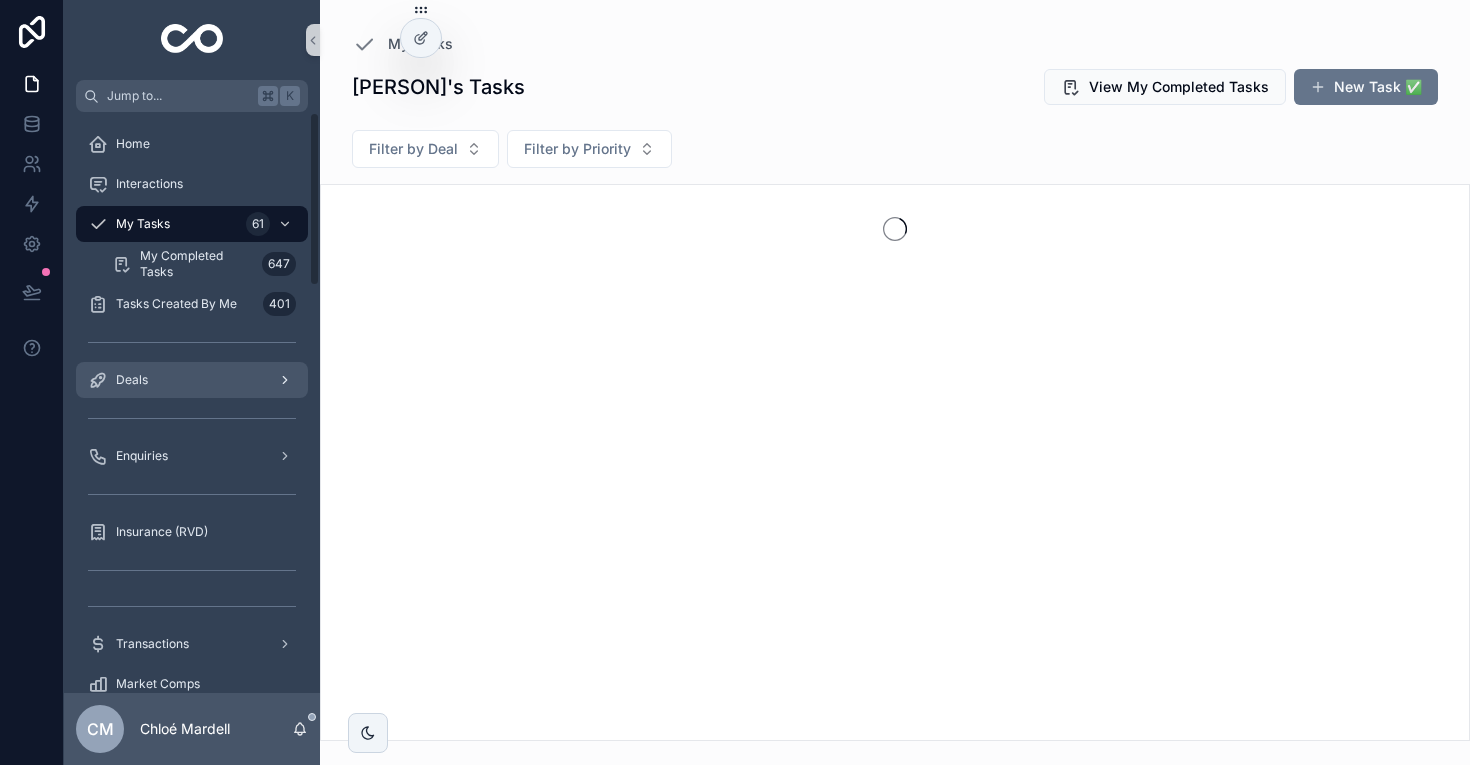 click on "Deals" at bounding box center (192, 380) 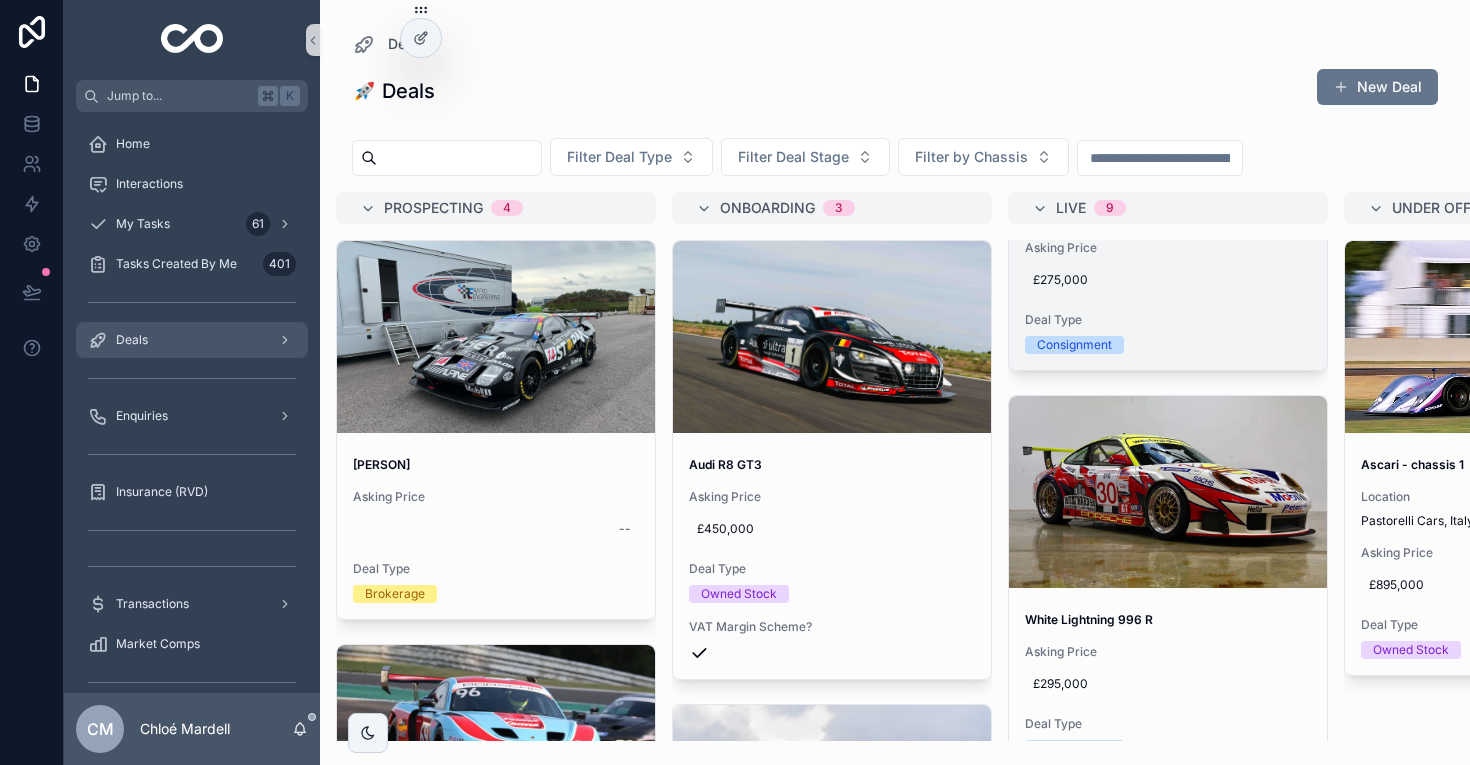 scroll, scrollTop: 263, scrollLeft: 0, axis: vertical 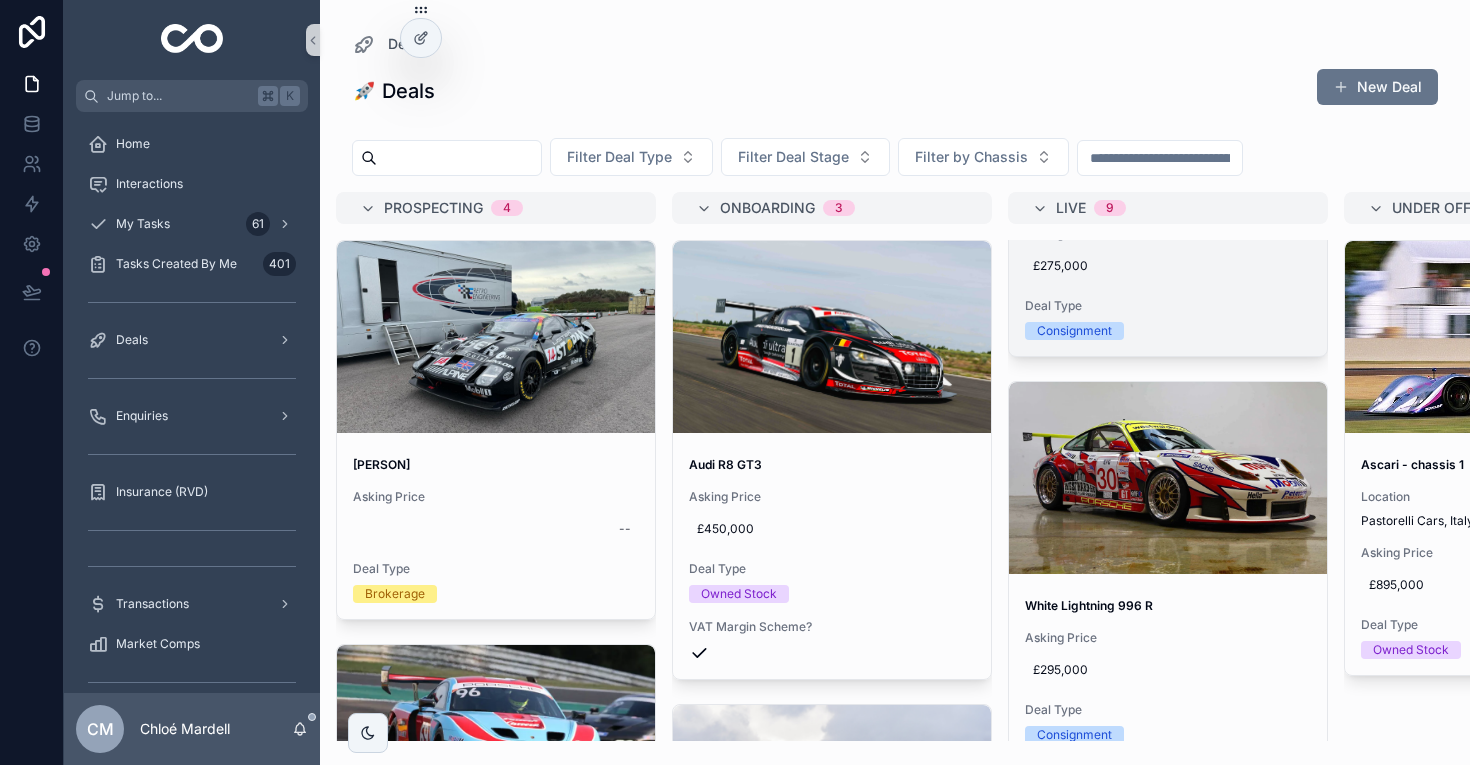click at bounding box center (1168, 478) 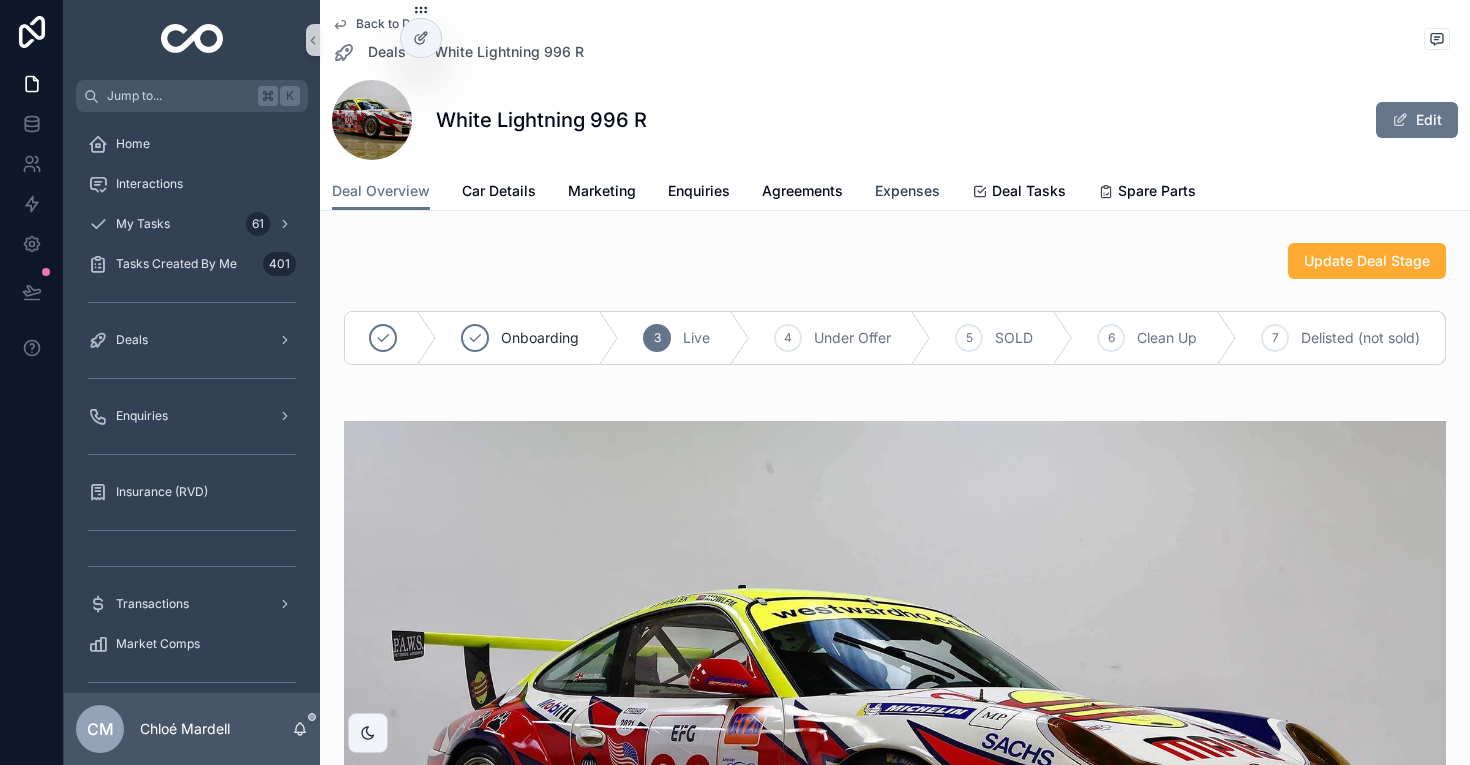 click on "Expenses" at bounding box center [907, 191] 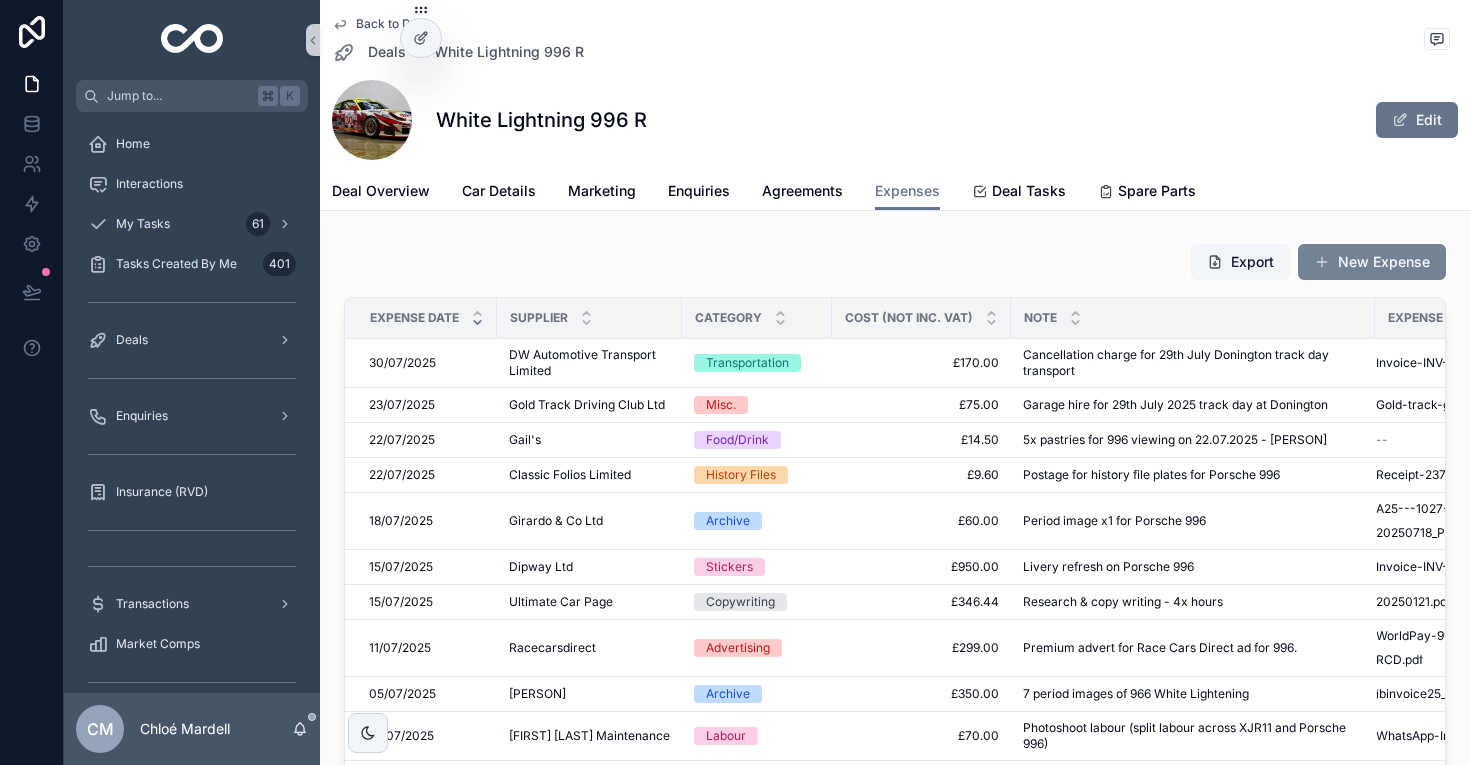click on "New Expense" at bounding box center (1372, 262) 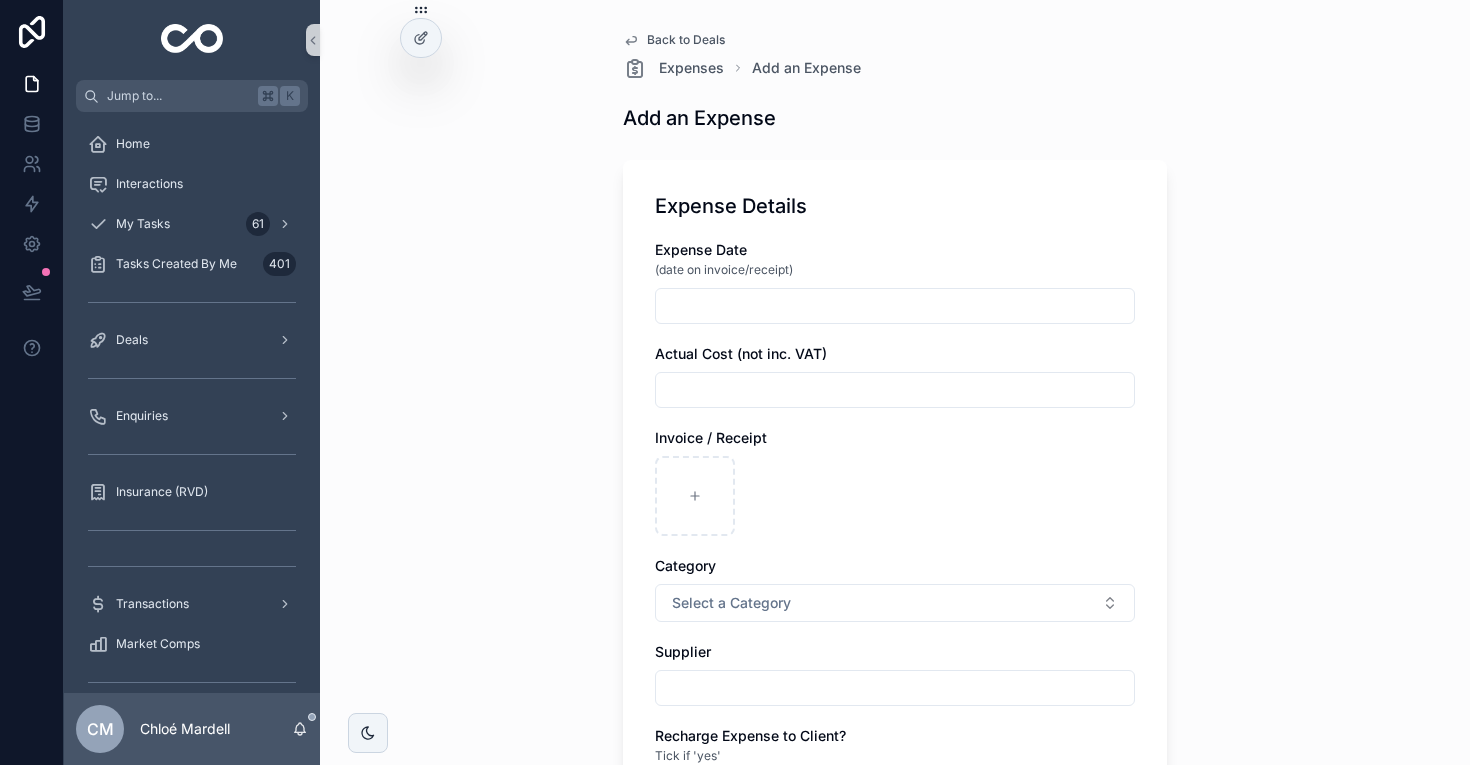 click at bounding box center (895, 306) 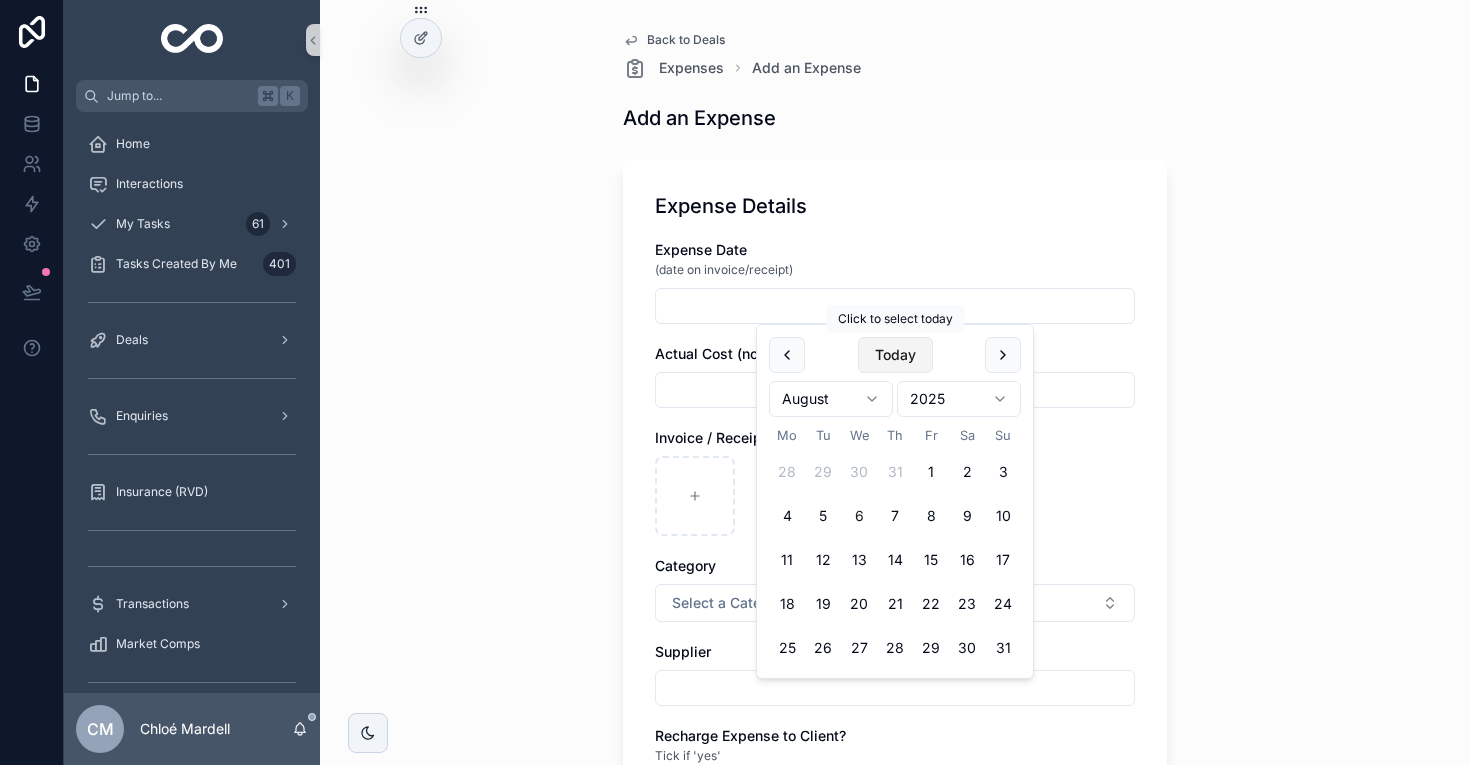 click on "Today" at bounding box center (895, 355) 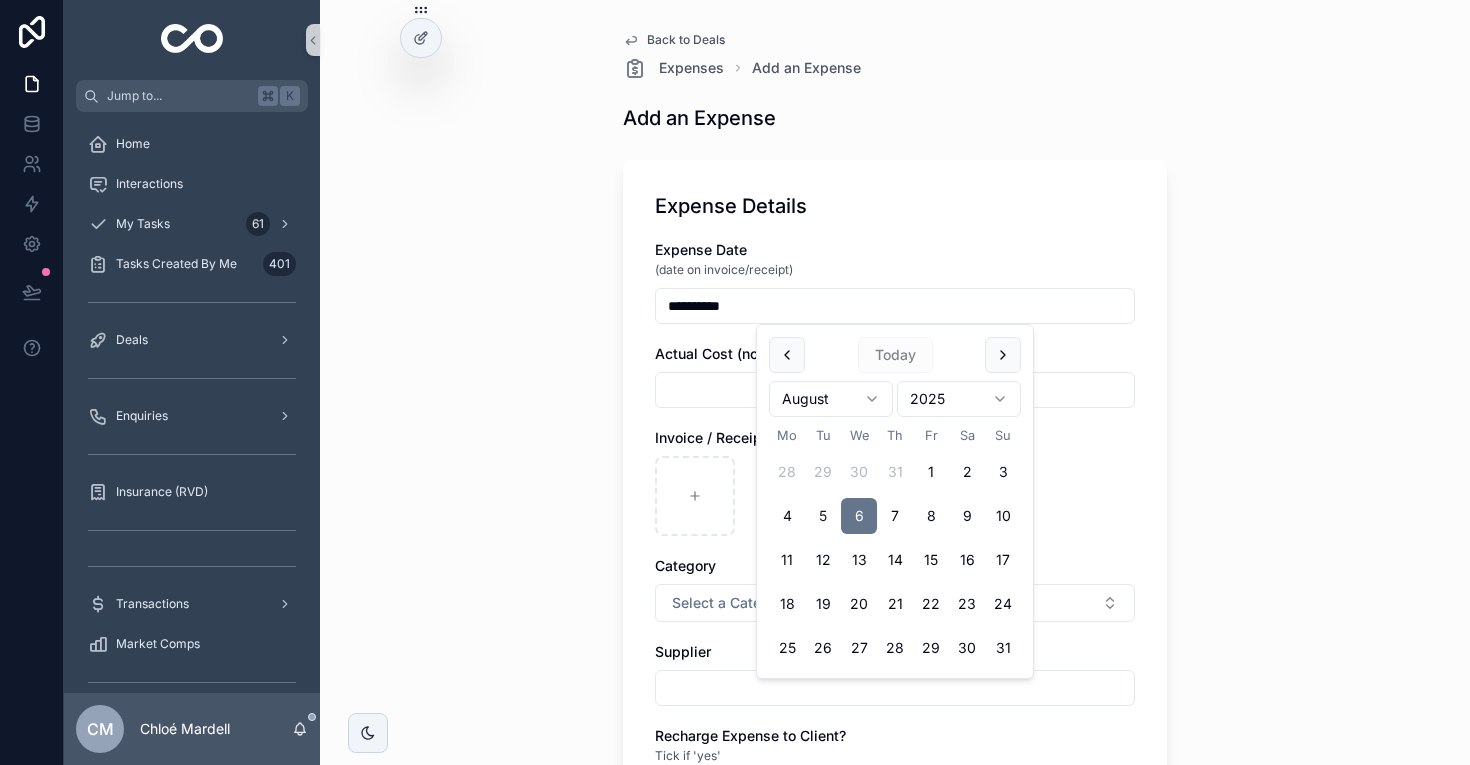 click on "5" at bounding box center (823, 516) 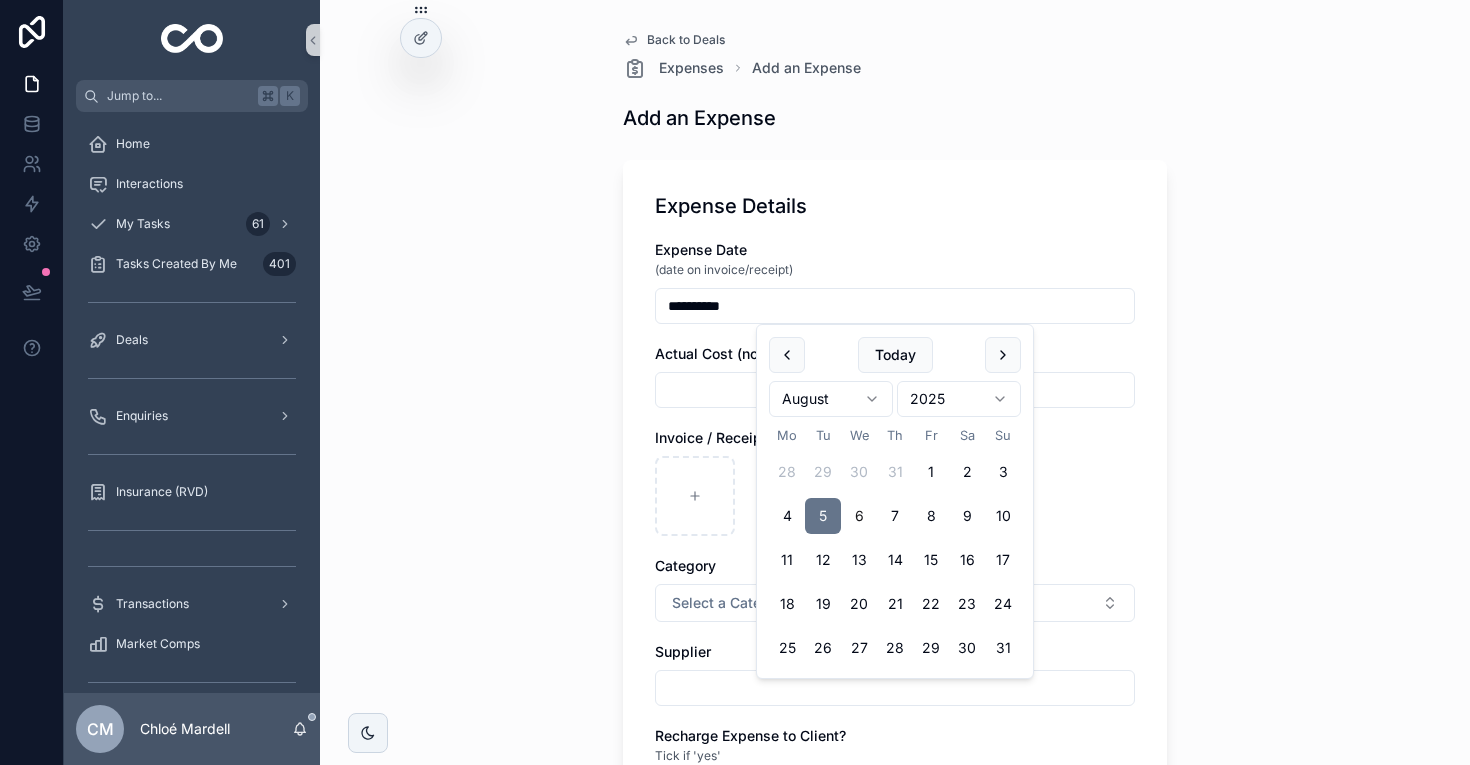 click at bounding box center [895, 390] 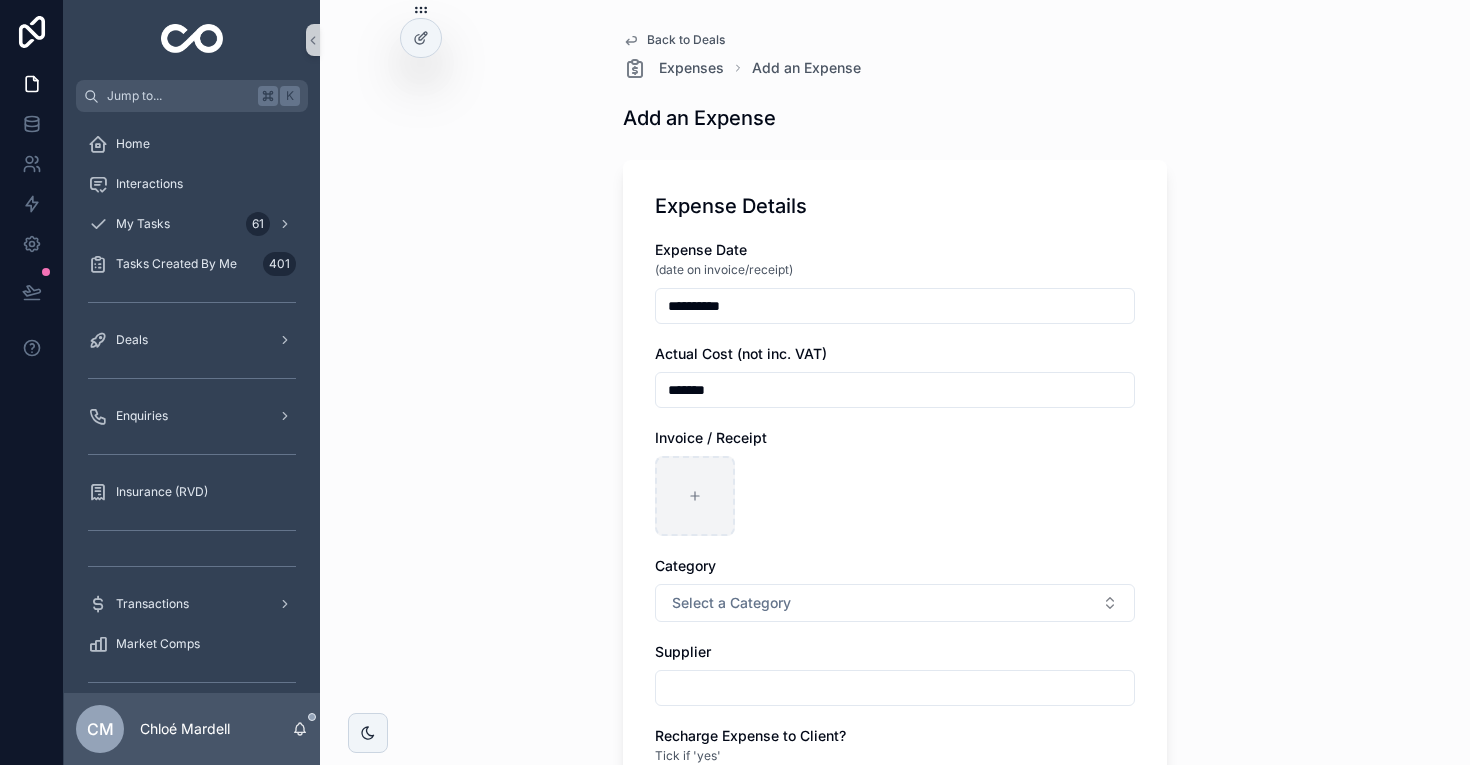 type on "*******" 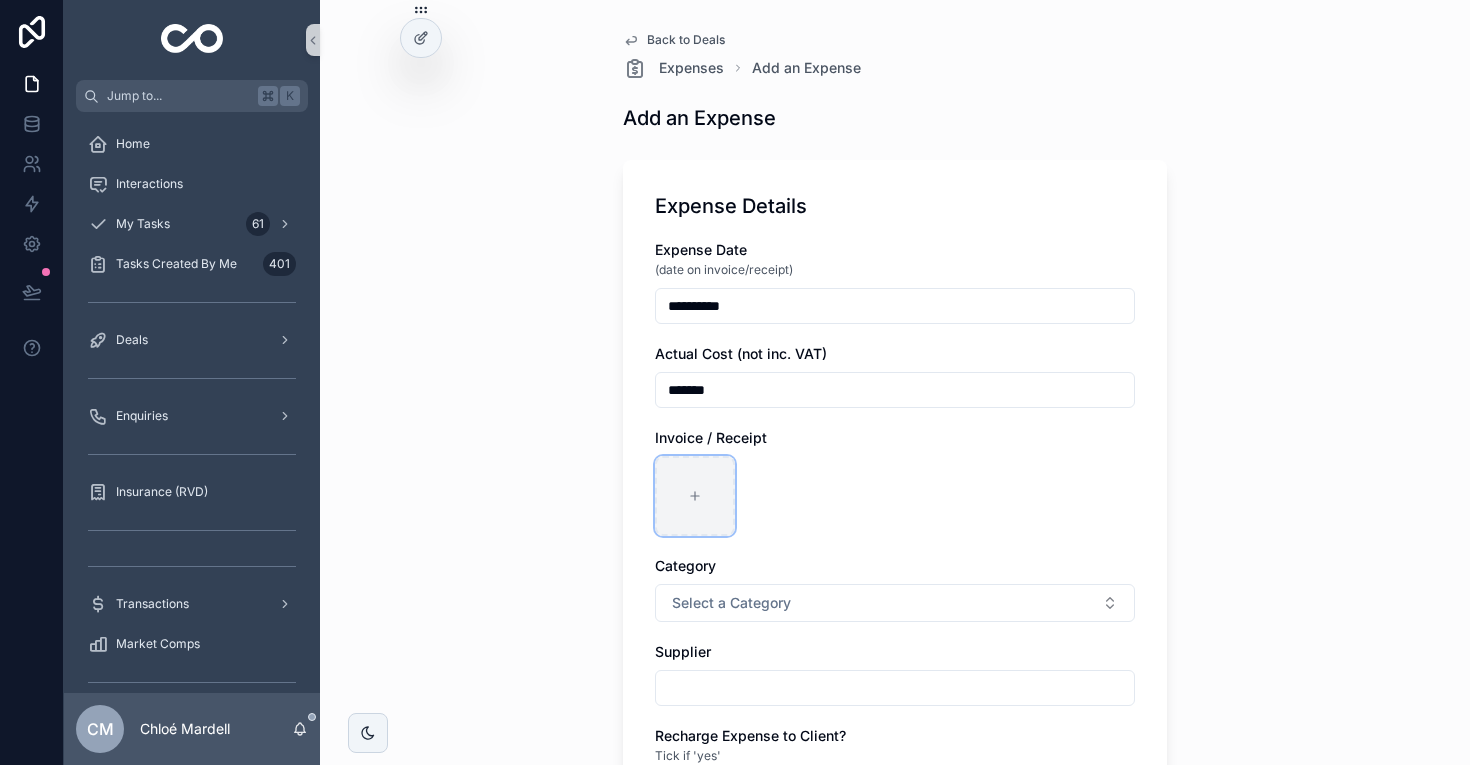 click 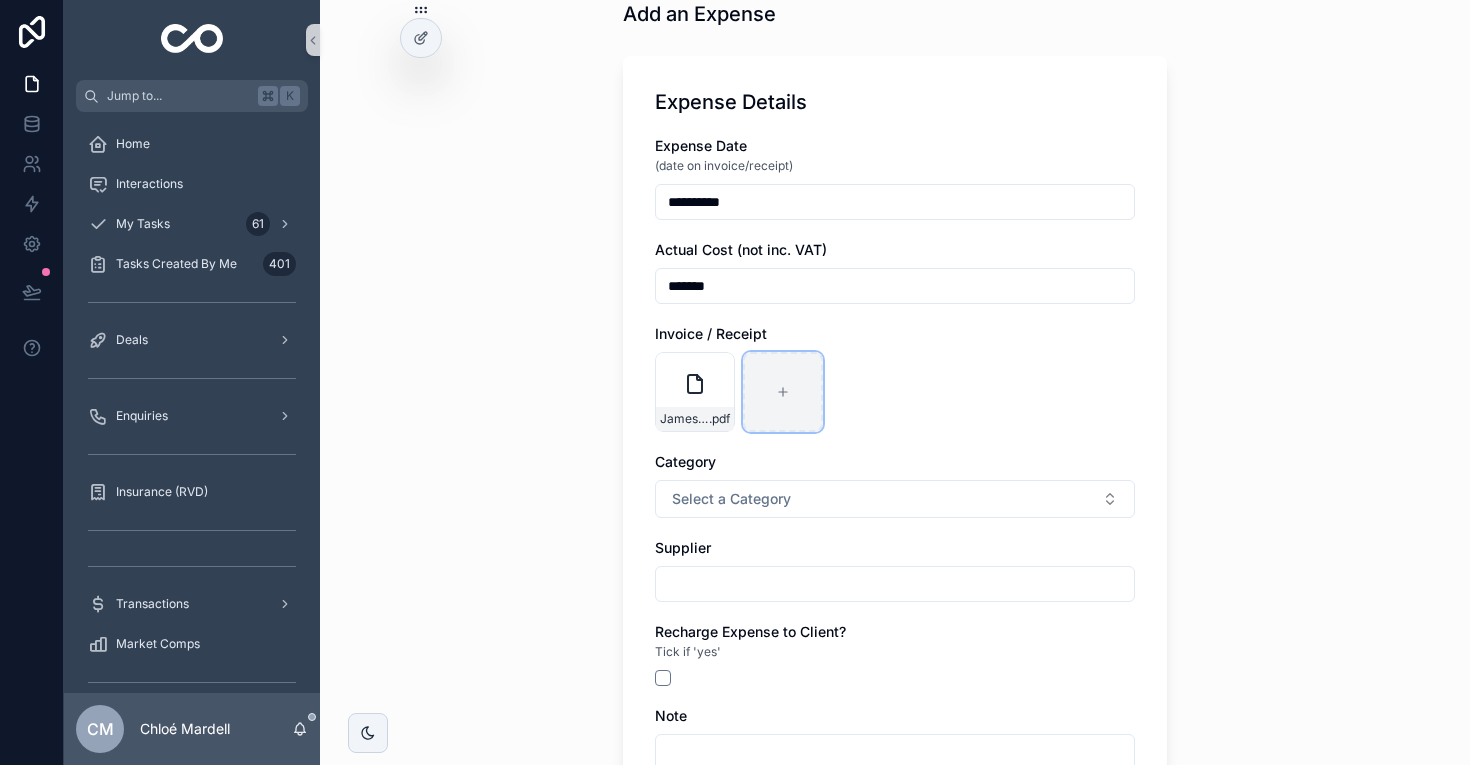 scroll, scrollTop: 138, scrollLeft: 0, axis: vertical 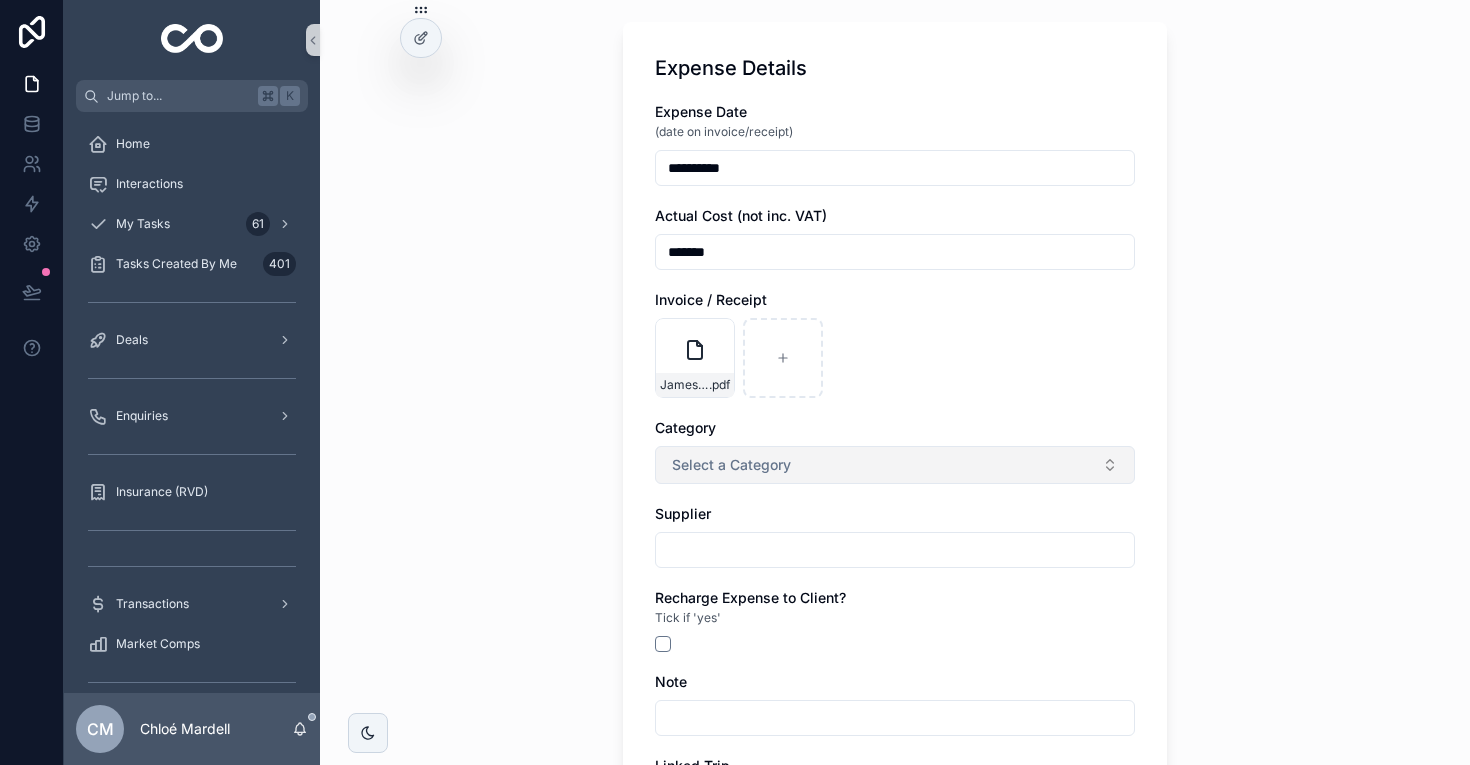 click on "Select a Category" at bounding box center [731, 465] 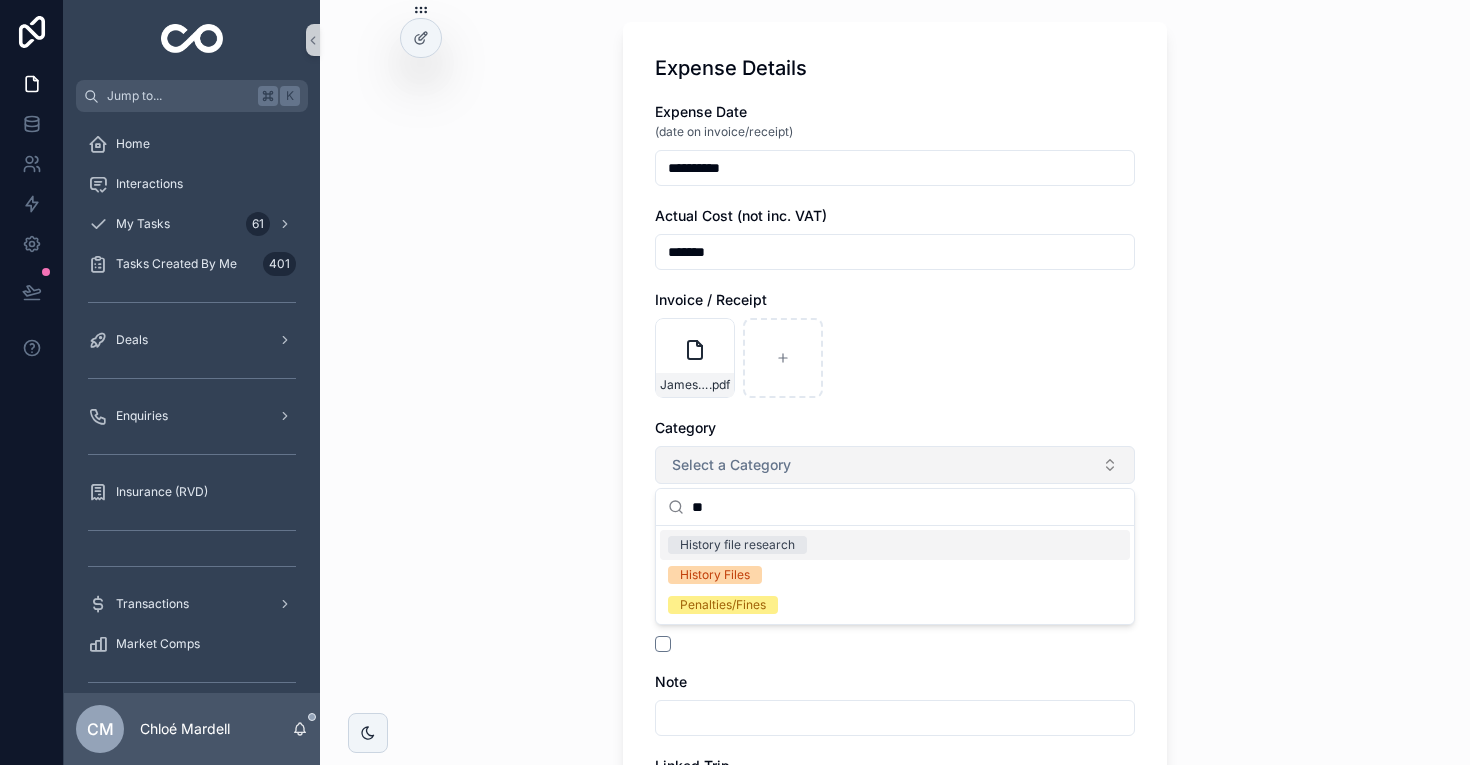type on "*" 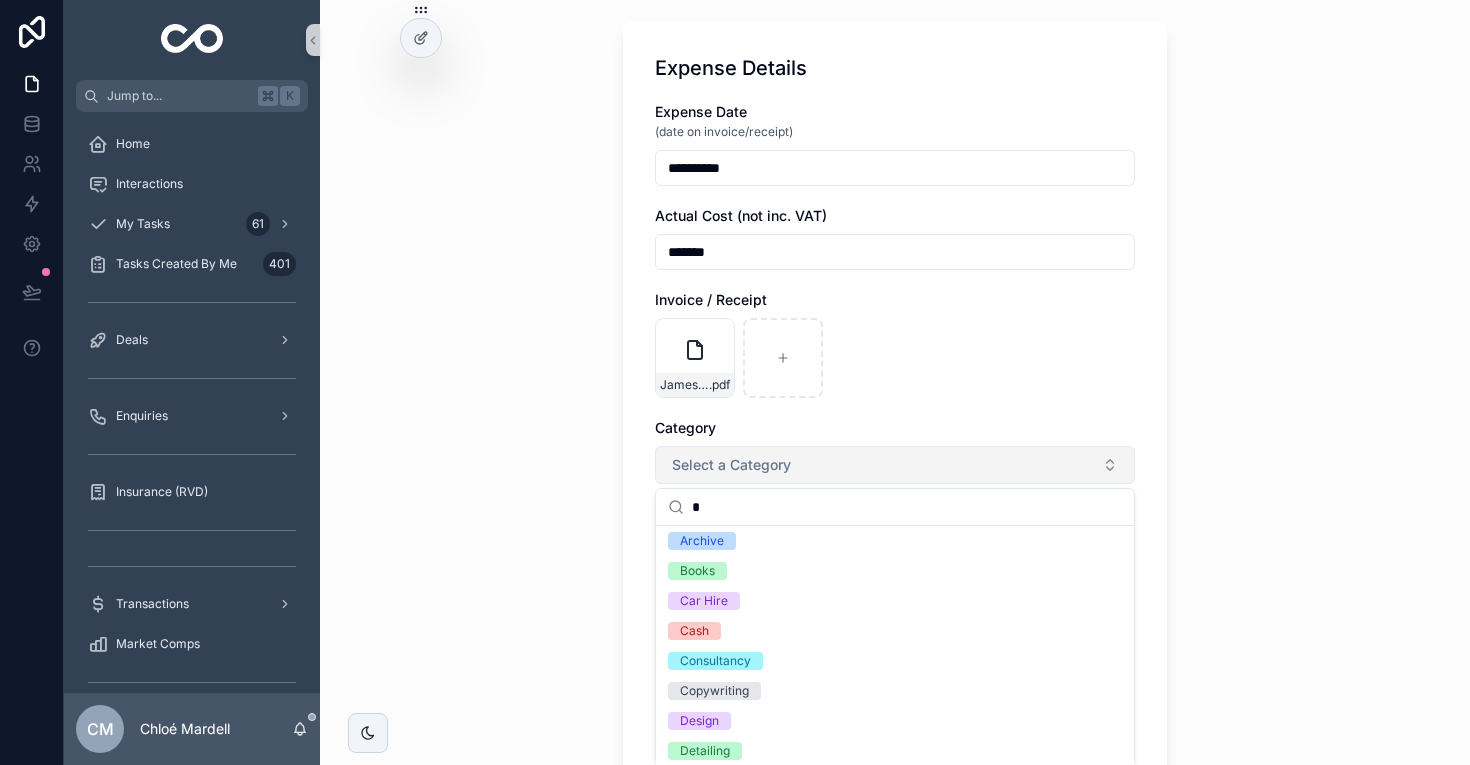 scroll, scrollTop: 0, scrollLeft: 0, axis: both 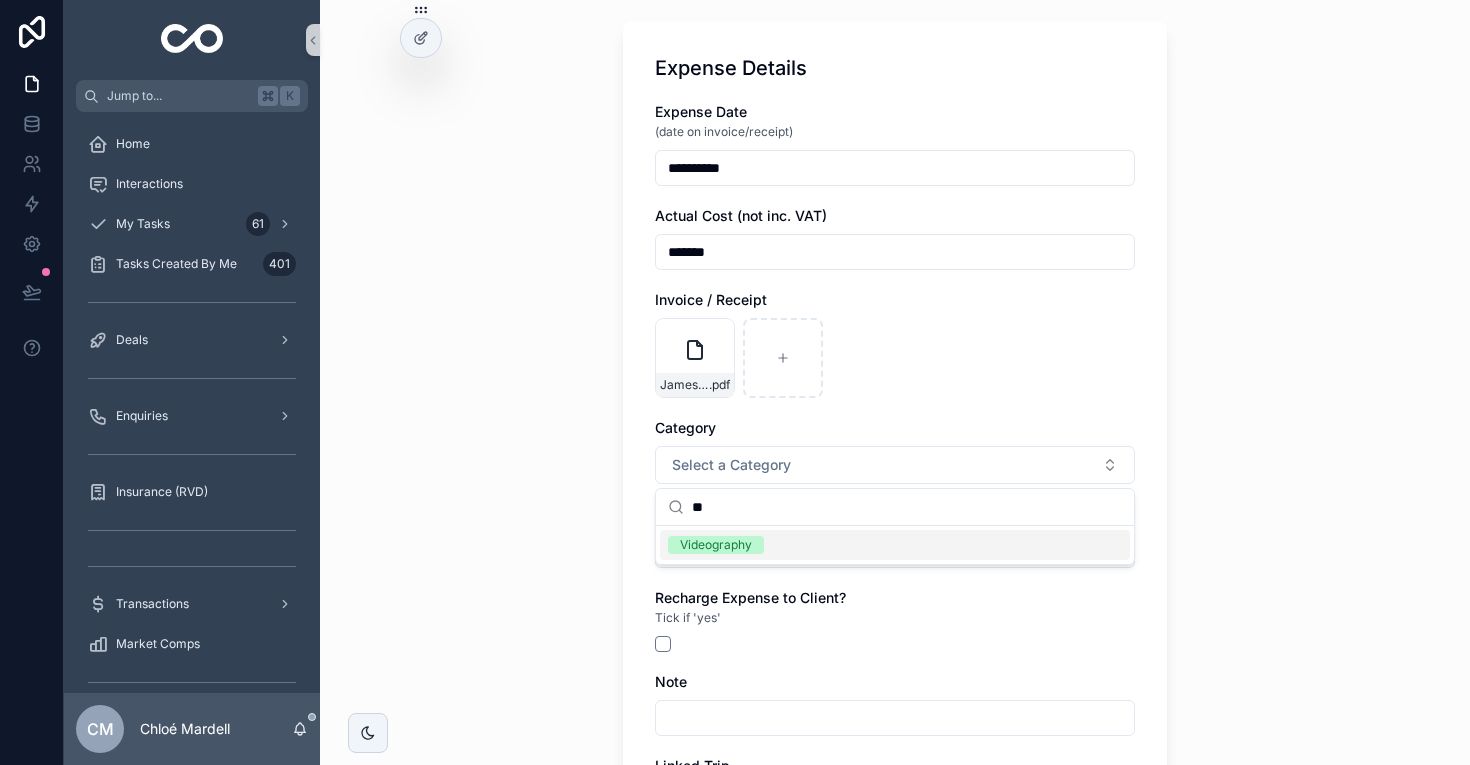 type on "**" 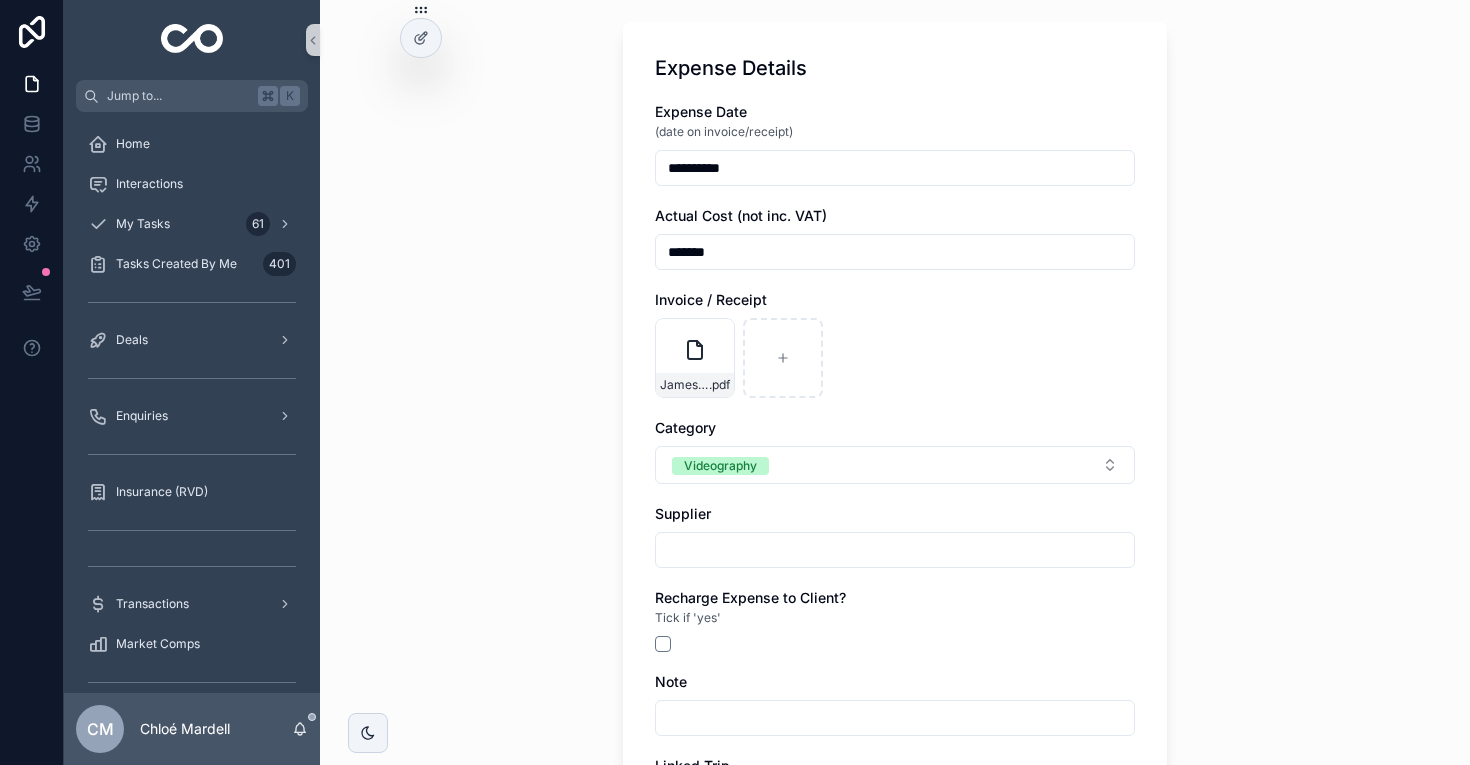 click at bounding box center (895, 550) 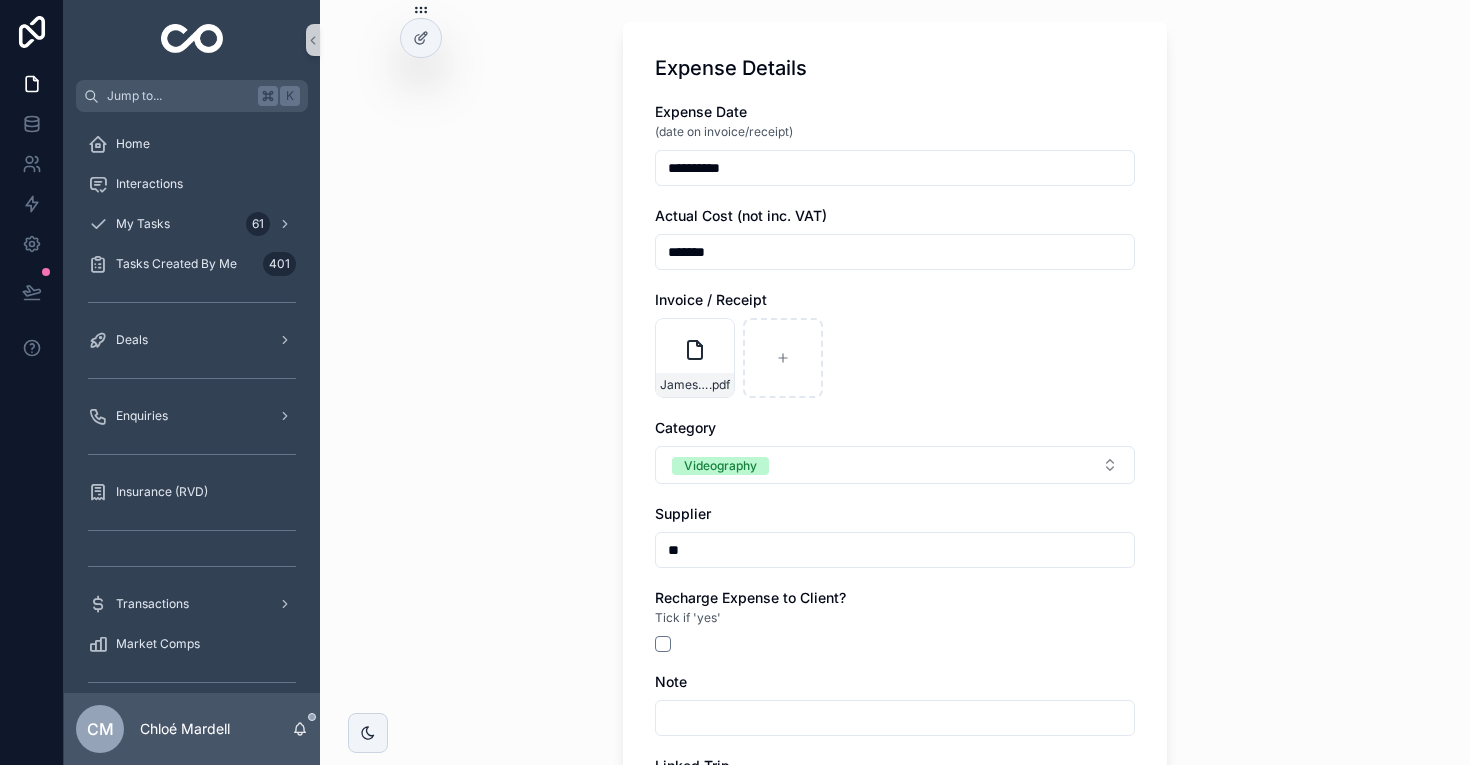 type on "**********" 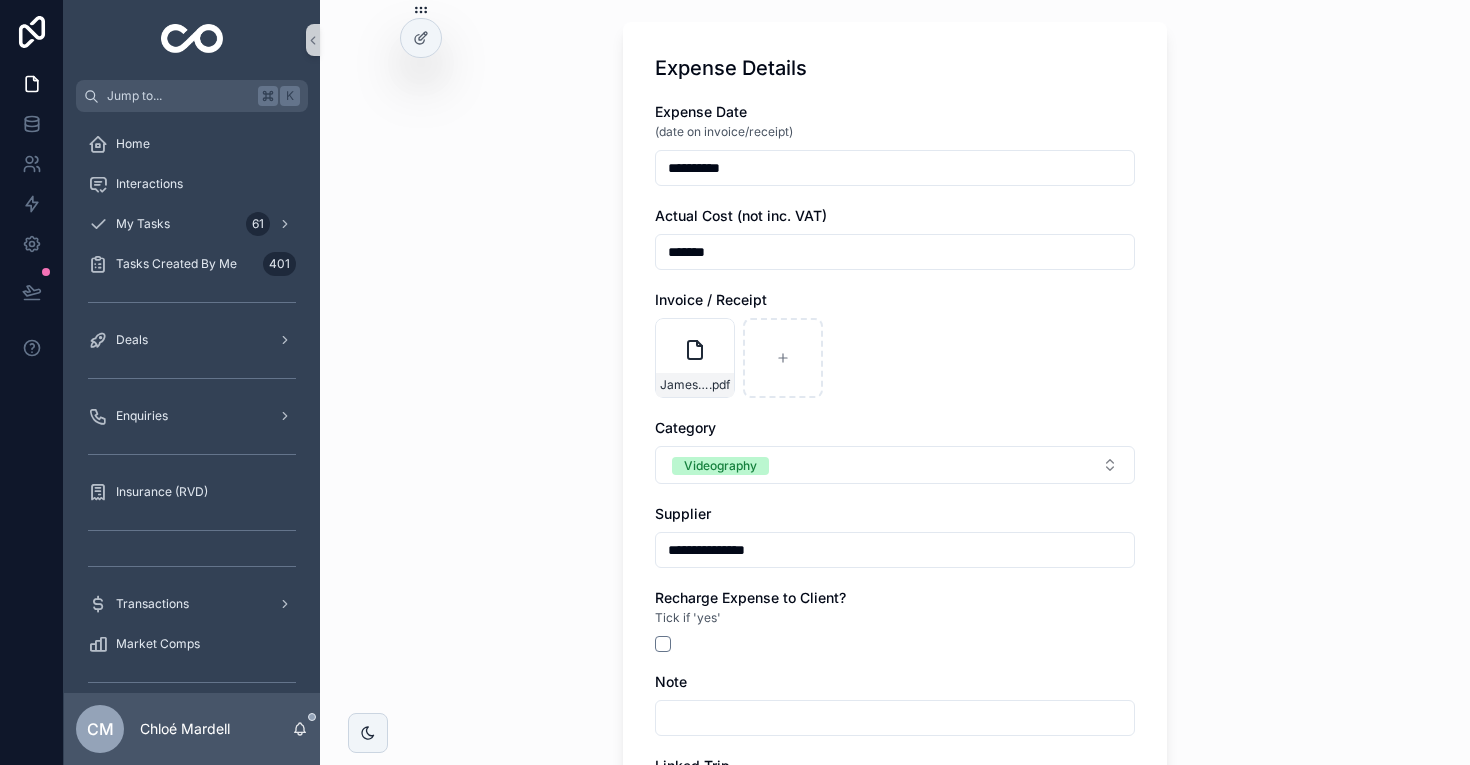 click at bounding box center [895, 644] 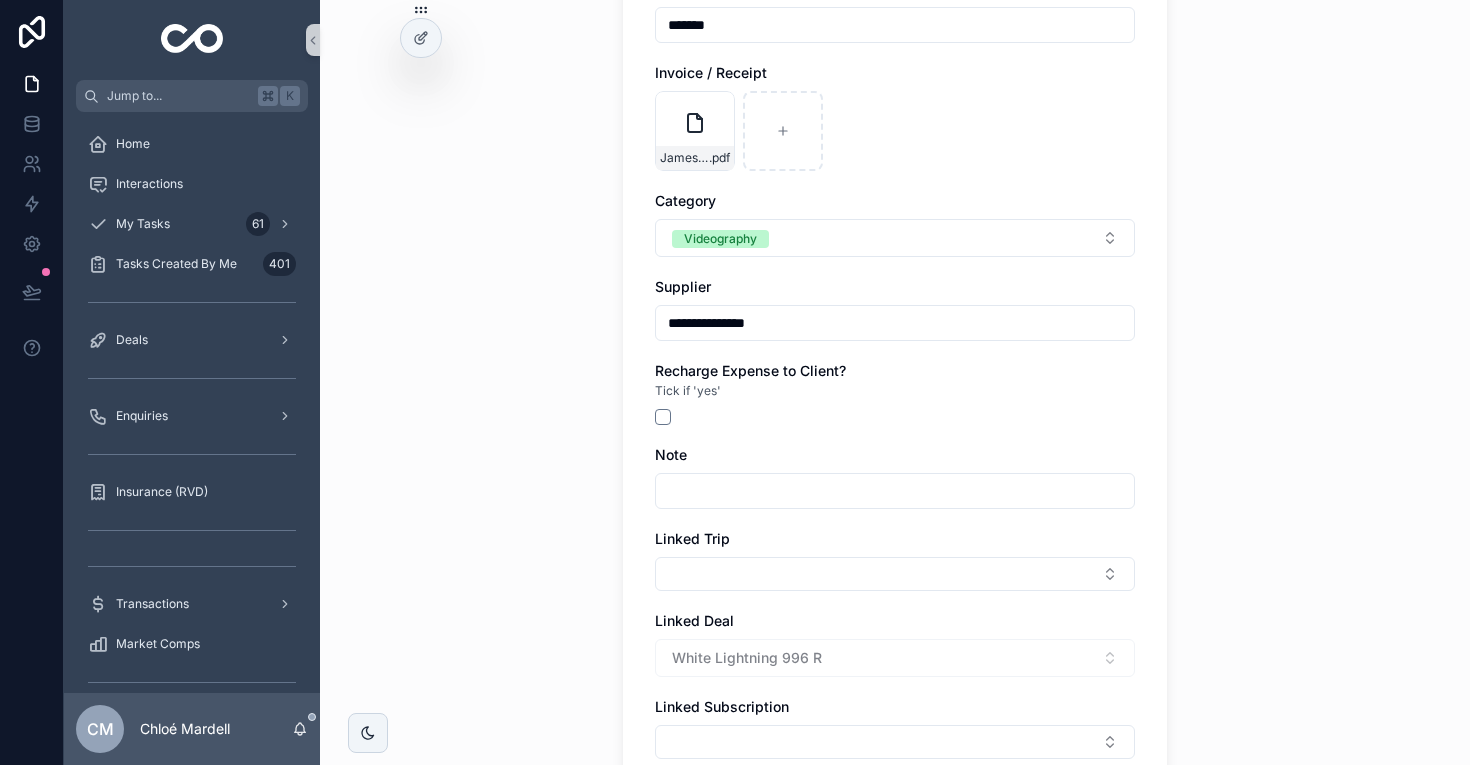 scroll, scrollTop: 373, scrollLeft: 0, axis: vertical 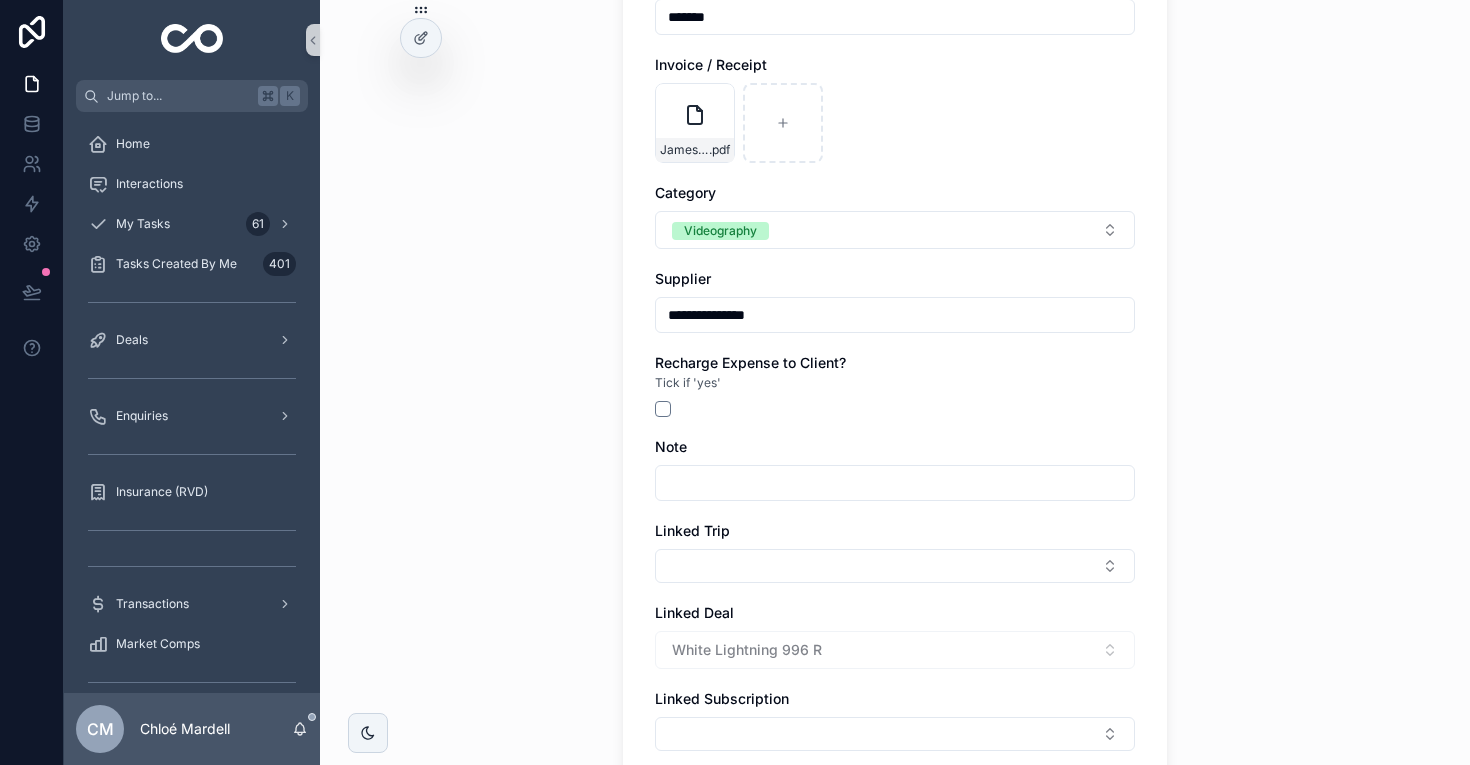 click at bounding box center (895, 483) 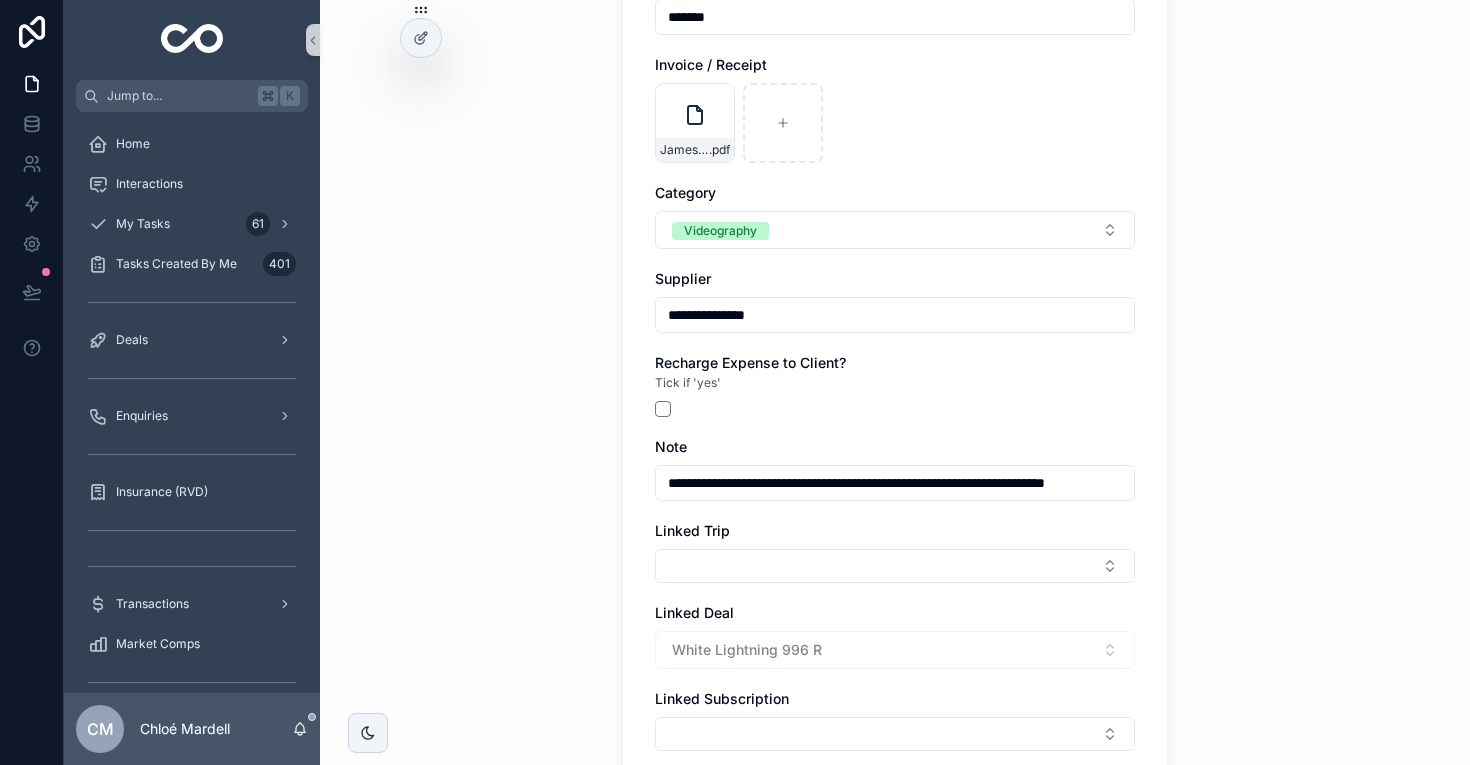 scroll, scrollTop: 0, scrollLeft: 29, axis: horizontal 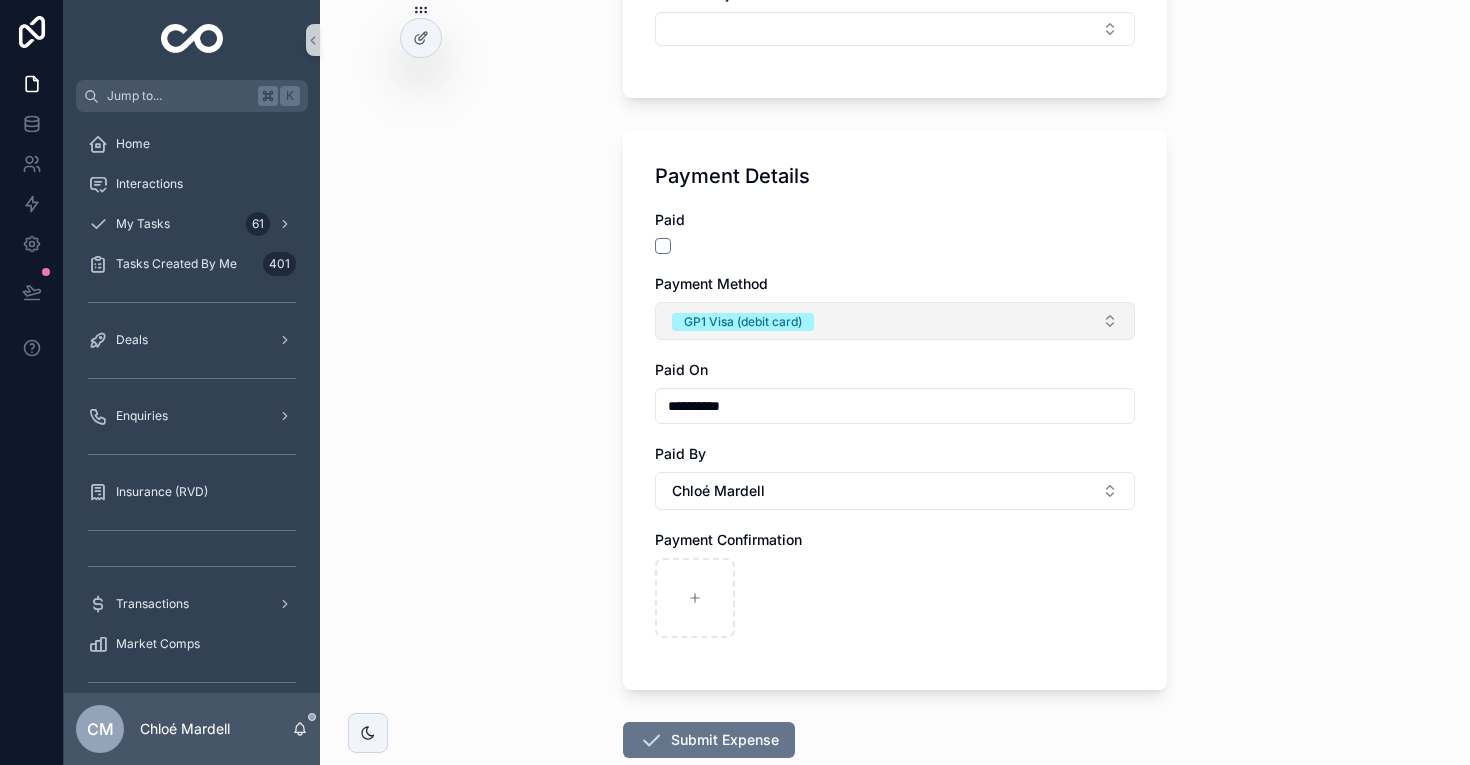 type on "**********" 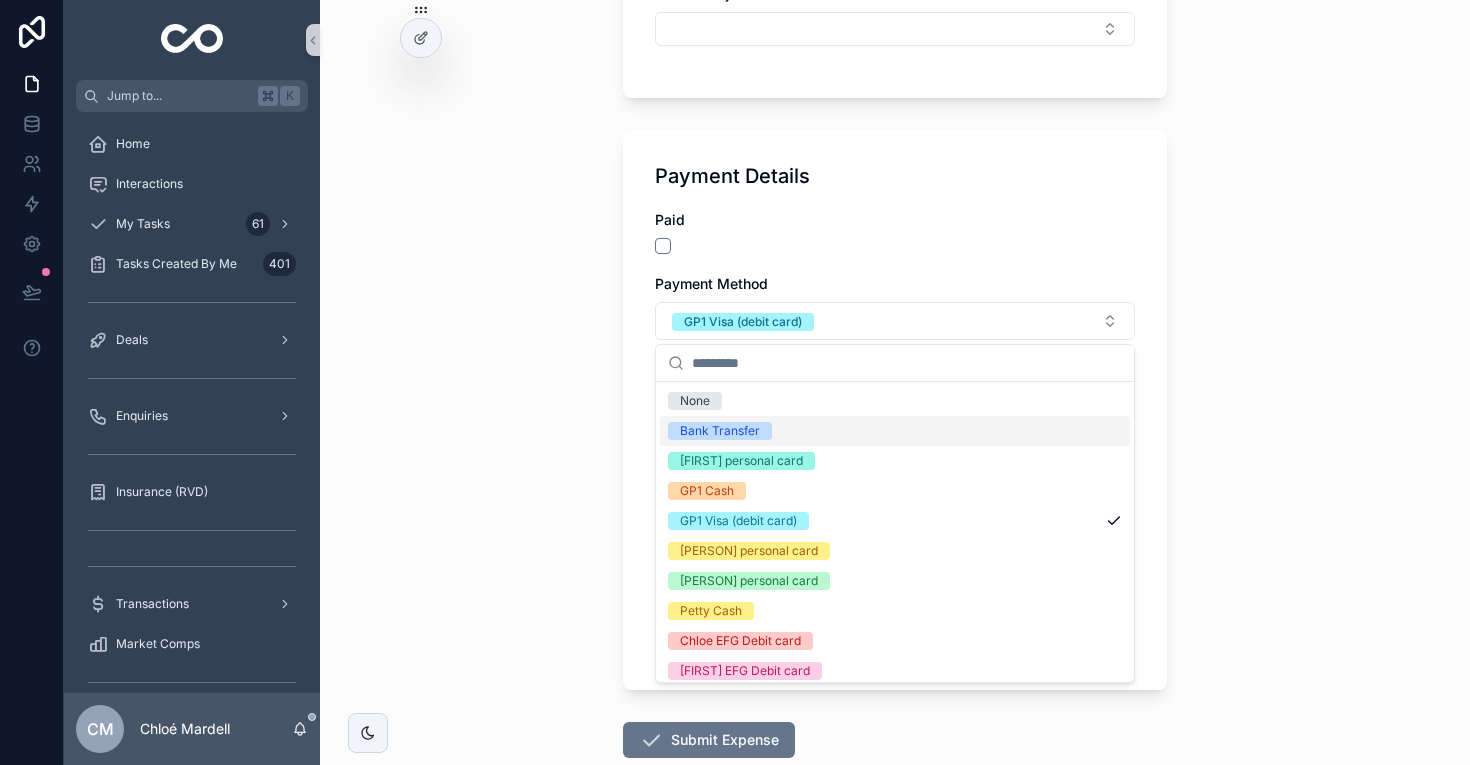 click on "Bank Transfer" at bounding box center [720, 431] 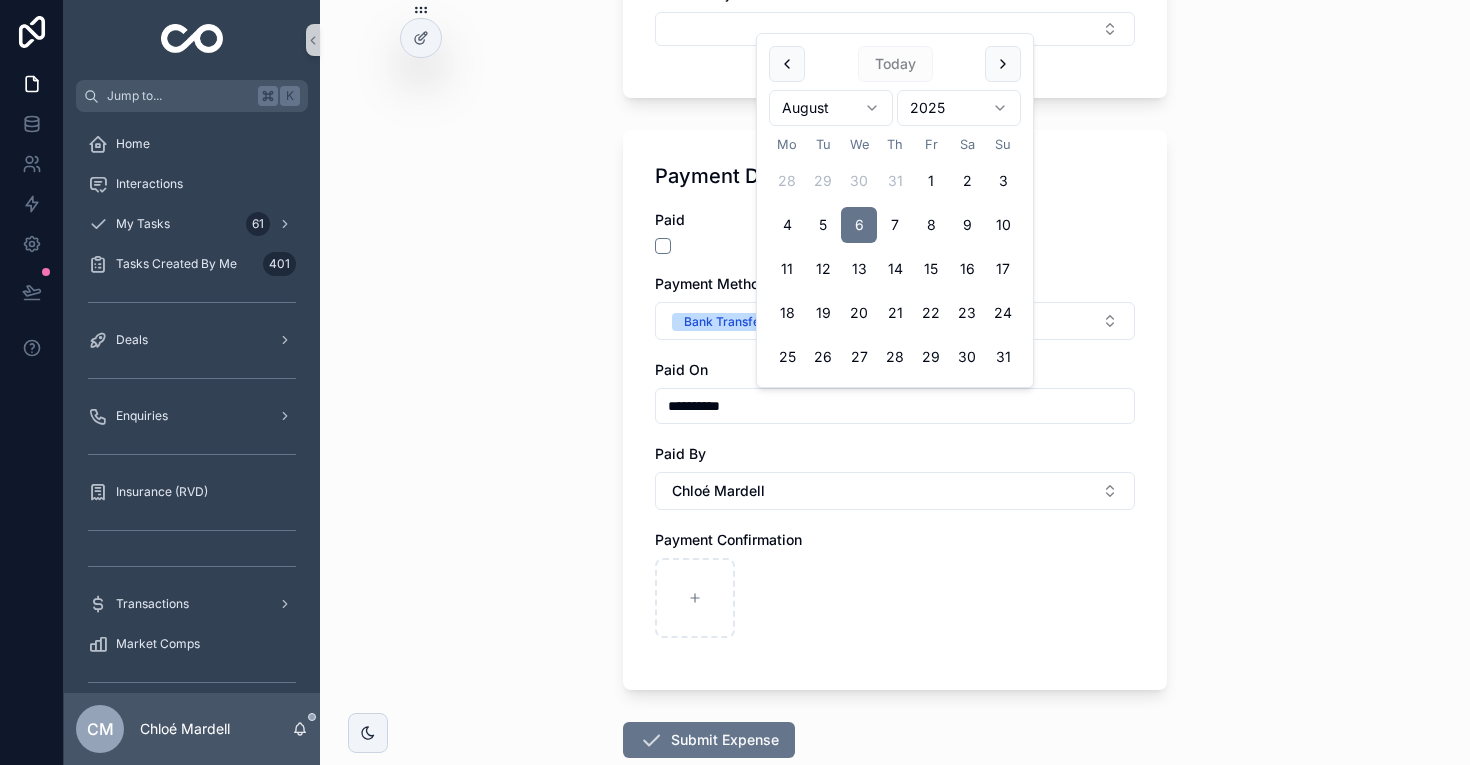 click on "**********" at bounding box center (895, 406) 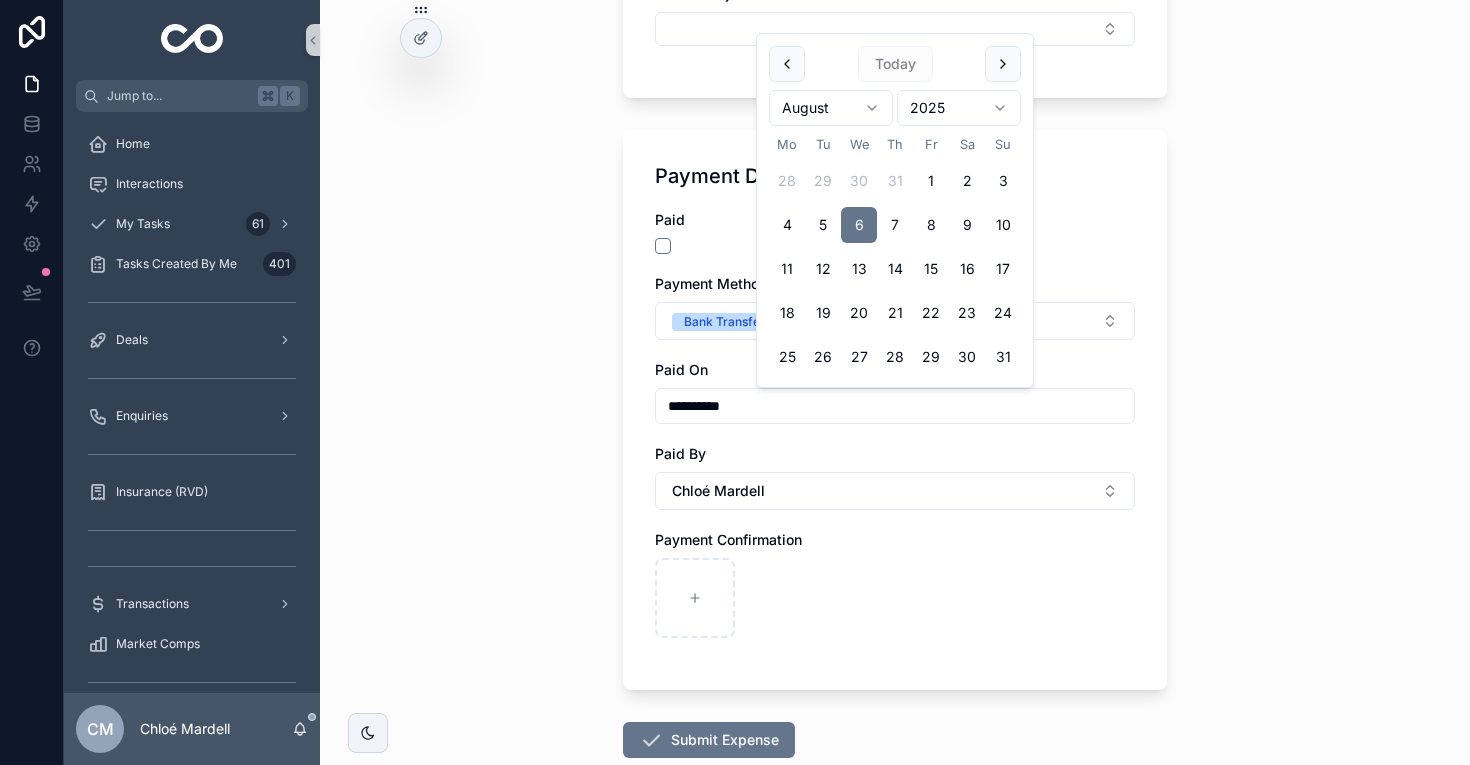 click on "7" at bounding box center (895, 225) 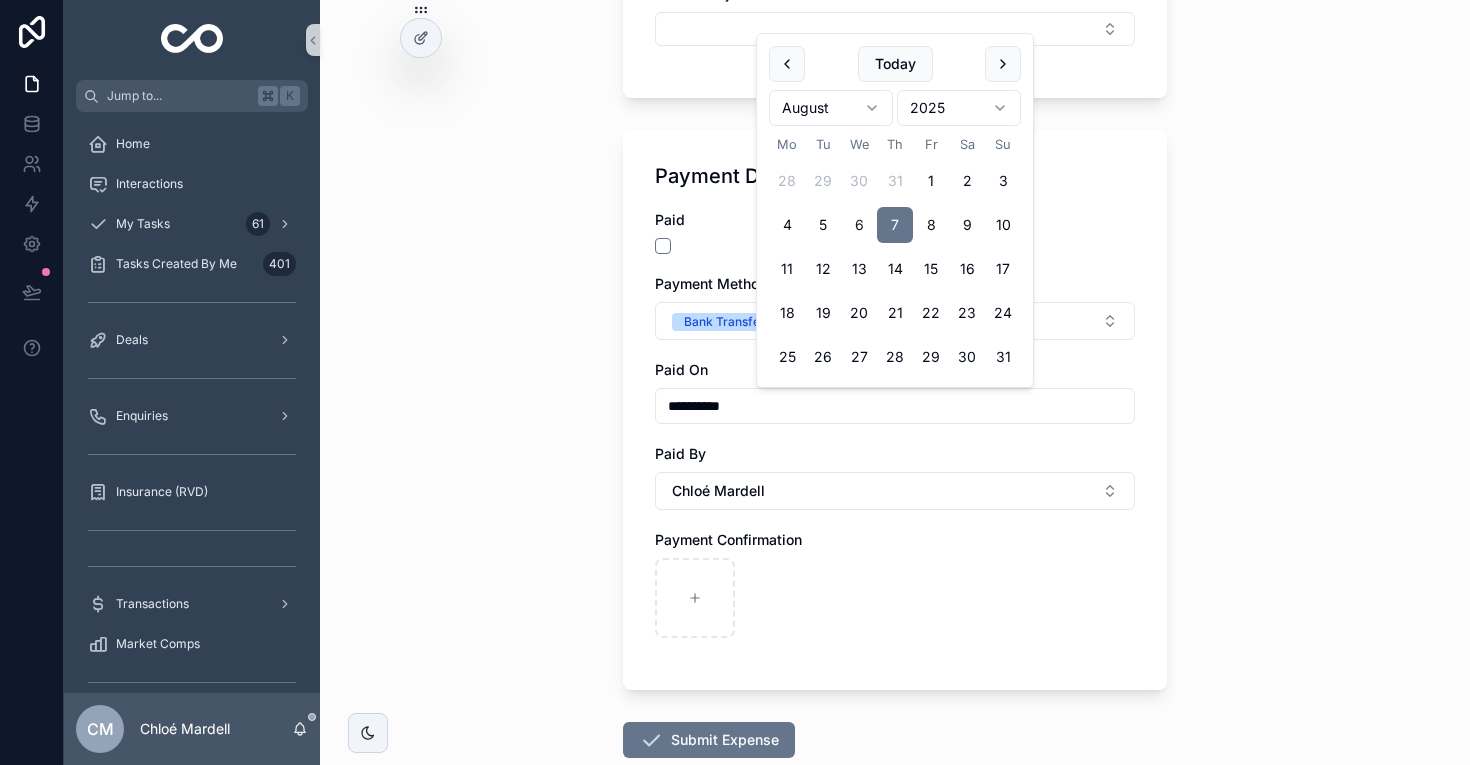 click at bounding box center [895, 598] 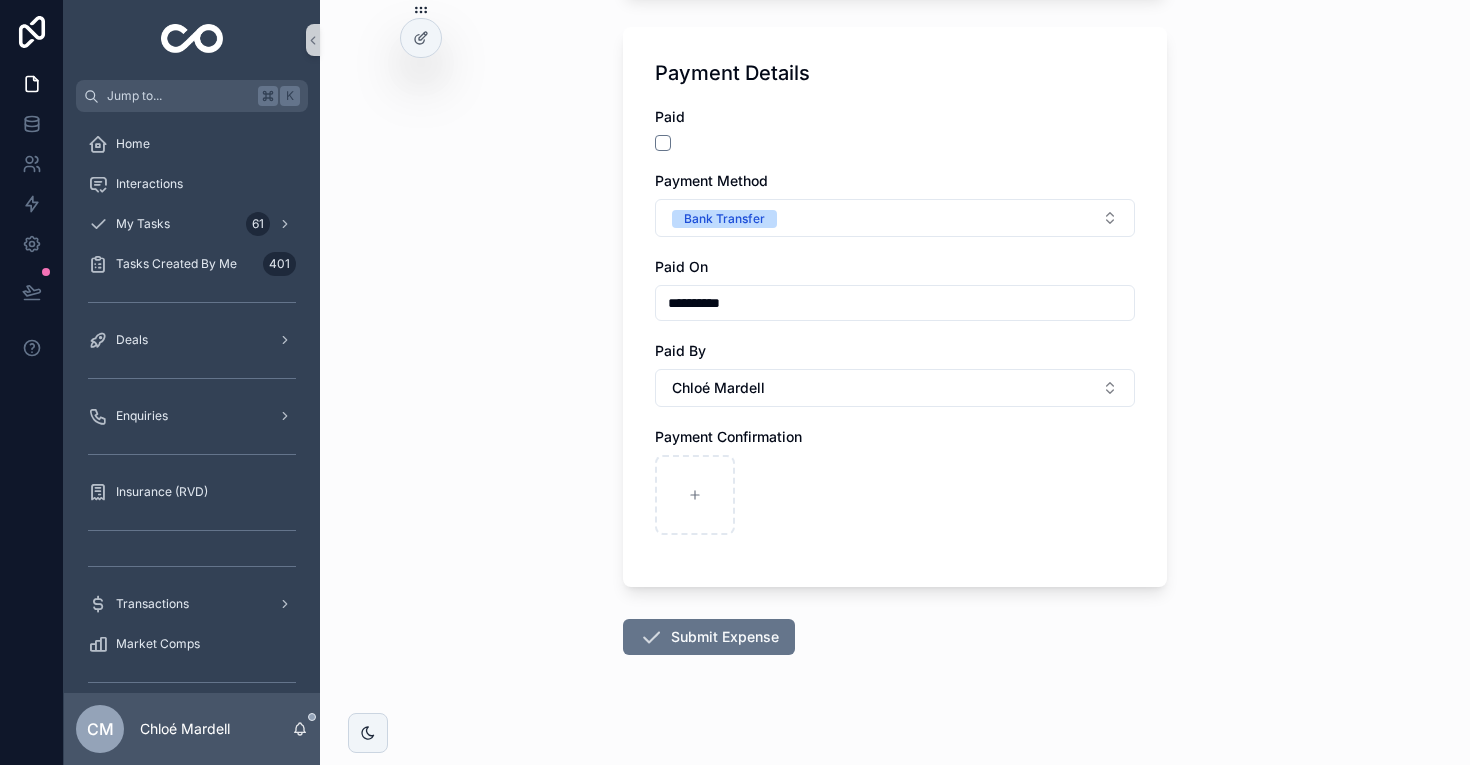 scroll, scrollTop: 1264, scrollLeft: 0, axis: vertical 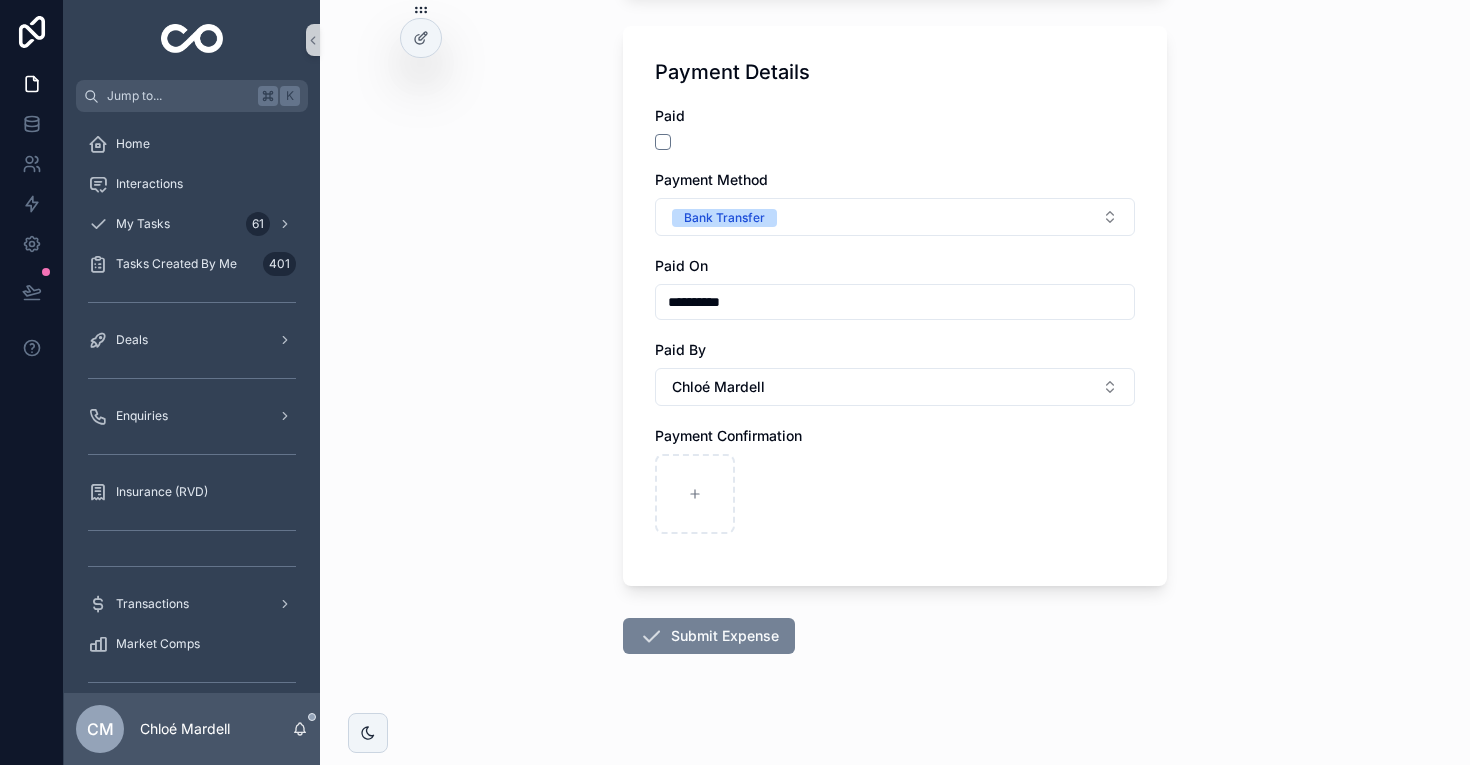 click on "Submit Expense" at bounding box center (709, 636) 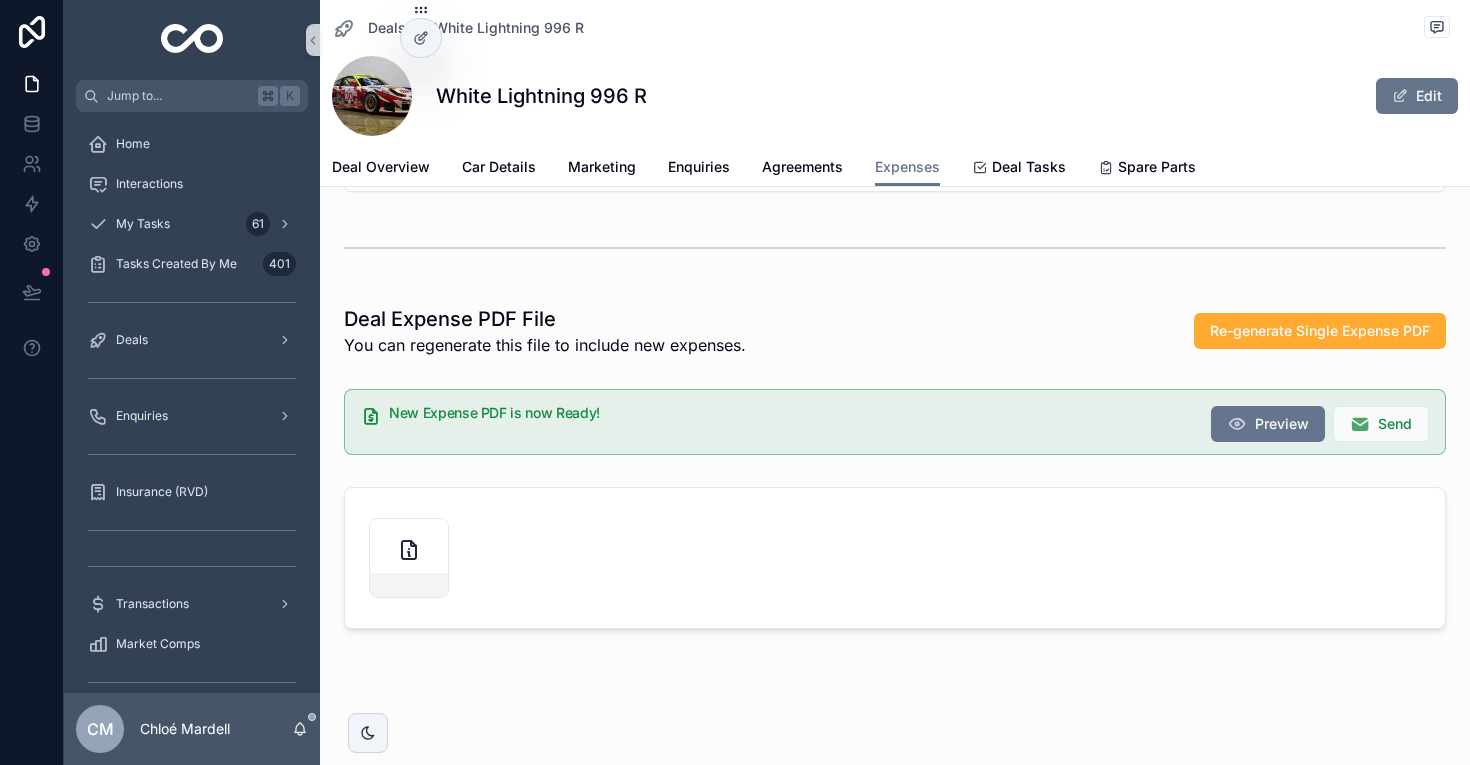 scroll, scrollTop: 798, scrollLeft: 0, axis: vertical 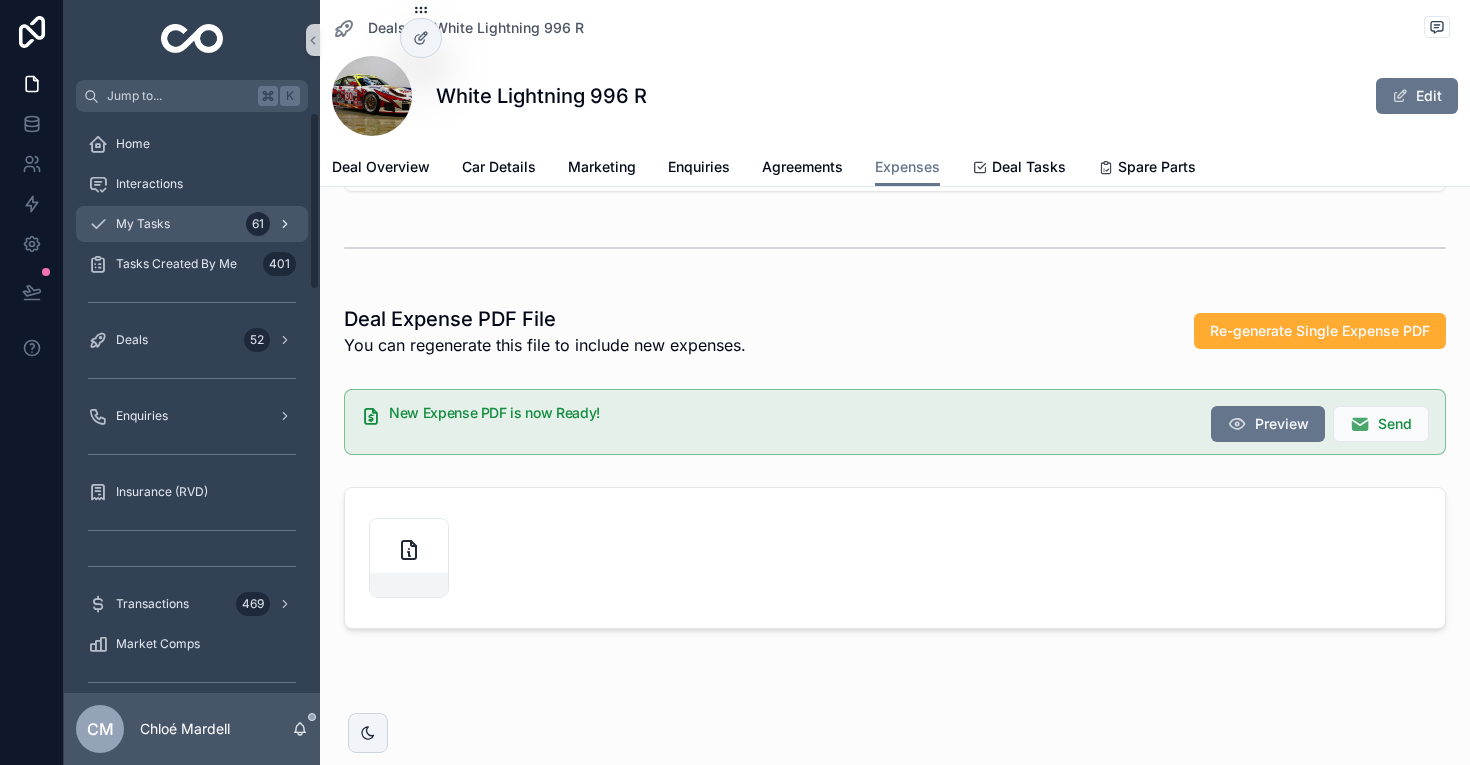 click on "My Tasks 61" at bounding box center [192, 224] 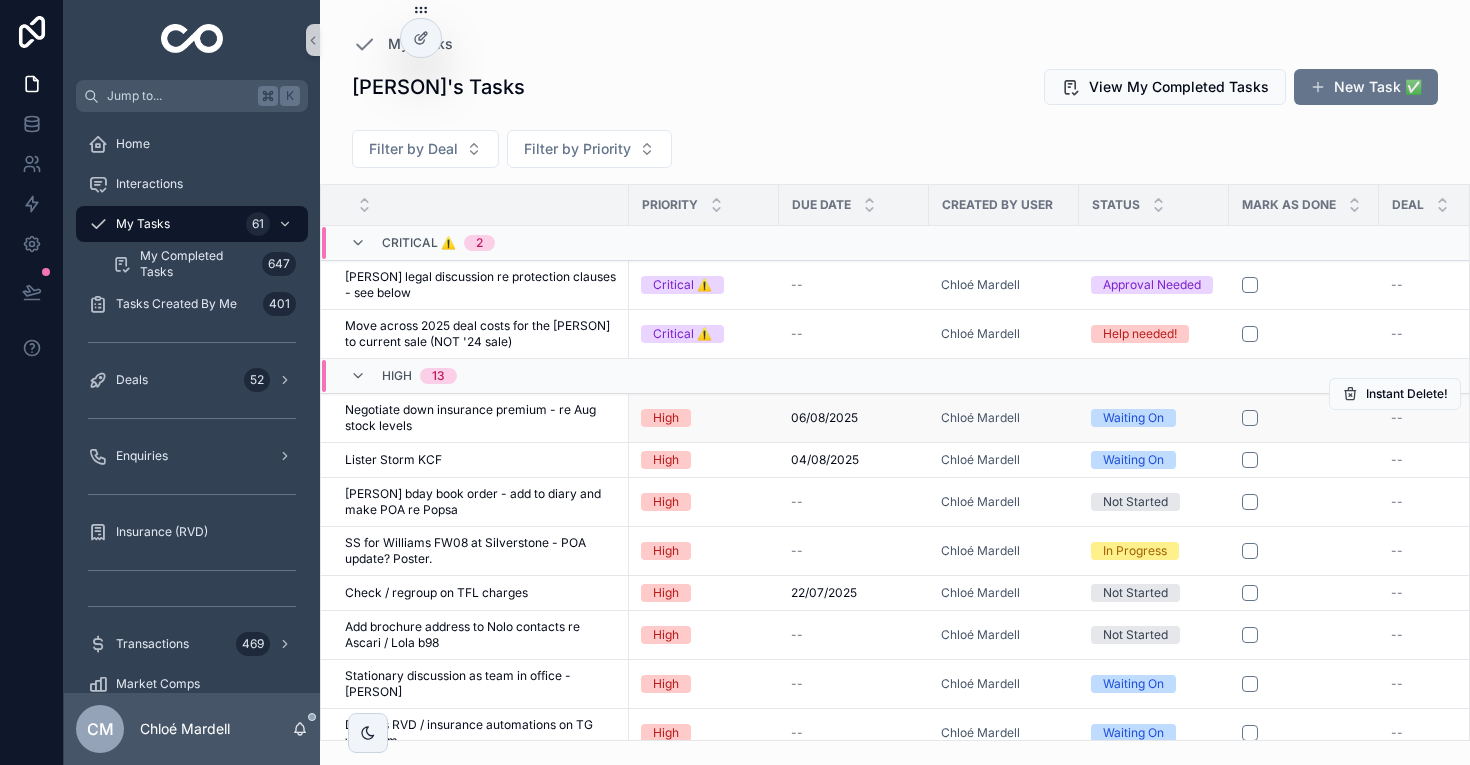 click on "Negotiate down insurance premium - re Aug stock levels" at bounding box center (481, 418) 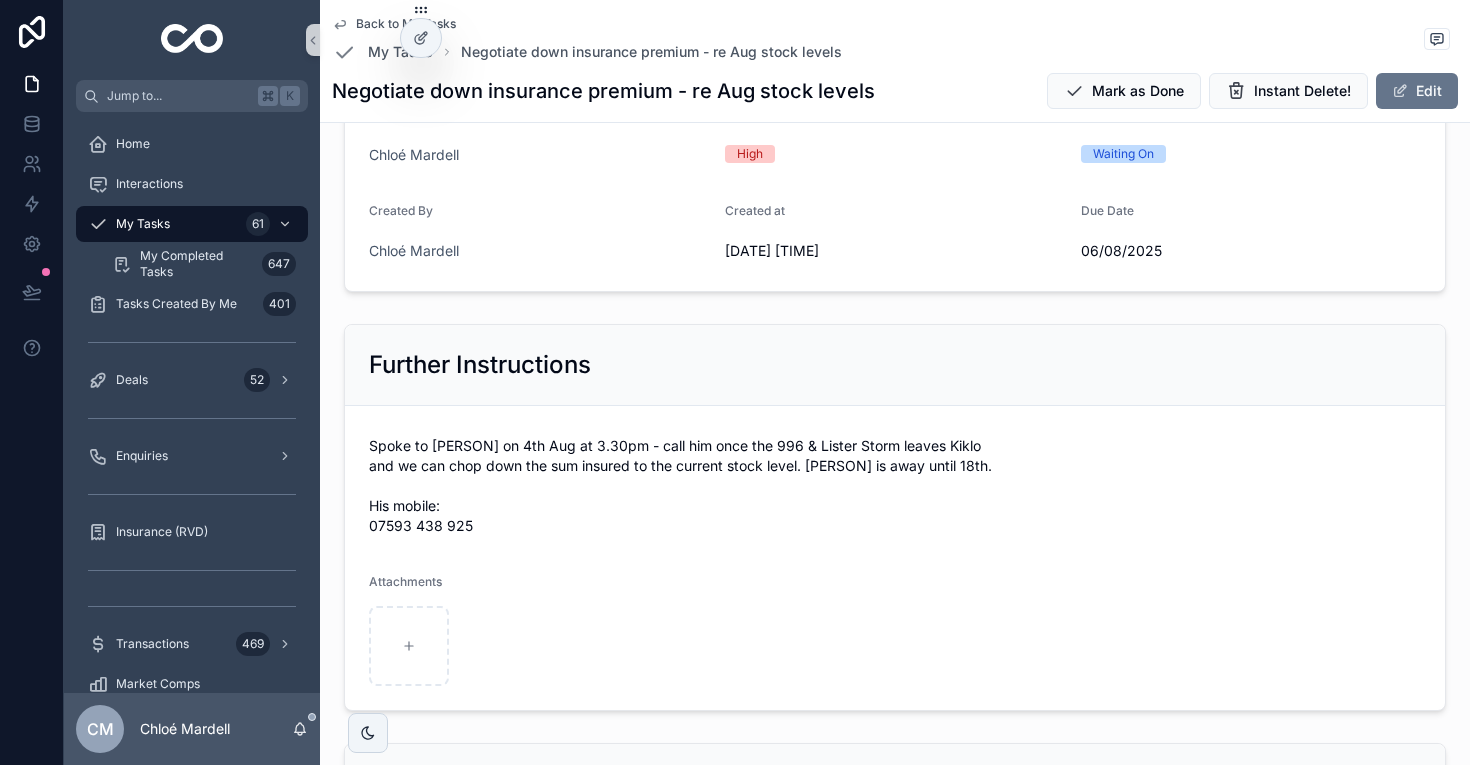 scroll, scrollTop: 0, scrollLeft: 0, axis: both 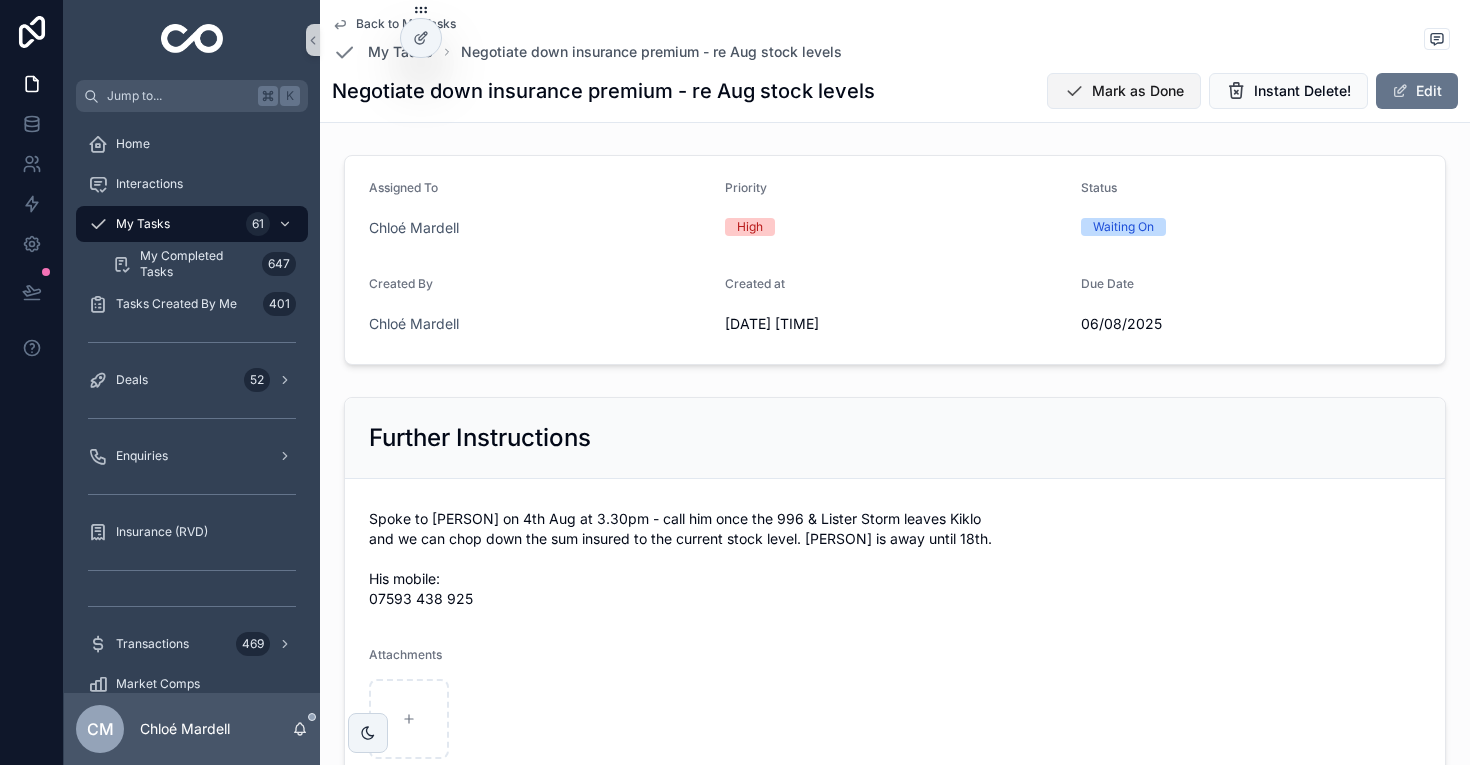 click on "Mark as Done" at bounding box center (1138, 91) 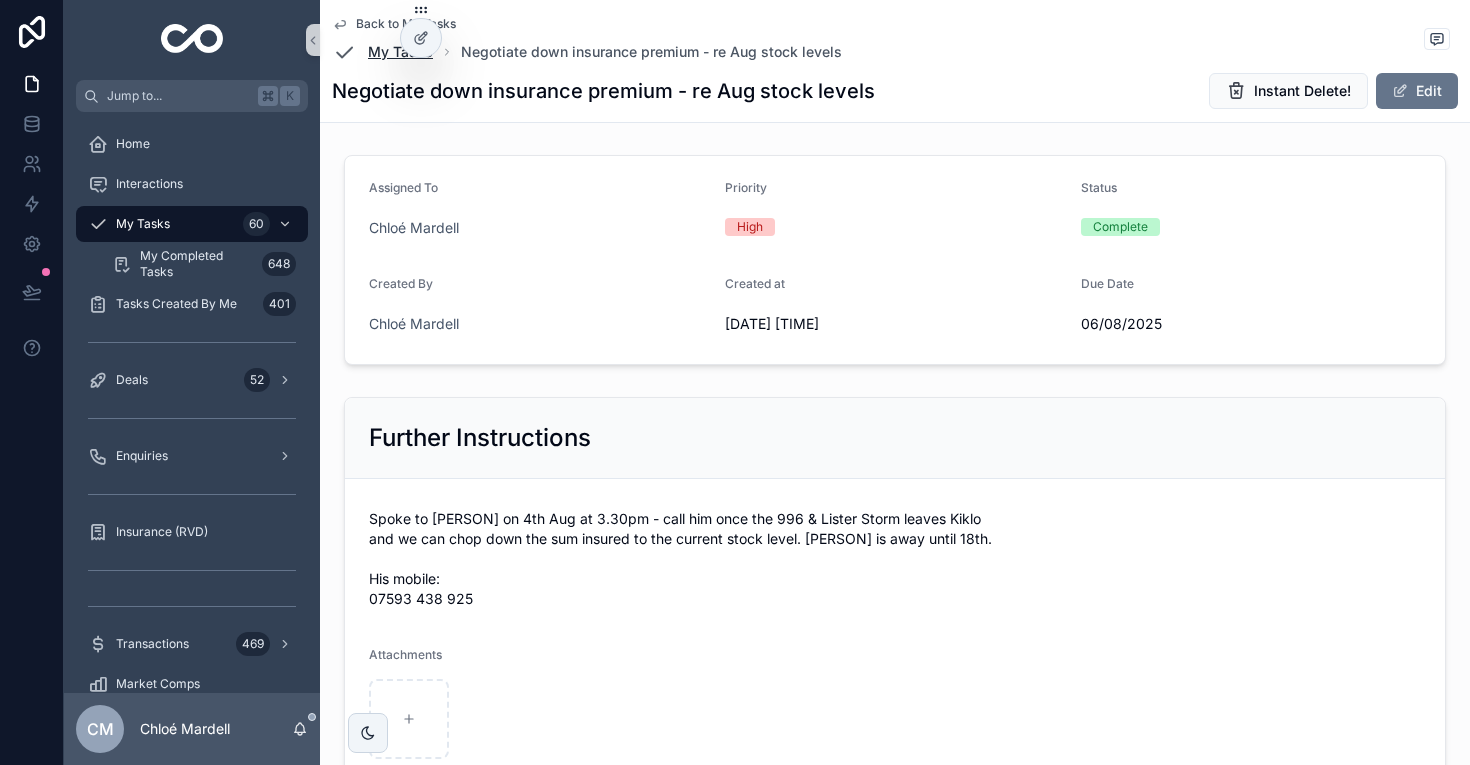click on "My Tasks" at bounding box center (400, 52) 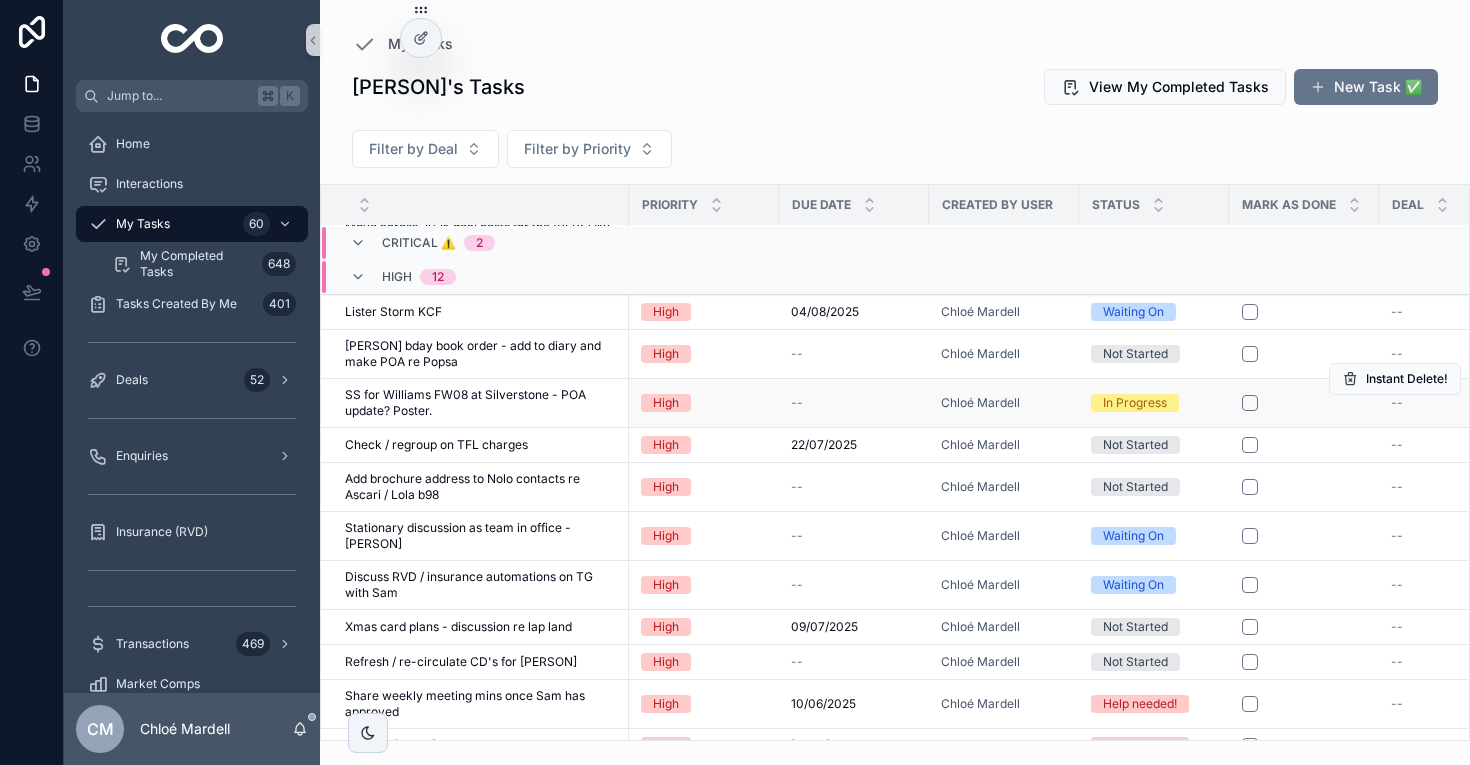 scroll, scrollTop: 0, scrollLeft: 0, axis: both 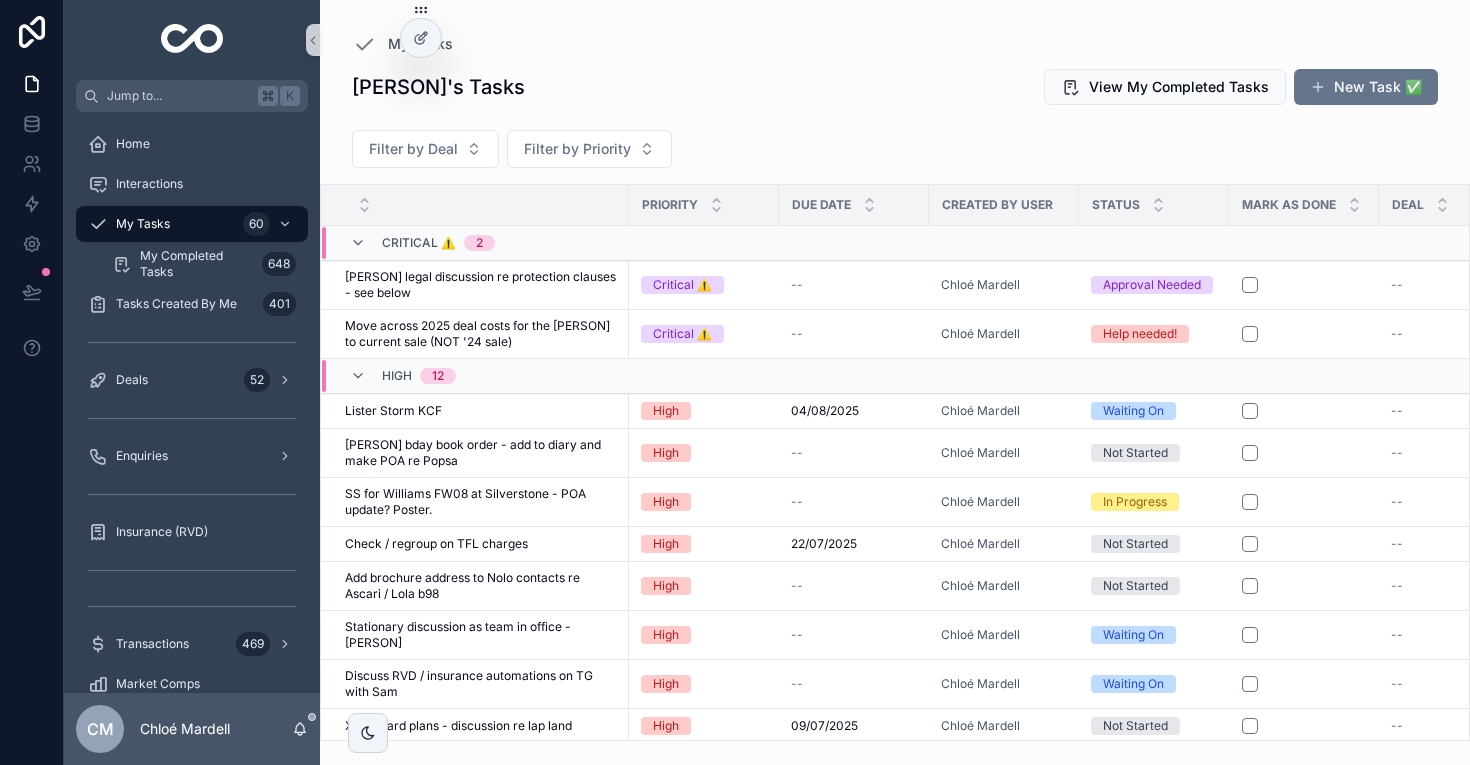 click on "My Tasks Chloé's Tasks View My Completed Tasks New Task ✅ Filter by Deal Filter by Priority Priority Due Date Created By User Status Mark As Done Deal Enquiry Interaction Trips Project Critical ⚠️️ 2 Phillip legal discussion re protection clauses - see below  Phillip legal discussion re protection clauses - see below  Critical ⚠️️ -- Chloé Mardell Approval Needed -- -- -- -- -- Instant Delete! Move across 2025 deal costs for the Williams to current sale (NOT '24 sale) Move across 2025 deal costs for the Williams to current sale (NOT '24 sale) Critical ⚠️️ -- Chloé Mardell Help needed! -- -- -- -- -- Instant Delete! High 12 Lister Storm KCF Lister Storm KCF High 04/08/2025 04/08/2025 Chloé Mardell Waiting On -- -- -- -- -- Instant Delete! Alex R bday book order - add to diary and make POA re Popsa Alex R bday book order - add to diary and make POA re Popsa High -- Chloé Mardell Not Started -- -- -- -- -- Instant Delete! SS for Williams FW08 at Silverstone - POA update? Poster.  High --" at bounding box center [895, 370] 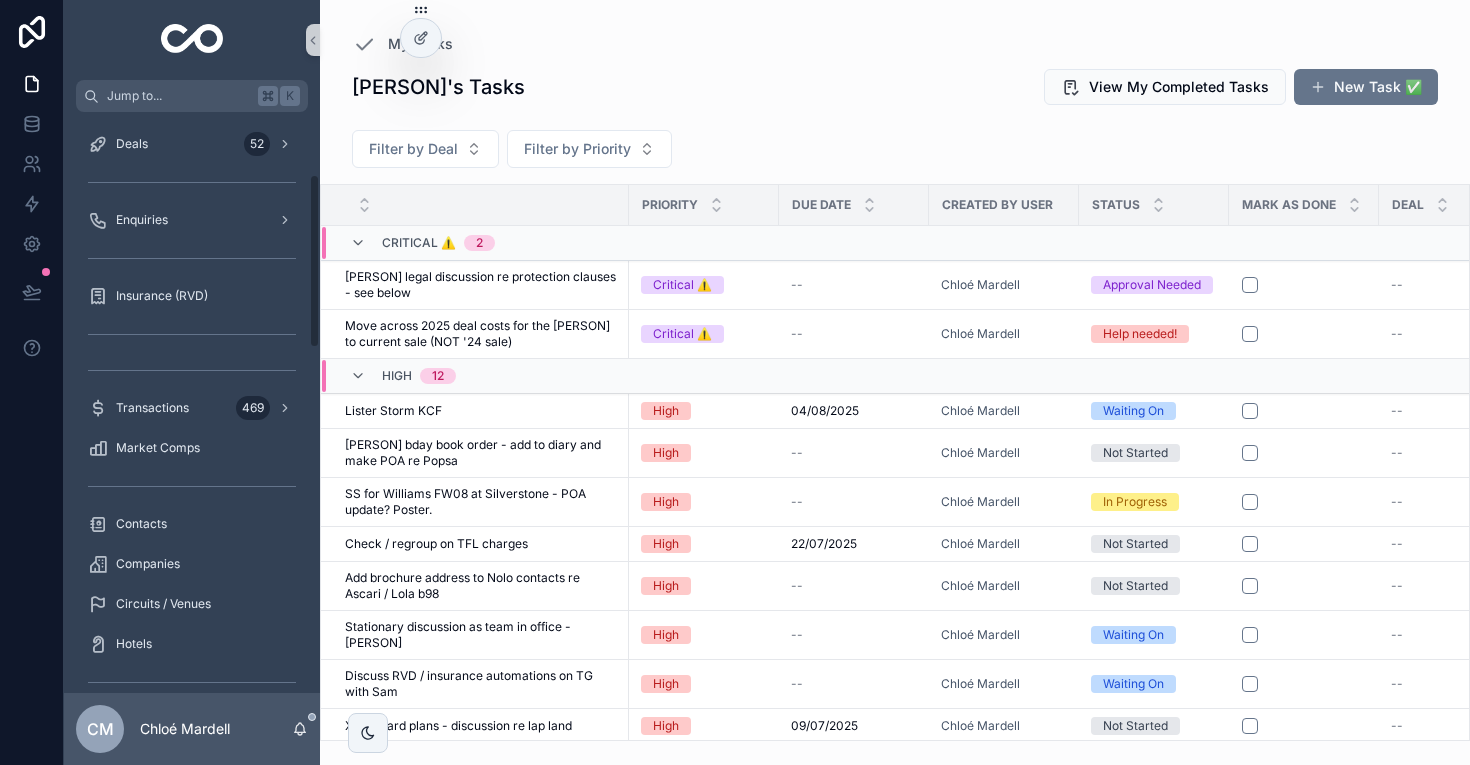 scroll, scrollTop: 34, scrollLeft: 0, axis: vertical 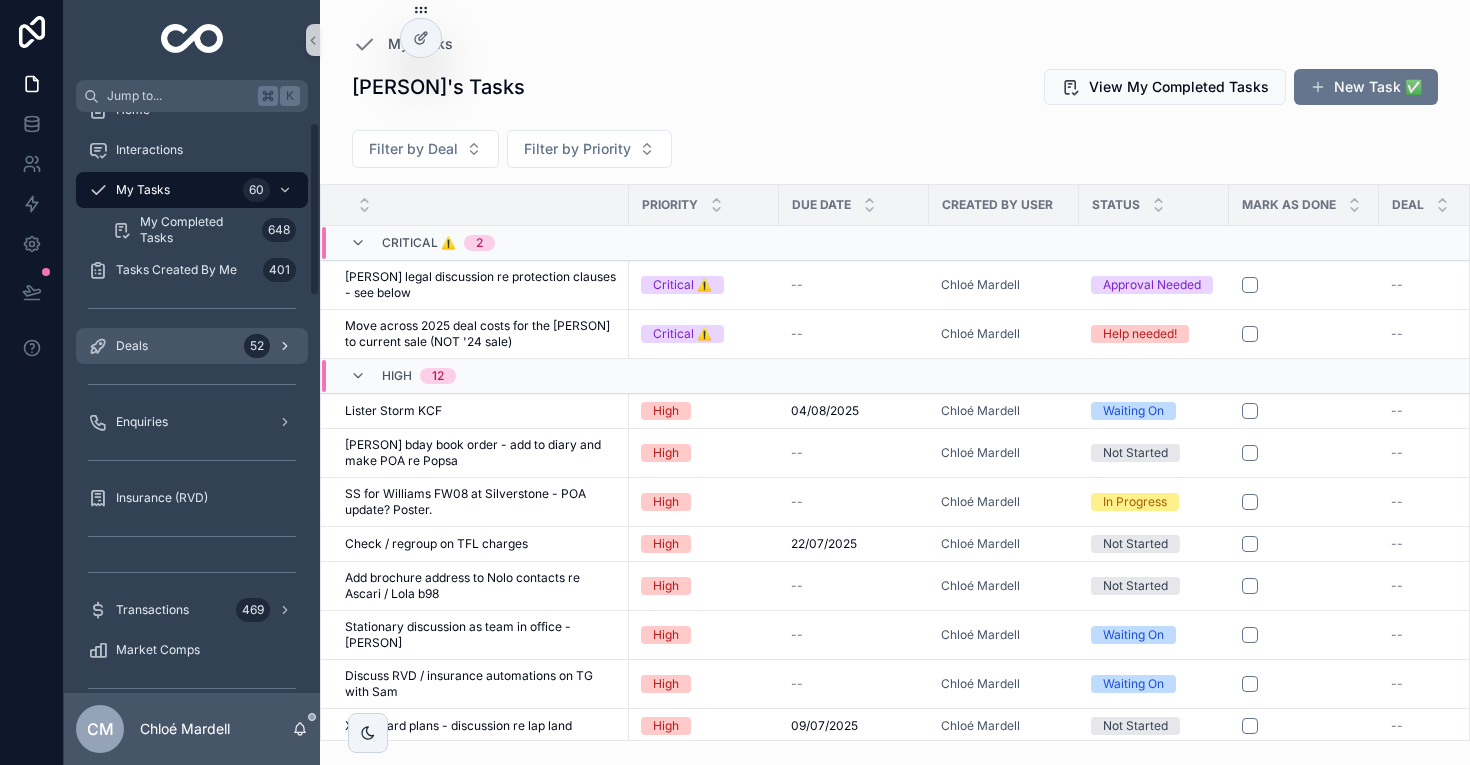 click on "Deals 52" at bounding box center [192, 346] 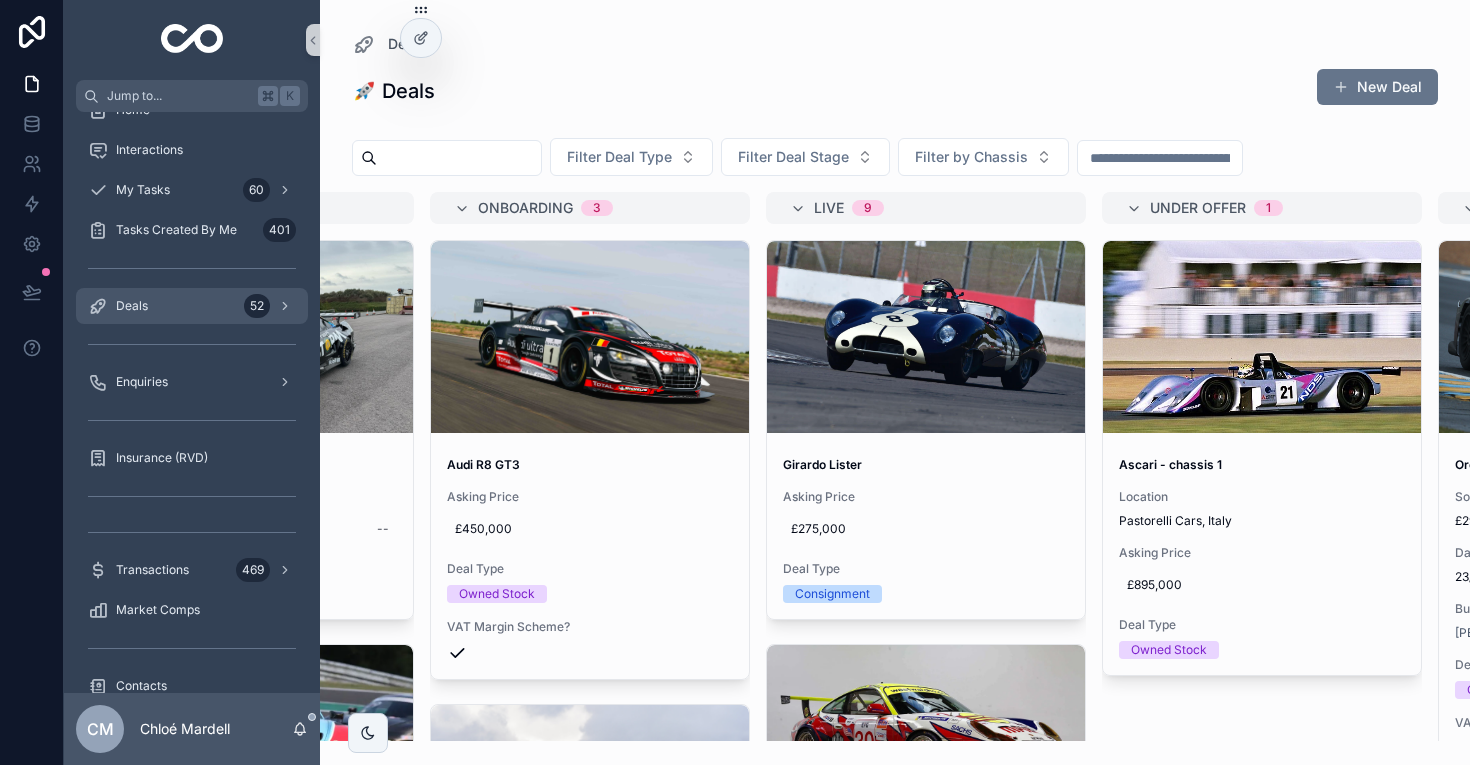 scroll, scrollTop: 0, scrollLeft: 246, axis: horizontal 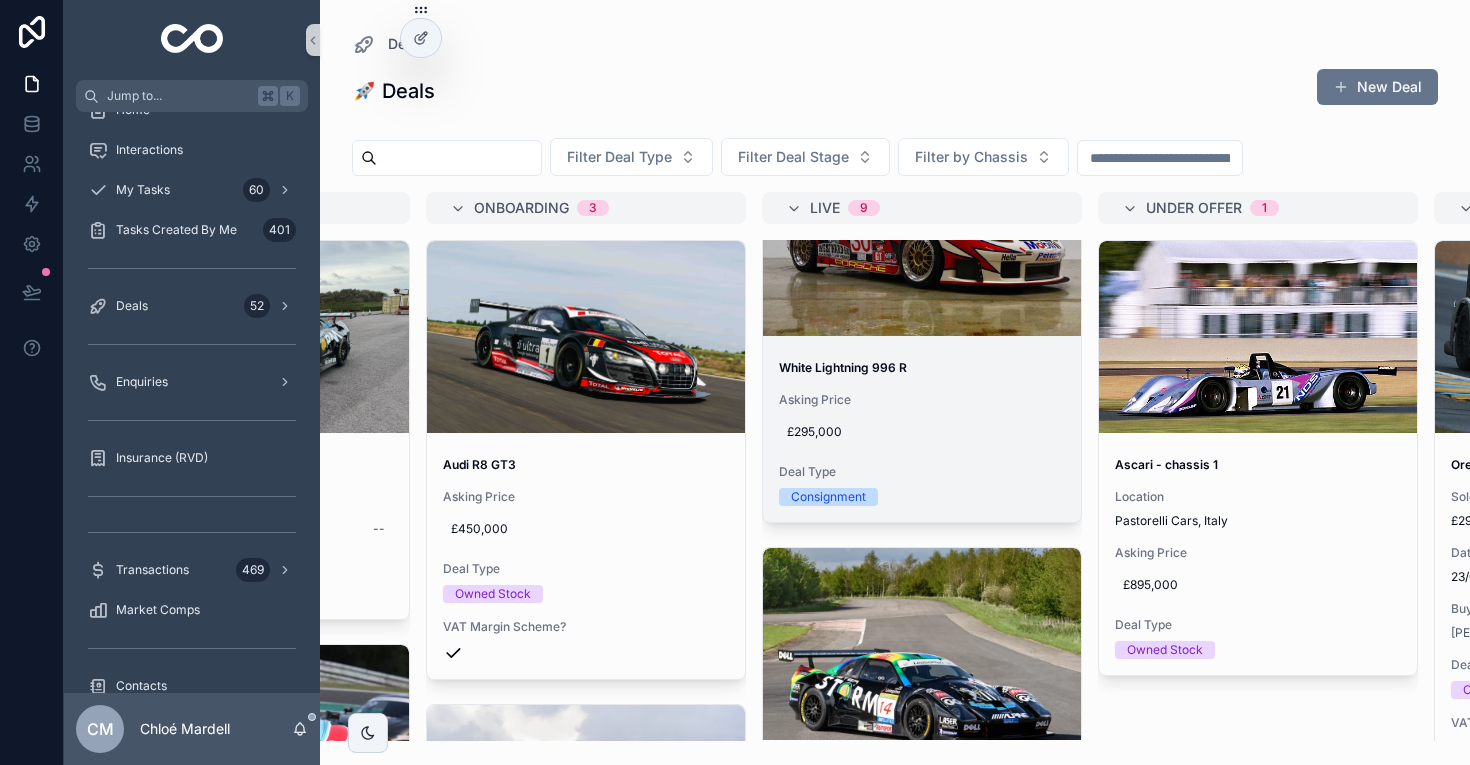 click on "White Lightning 996 R Asking Price £295,000 Deal Type Consignment" at bounding box center (922, 433) 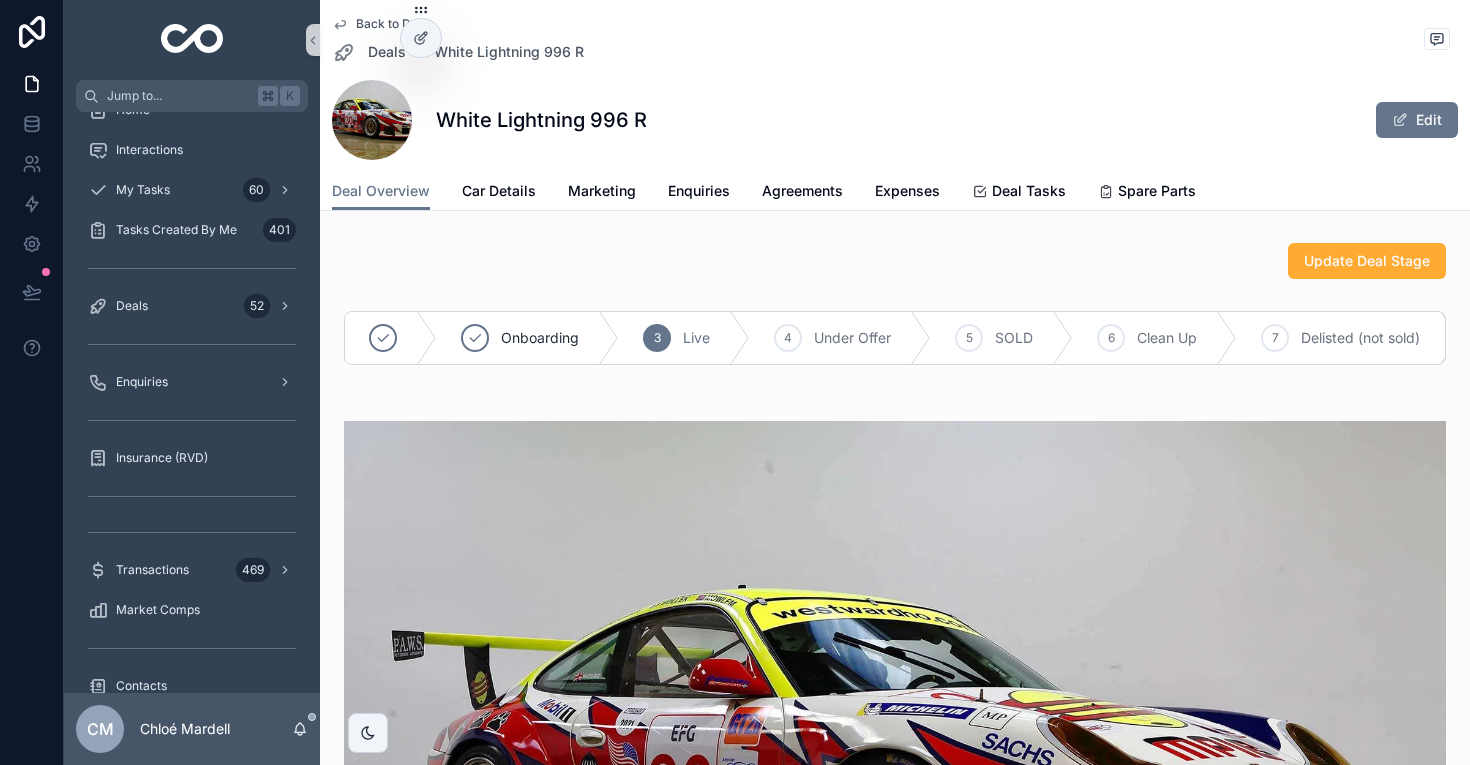 scroll, scrollTop: 158, scrollLeft: 0, axis: vertical 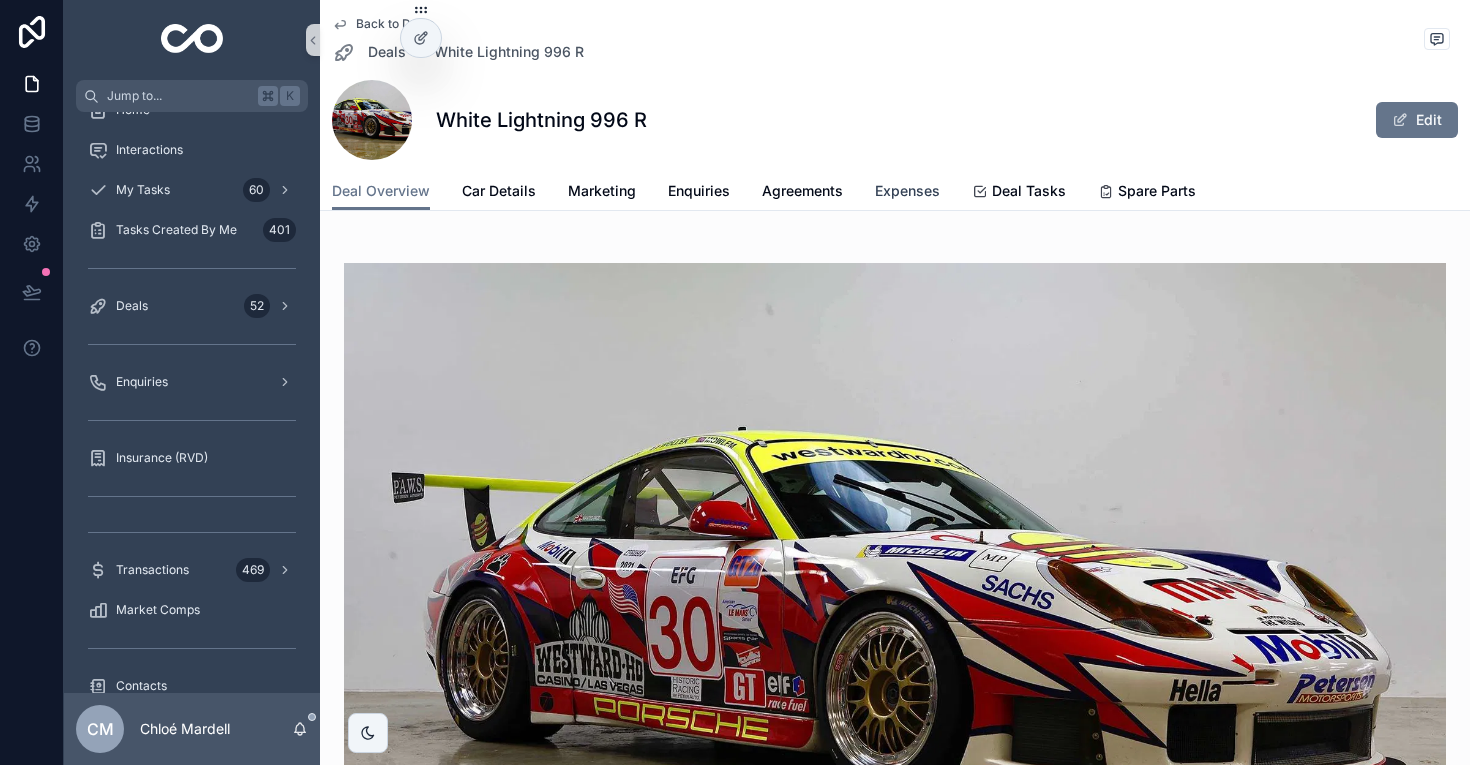 click on "Expenses" at bounding box center [907, 193] 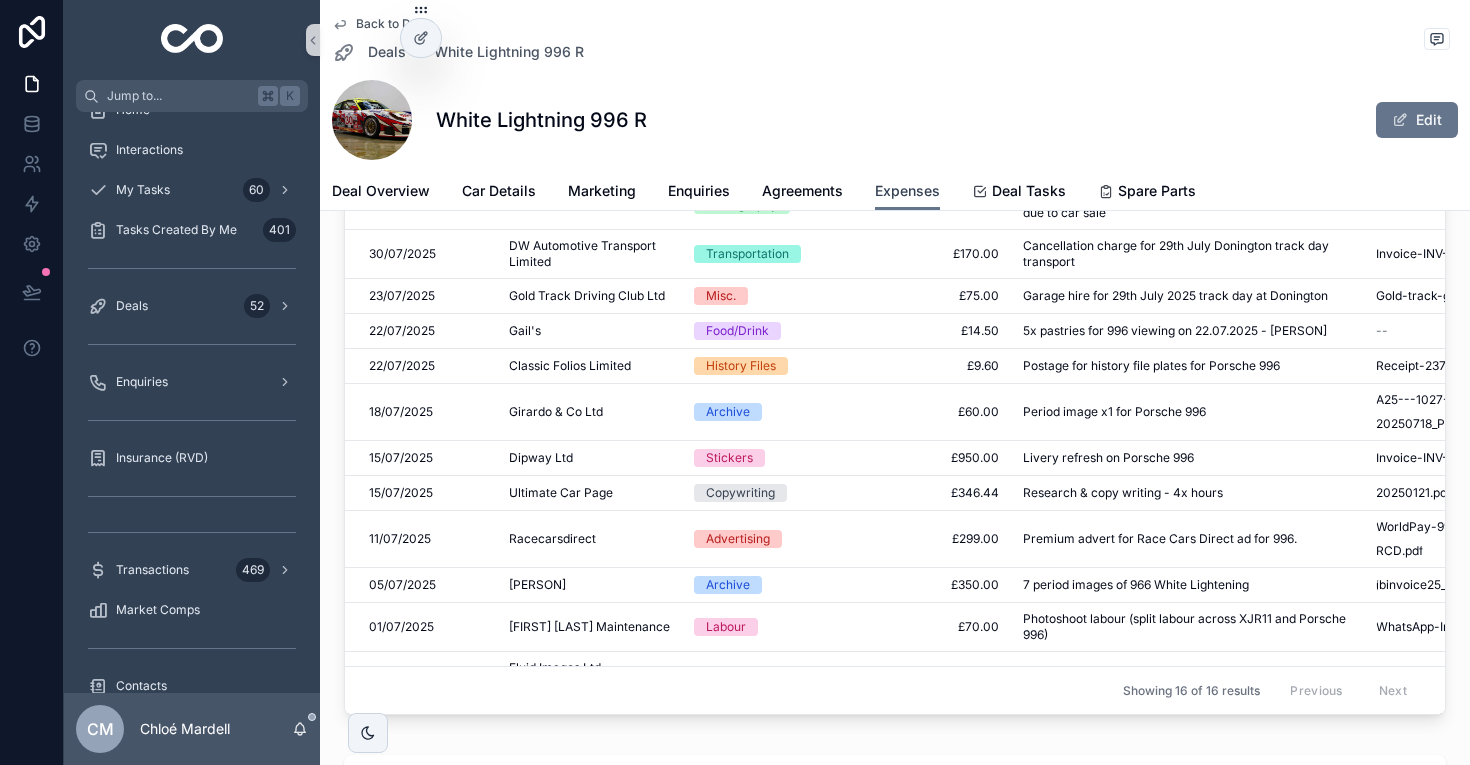 scroll, scrollTop: 0, scrollLeft: 0, axis: both 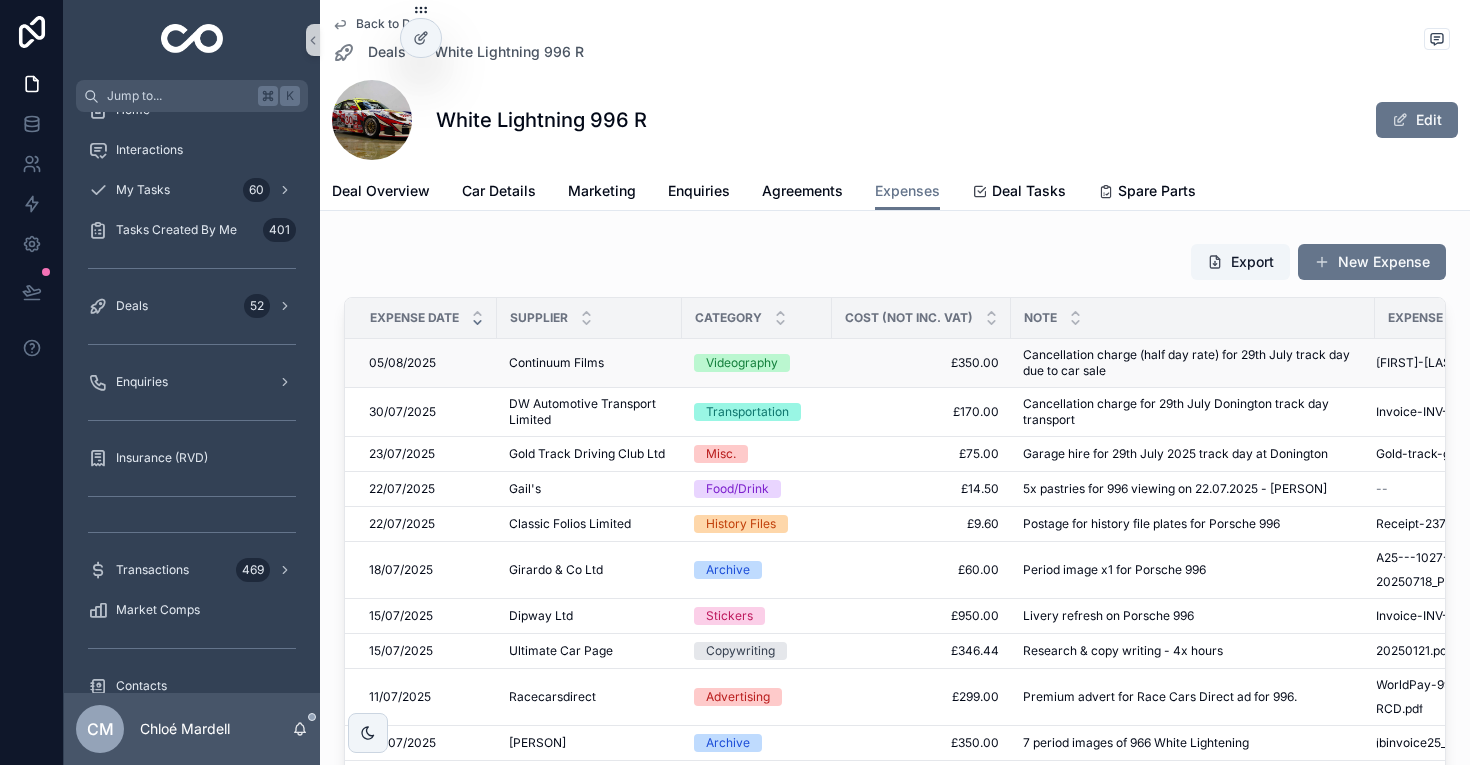 click on "Cancellation charge (half day rate) for 29th July track day due to car sale" at bounding box center [1193, 363] 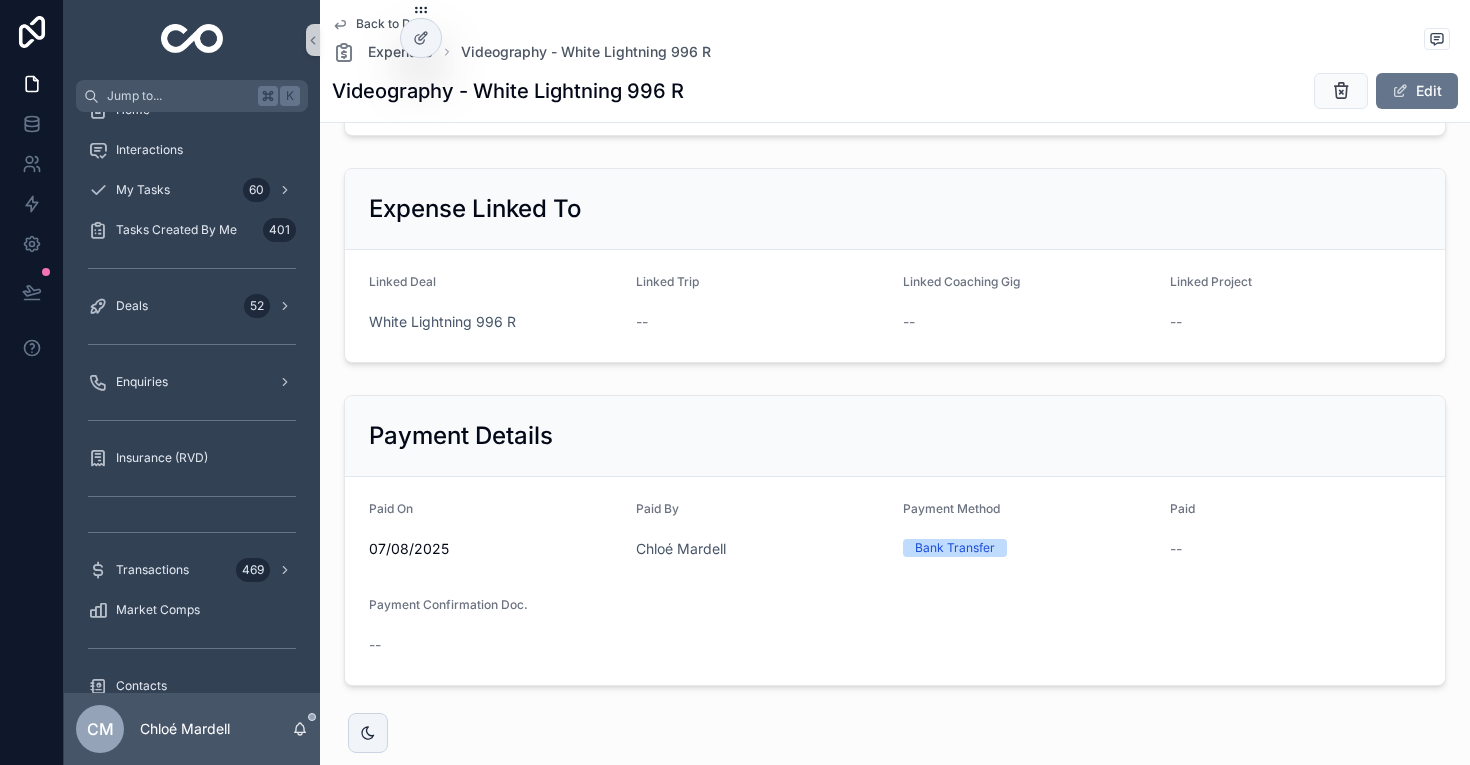 scroll, scrollTop: 655, scrollLeft: 0, axis: vertical 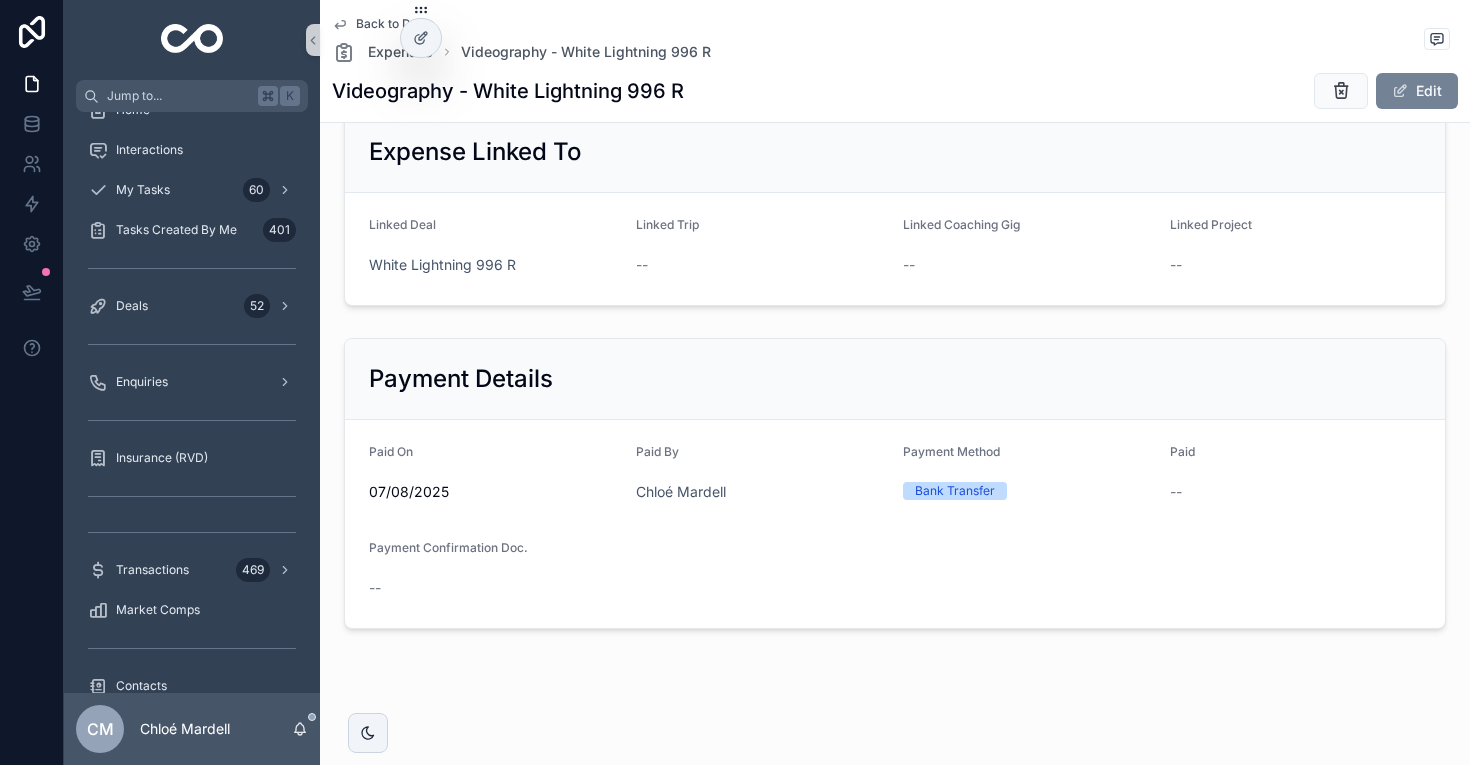 click on "Edit" at bounding box center [1417, 91] 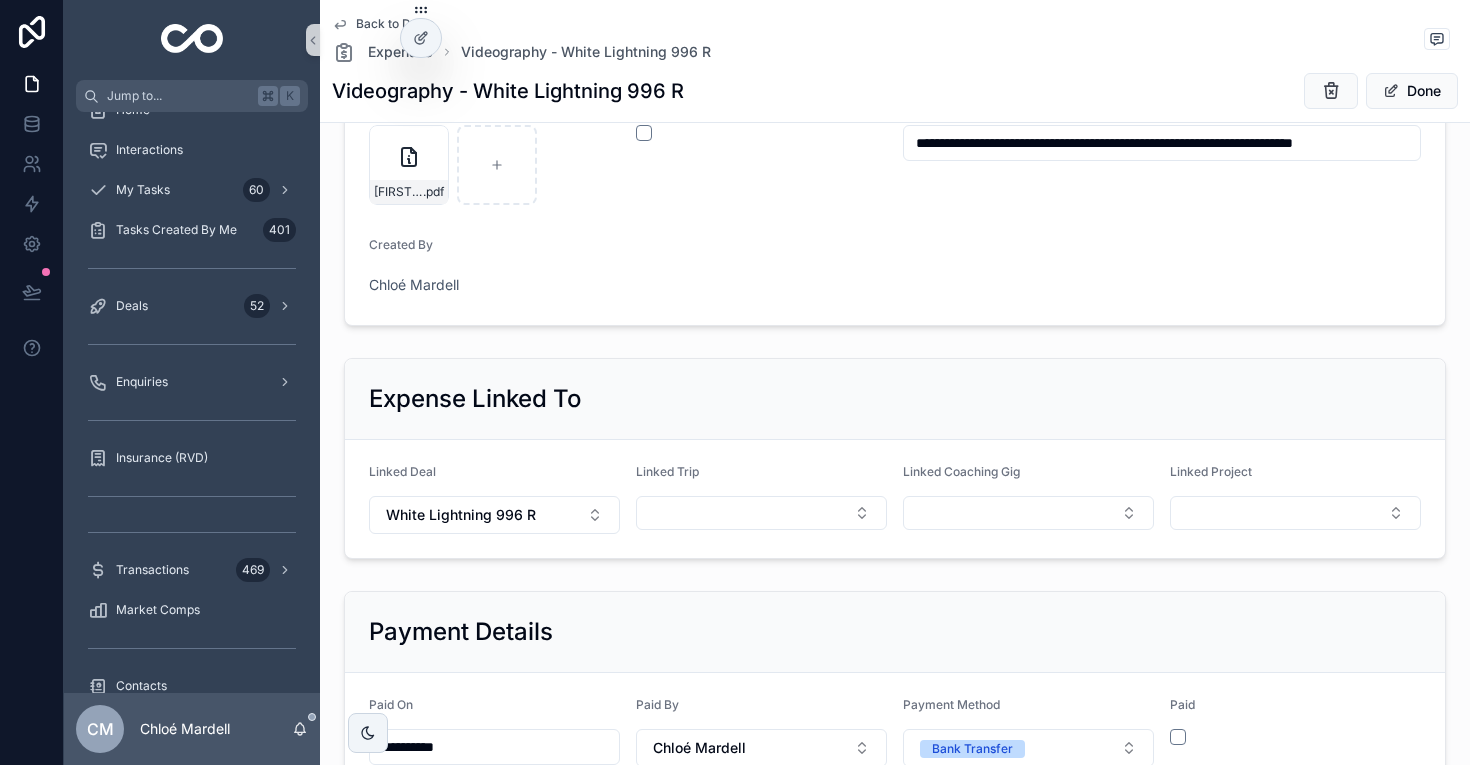 scroll, scrollTop: 709, scrollLeft: 0, axis: vertical 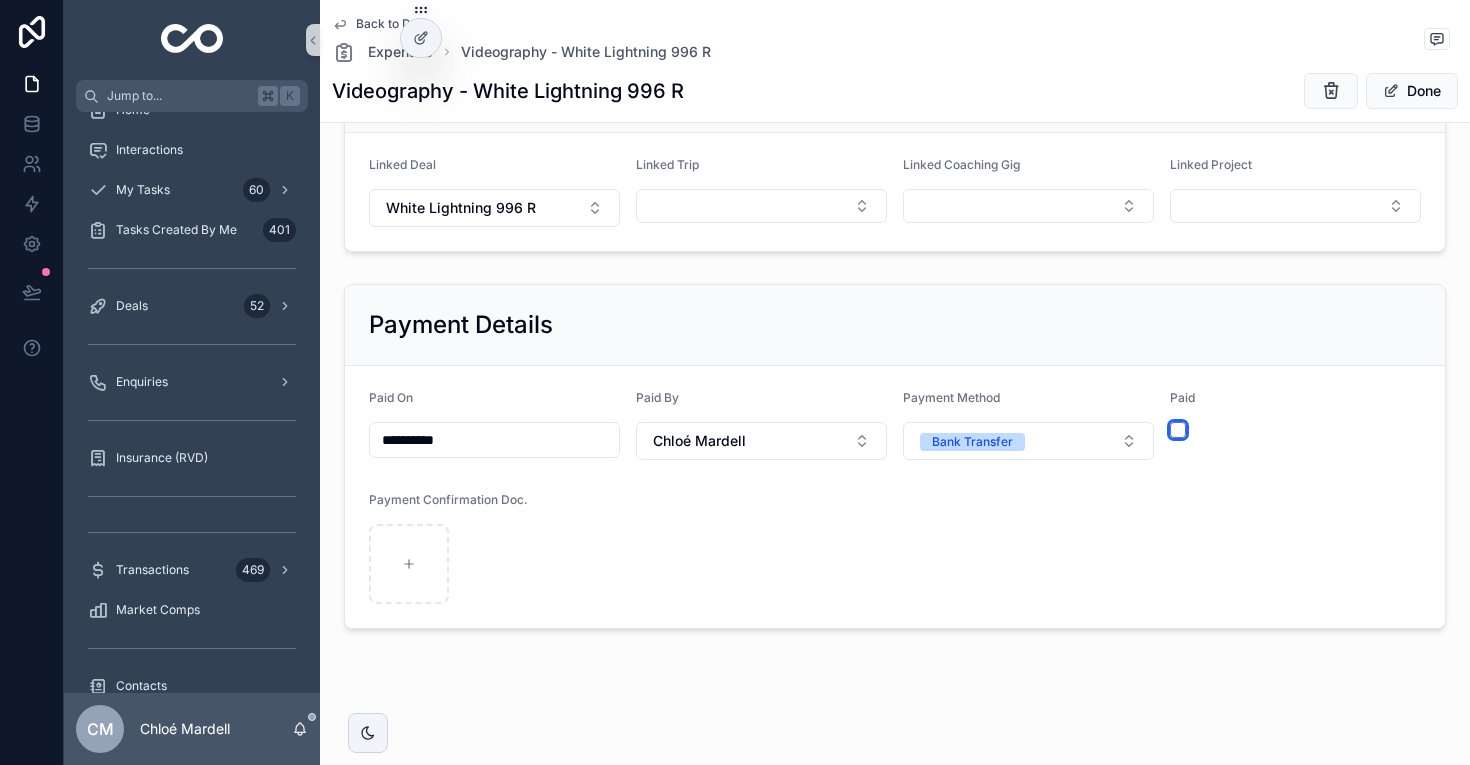 click at bounding box center (1178, 430) 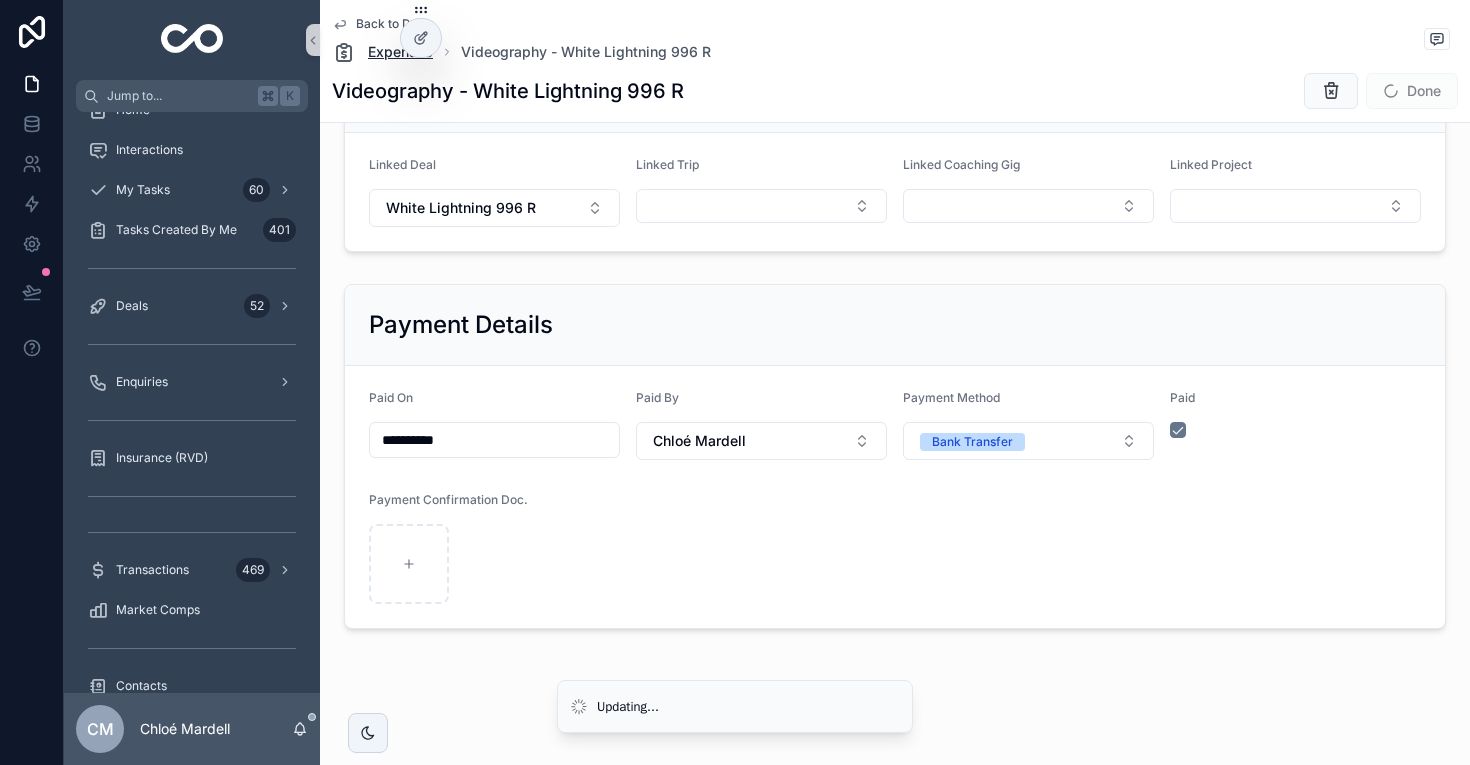 click on "Expenses" at bounding box center (400, 52) 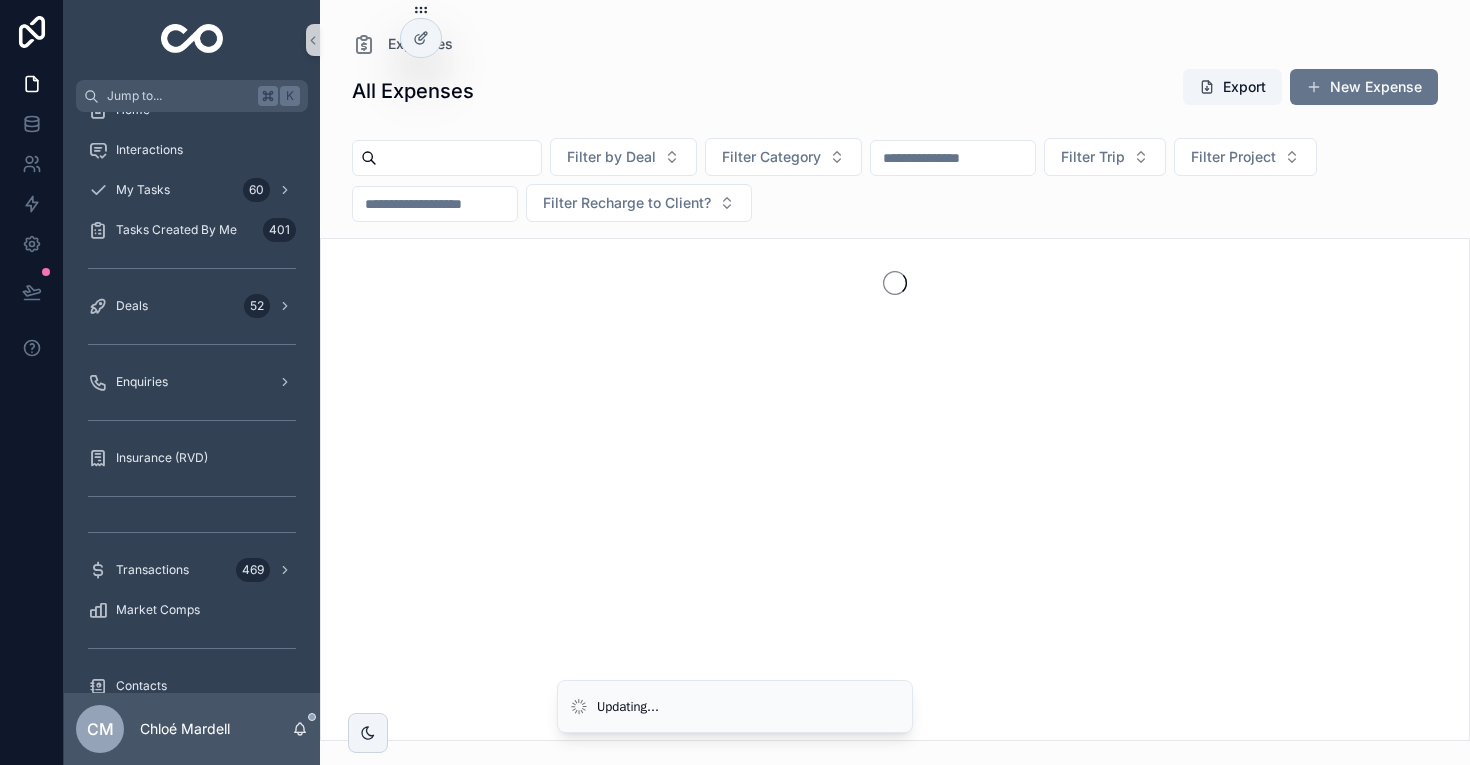scroll, scrollTop: 0, scrollLeft: 0, axis: both 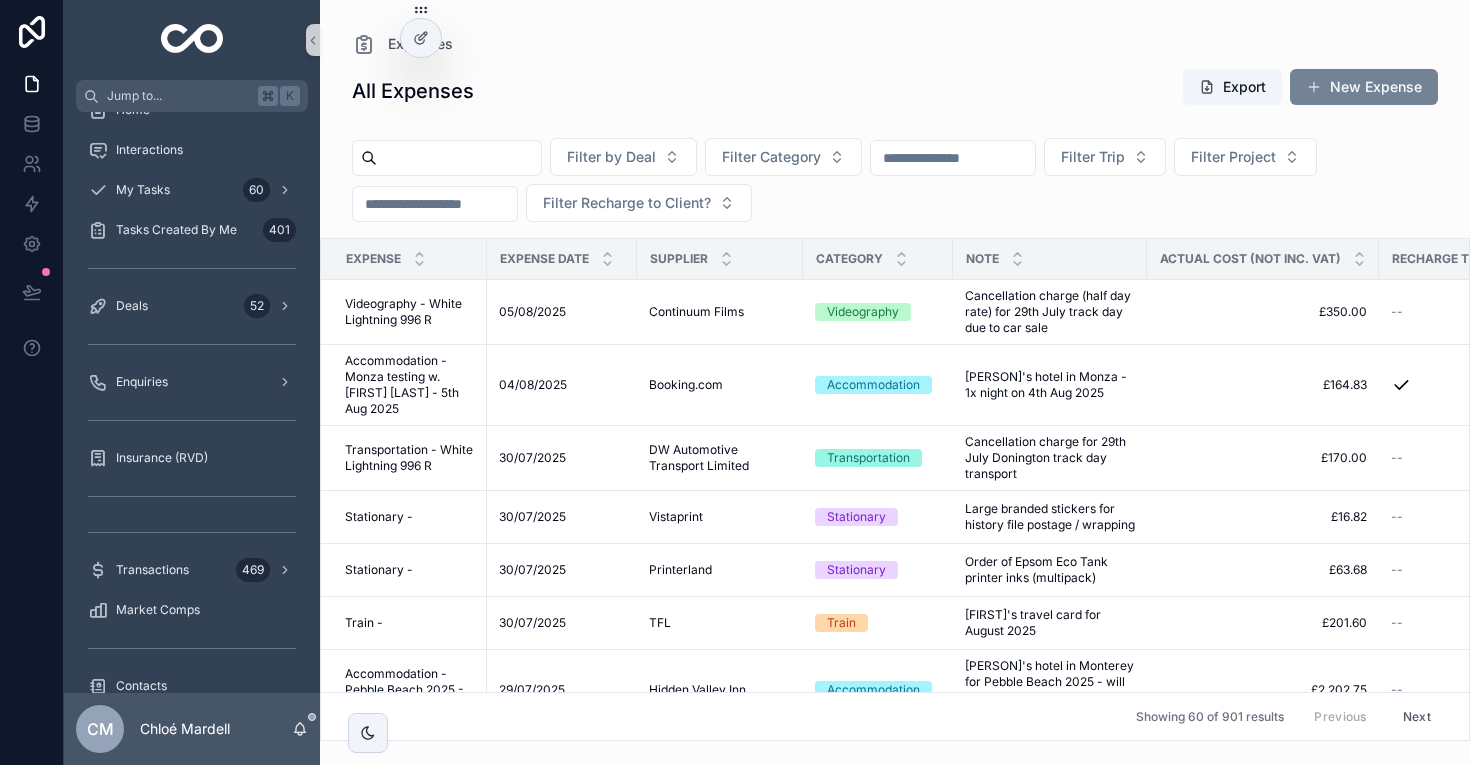 click on "New Expense" at bounding box center (1364, 87) 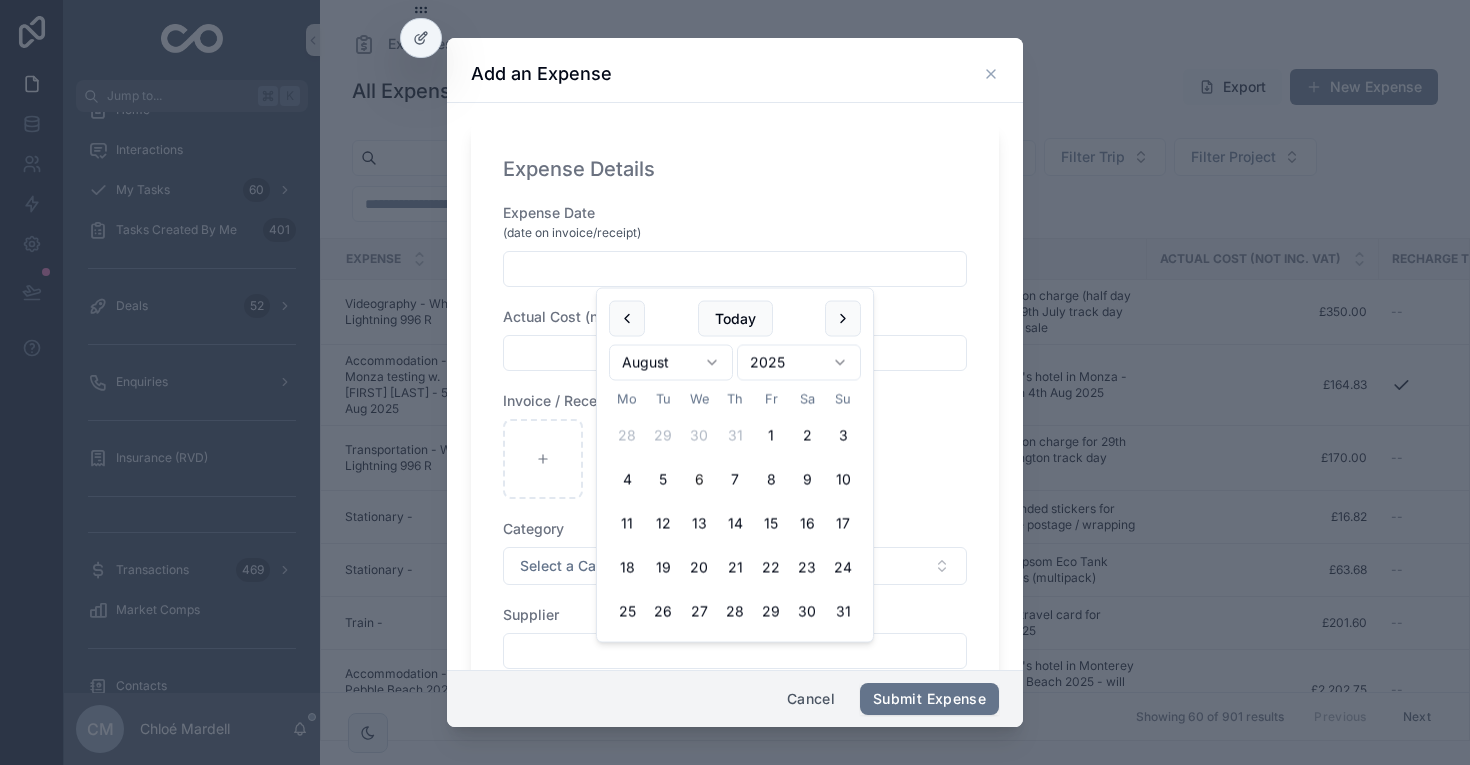 click at bounding box center [735, 269] 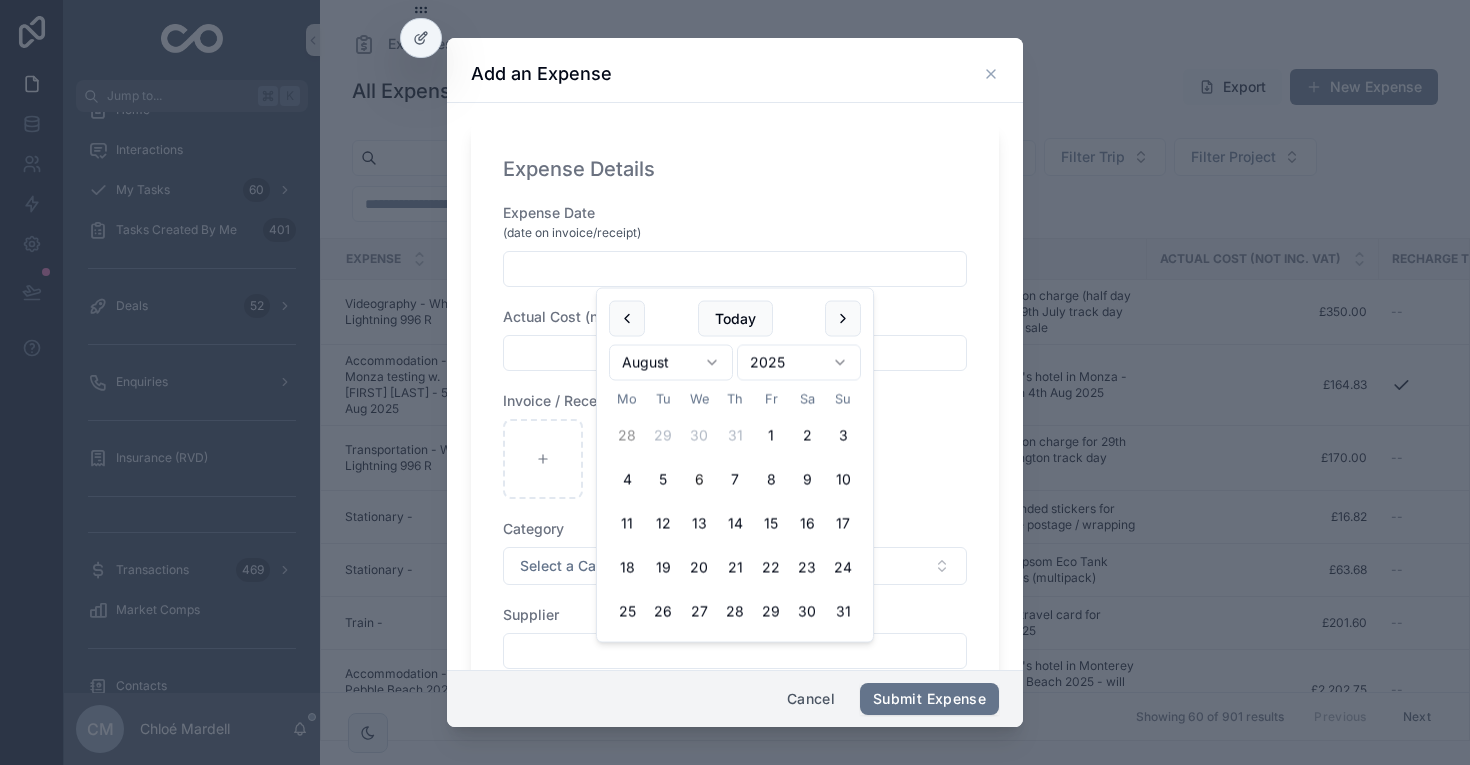 click on "28" at bounding box center (627, 436) 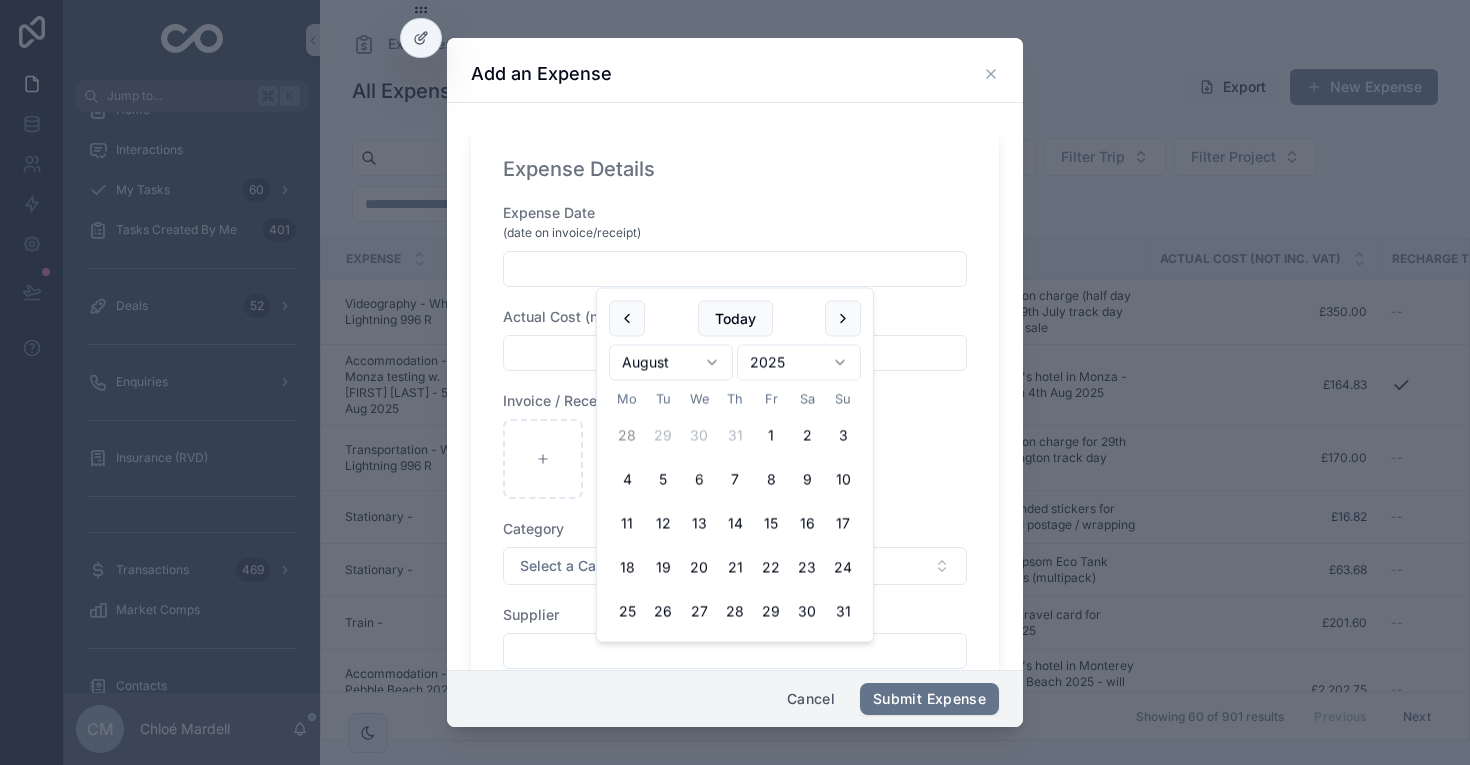 type on "**********" 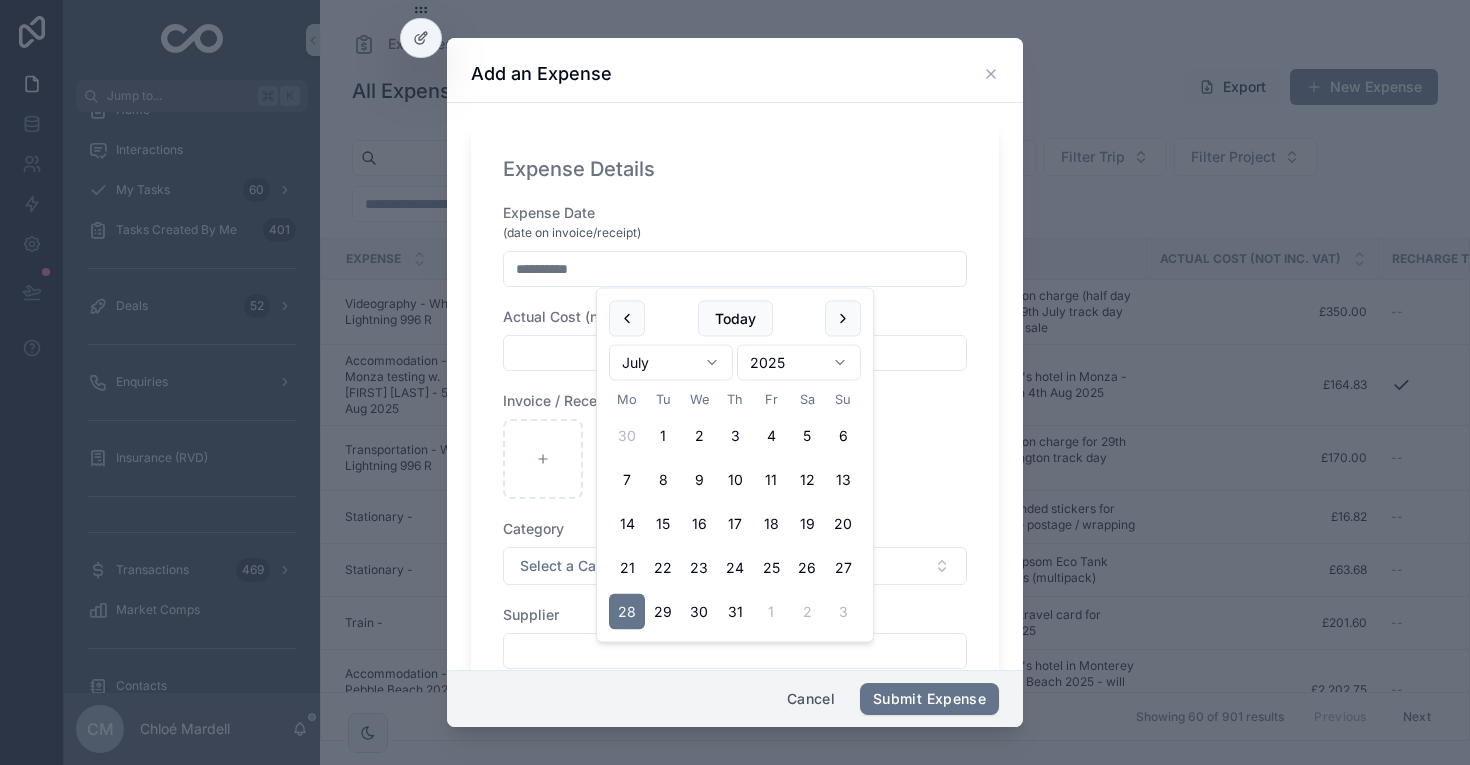 click at bounding box center [735, 353] 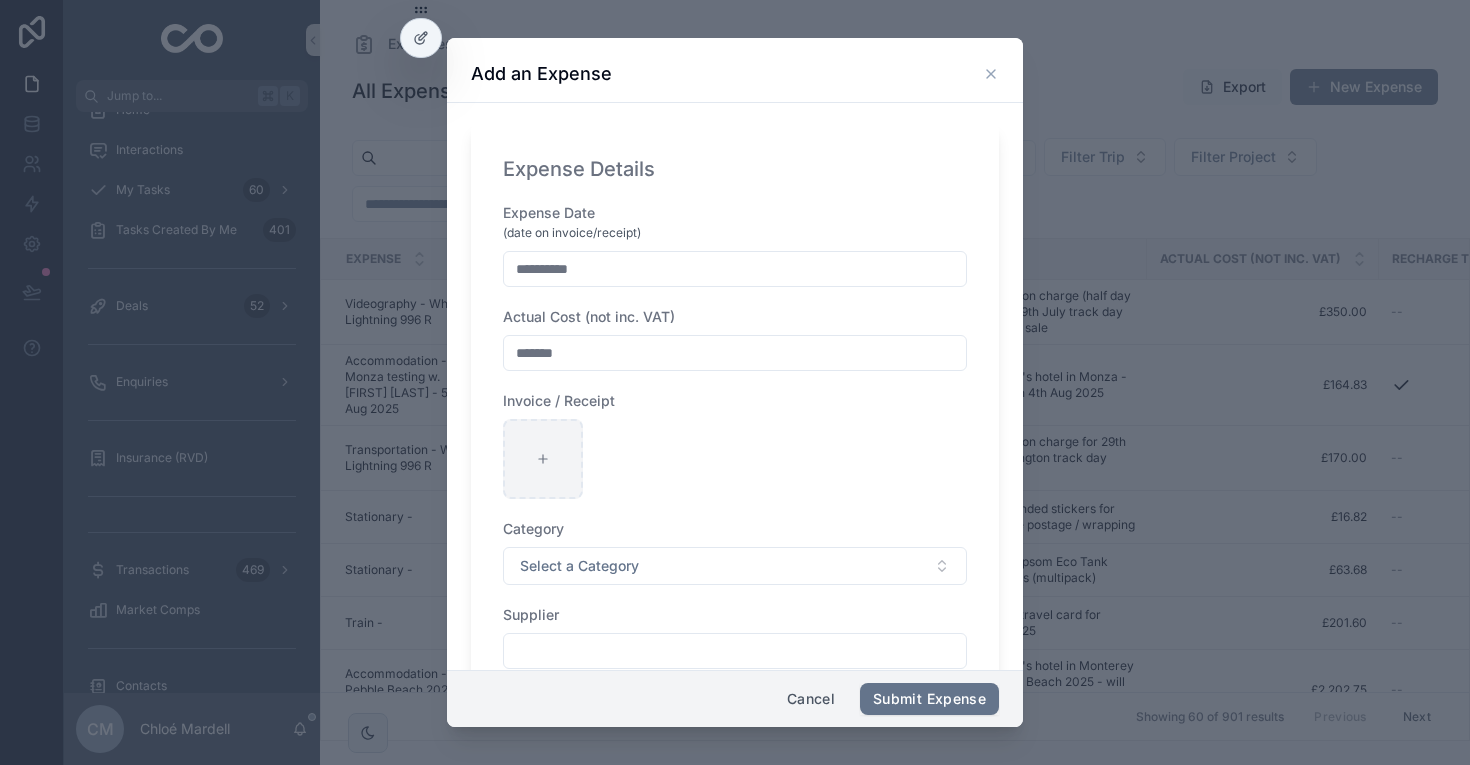 type on "*******" 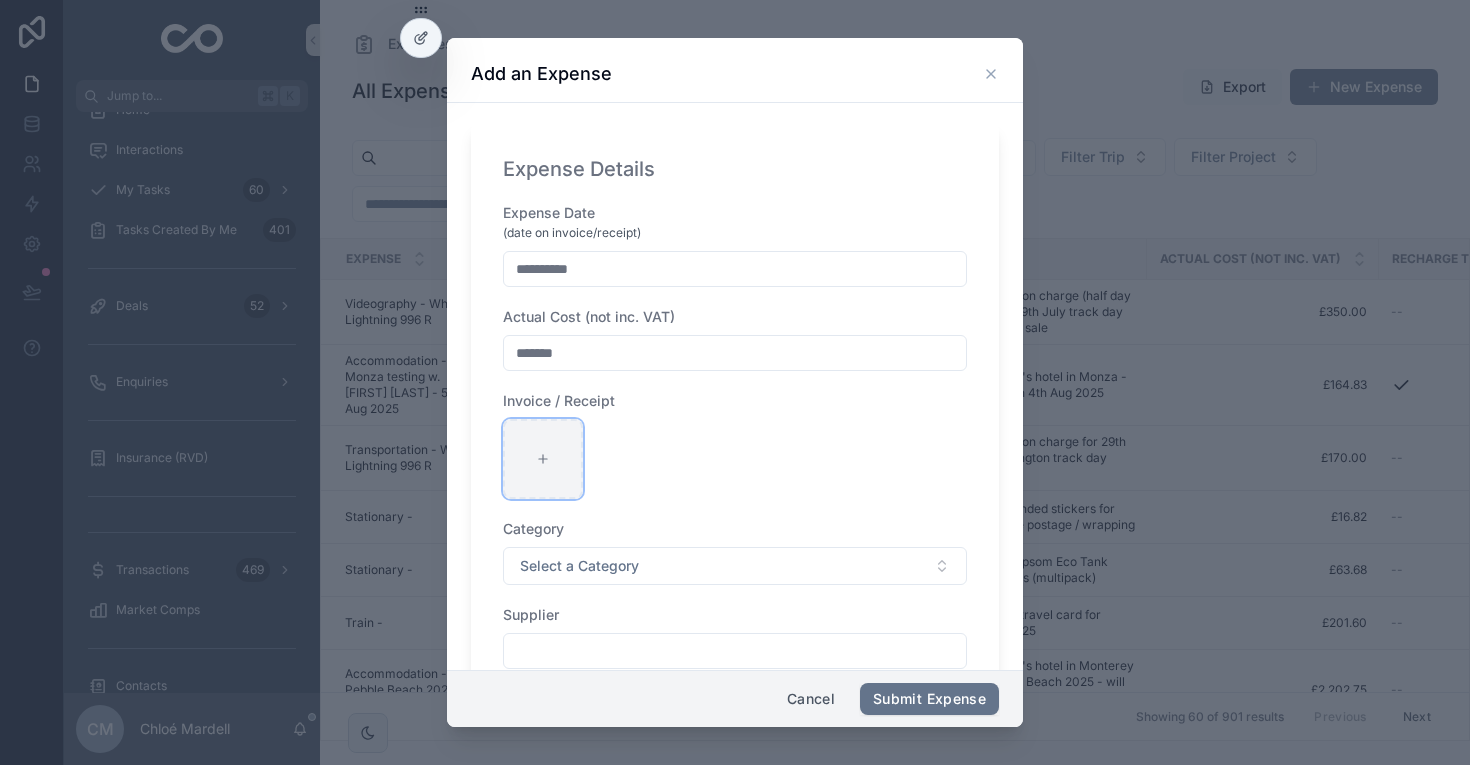 click 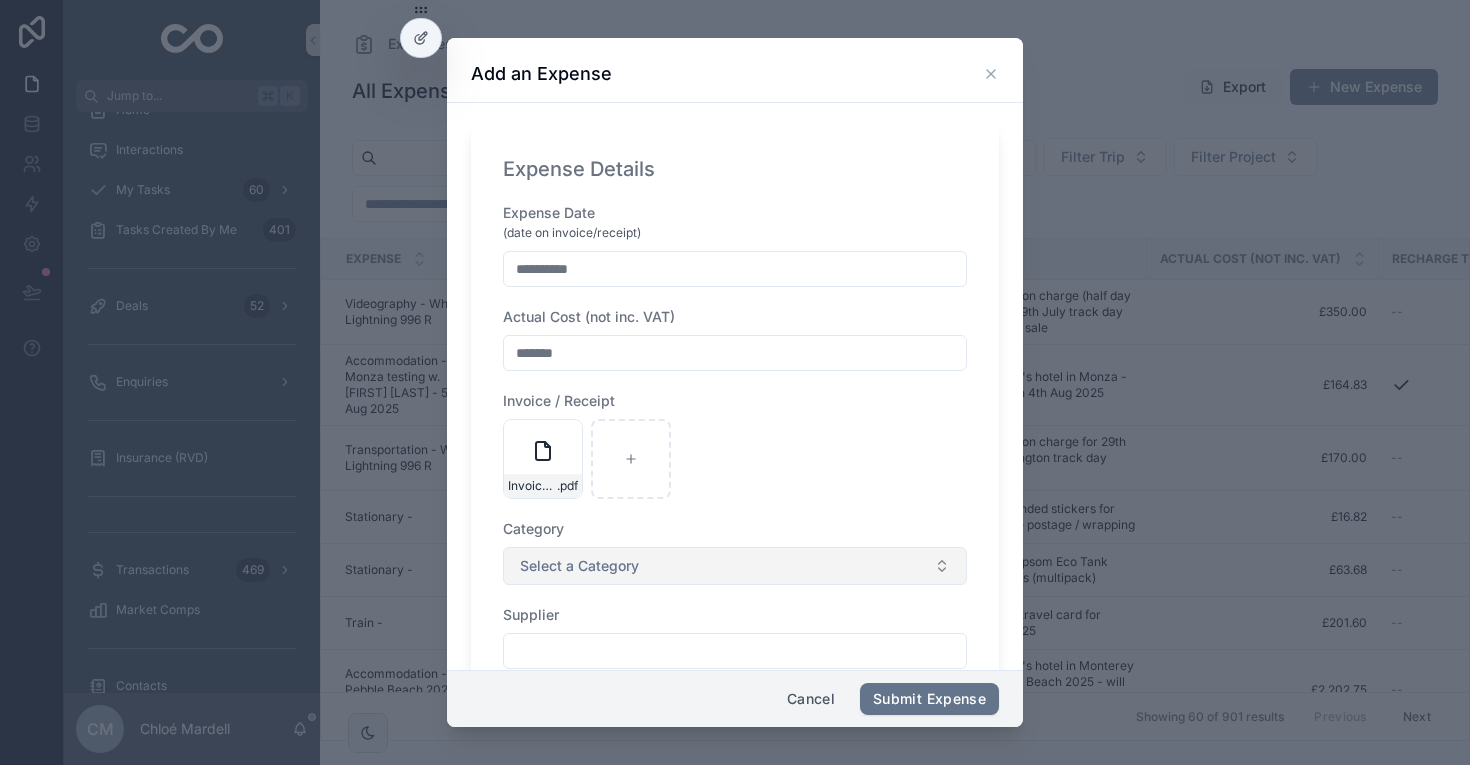 click on "Select a Category" at bounding box center [579, 566] 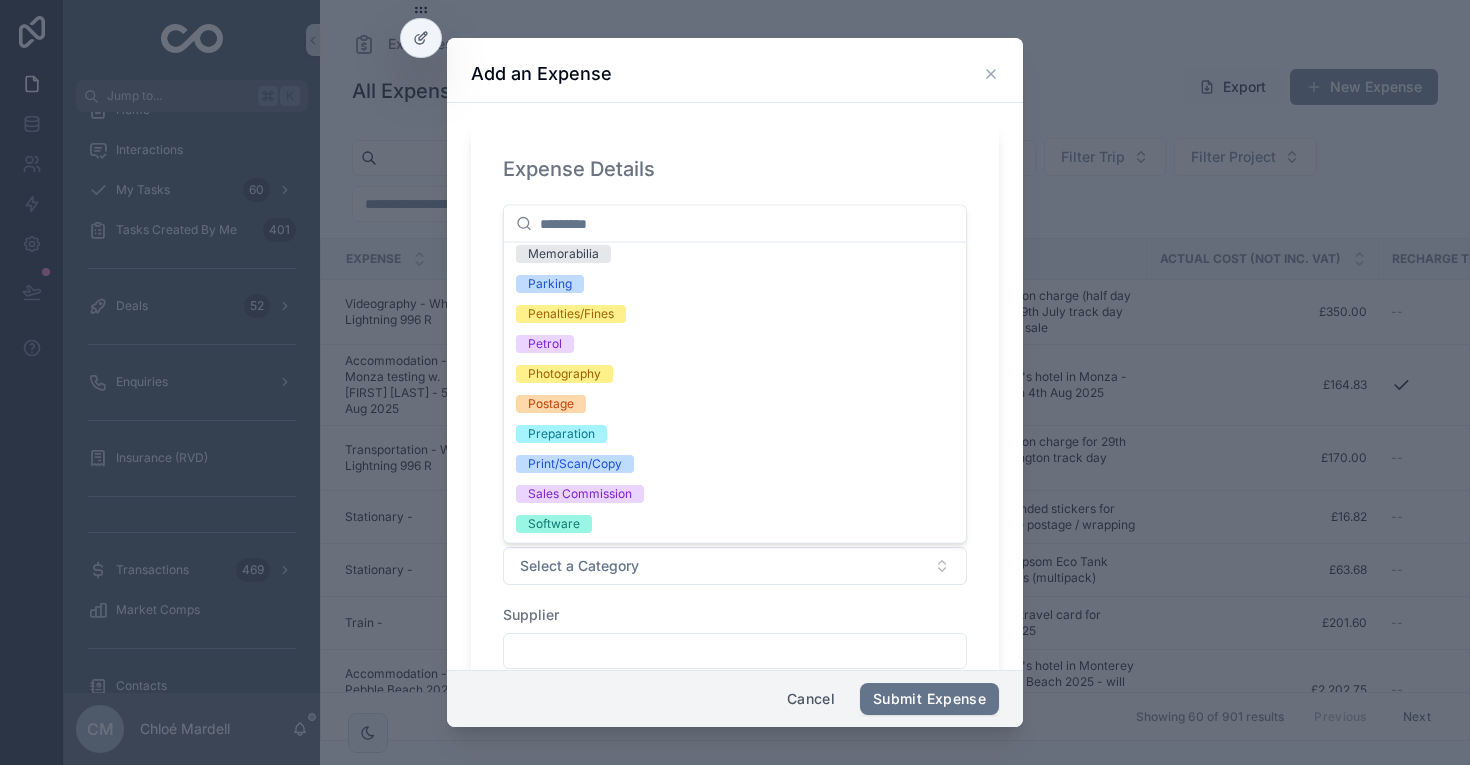 scroll, scrollTop: 908, scrollLeft: 0, axis: vertical 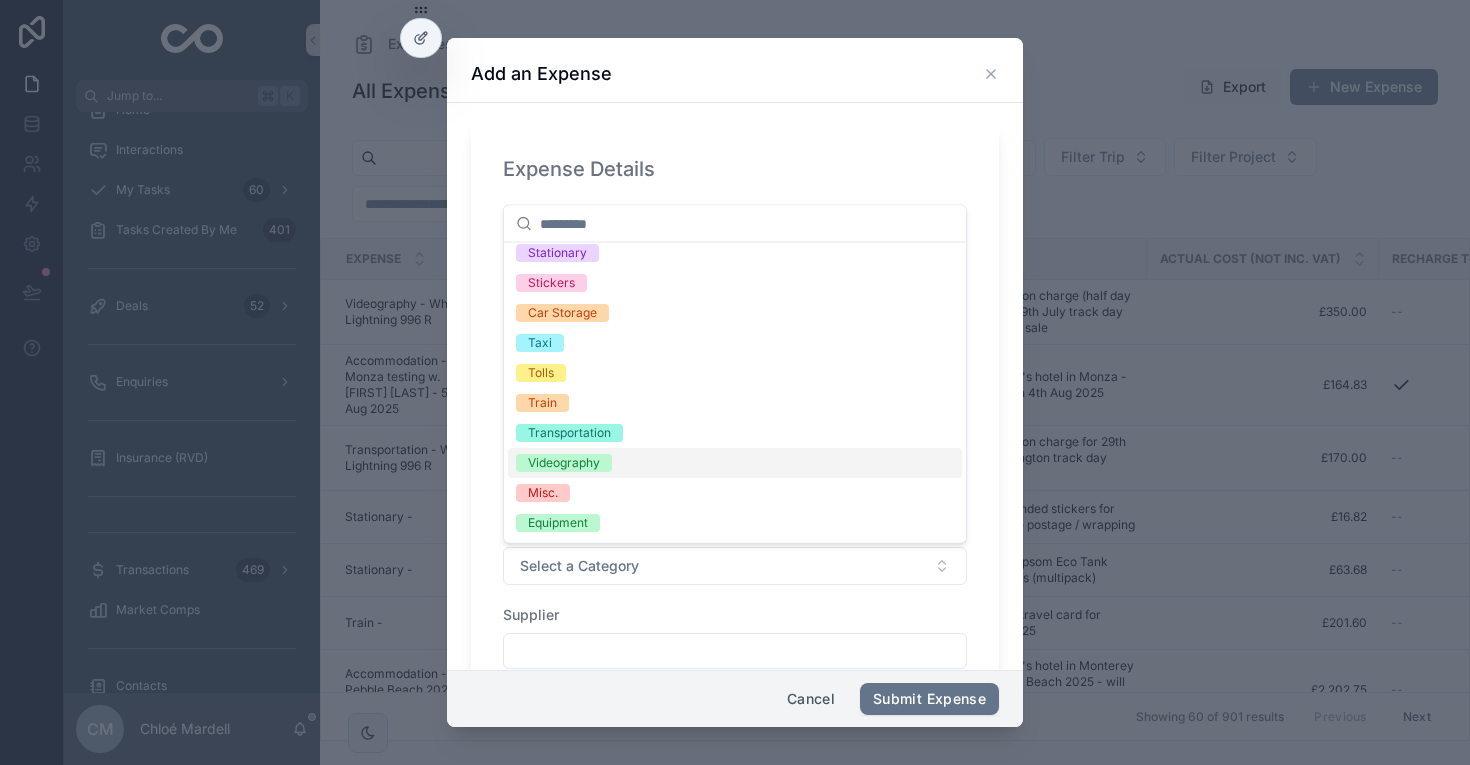click on "Videography" at bounding box center [564, 464] 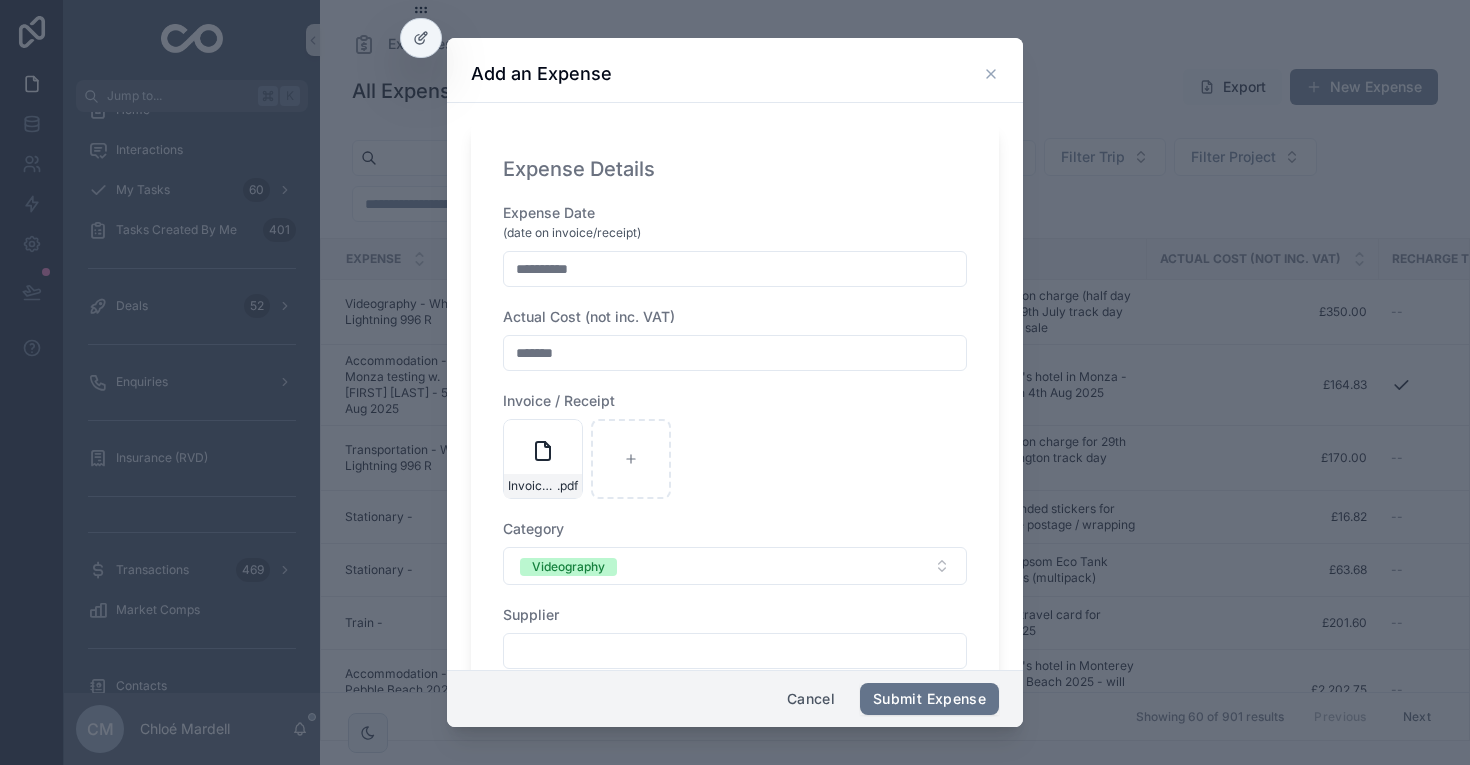 click at bounding box center [735, 651] 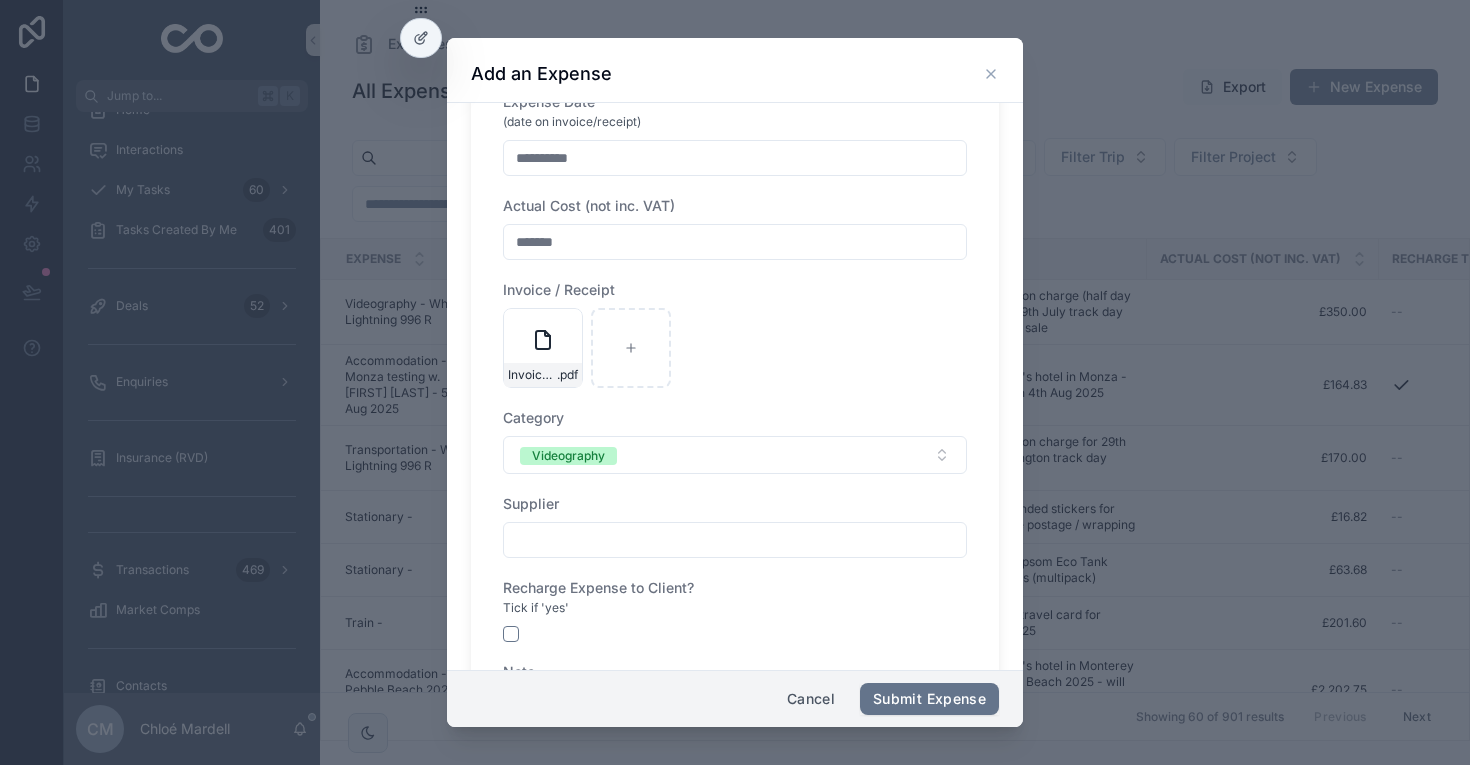 scroll, scrollTop: 112, scrollLeft: 0, axis: vertical 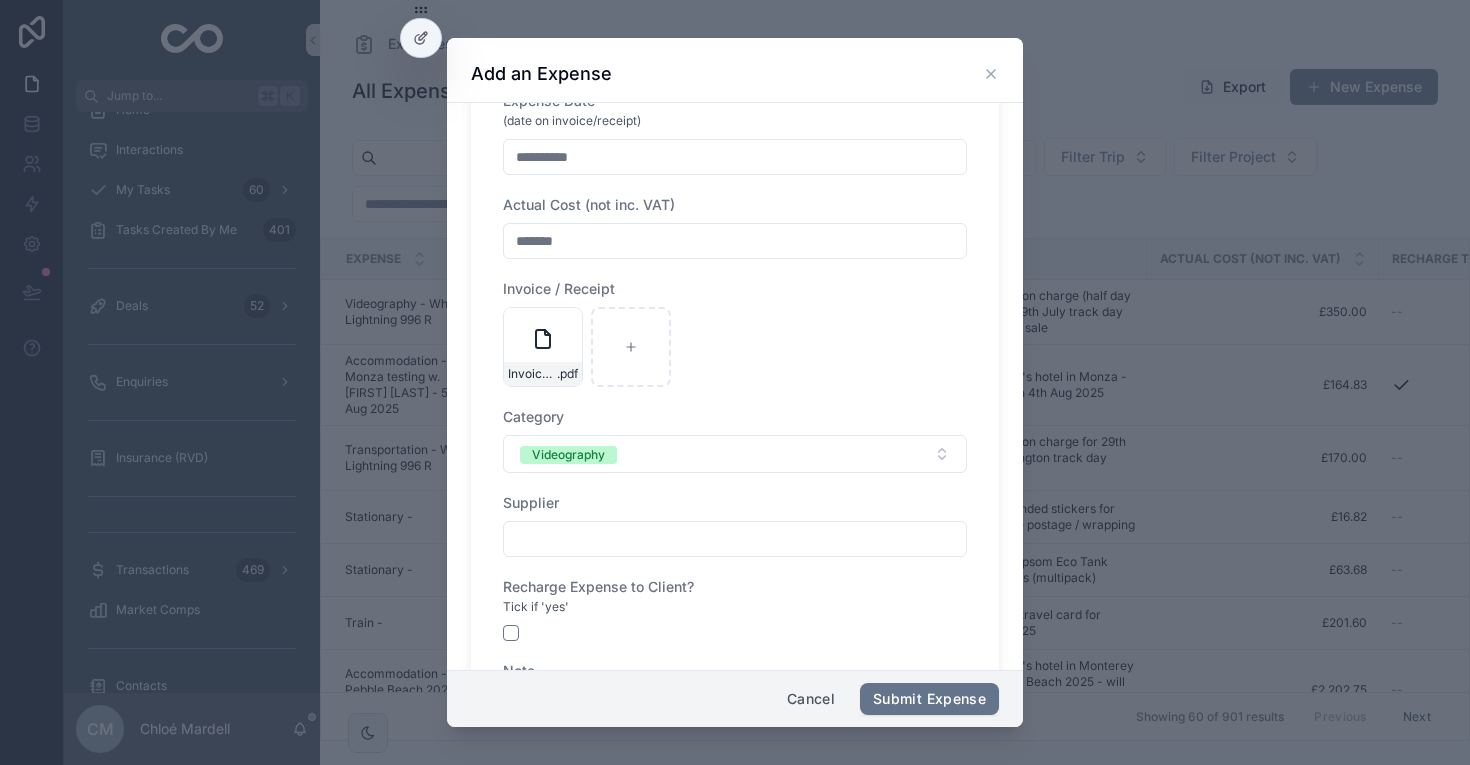 click at bounding box center (735, 539) 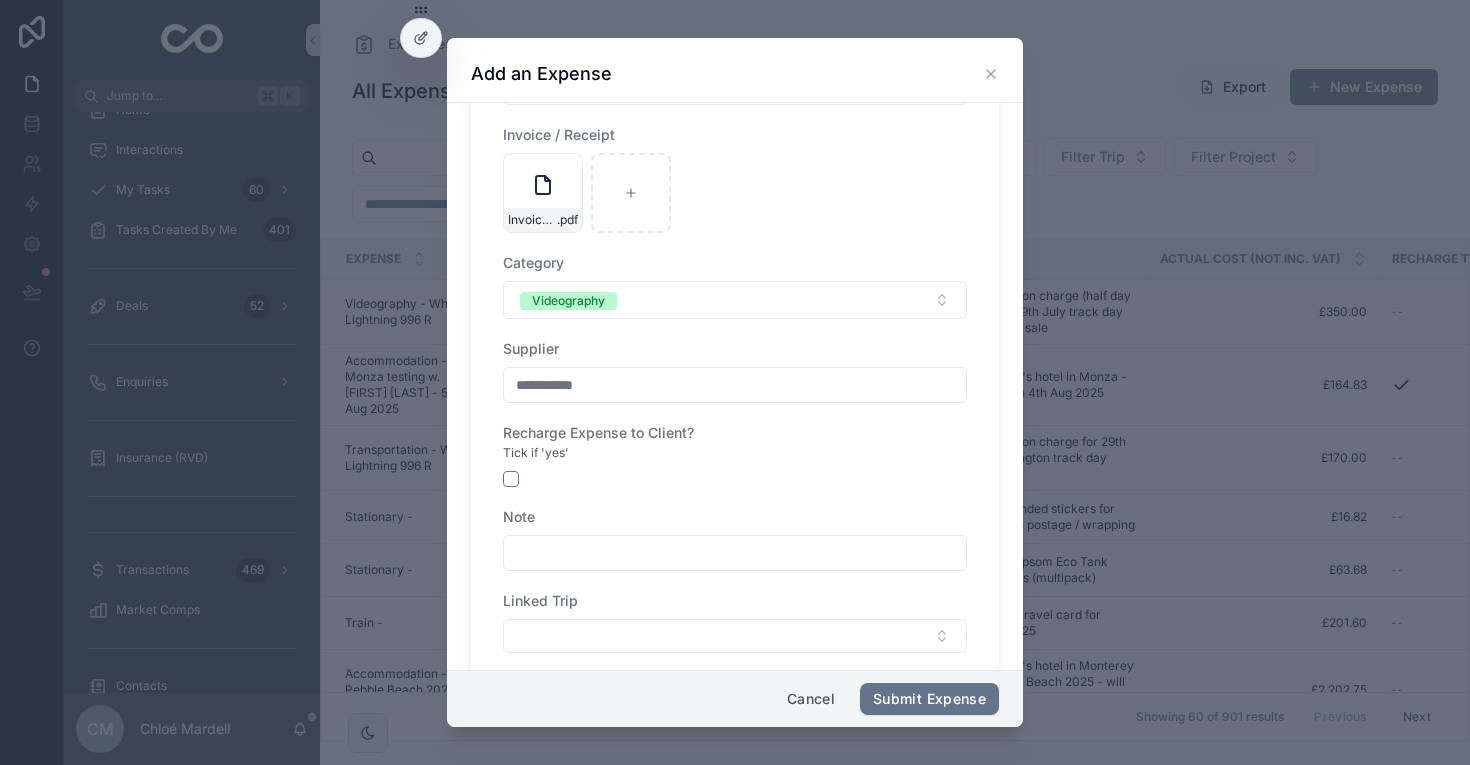scroll, scrollTop: 268, scrollLeft: 0, axis: vertical 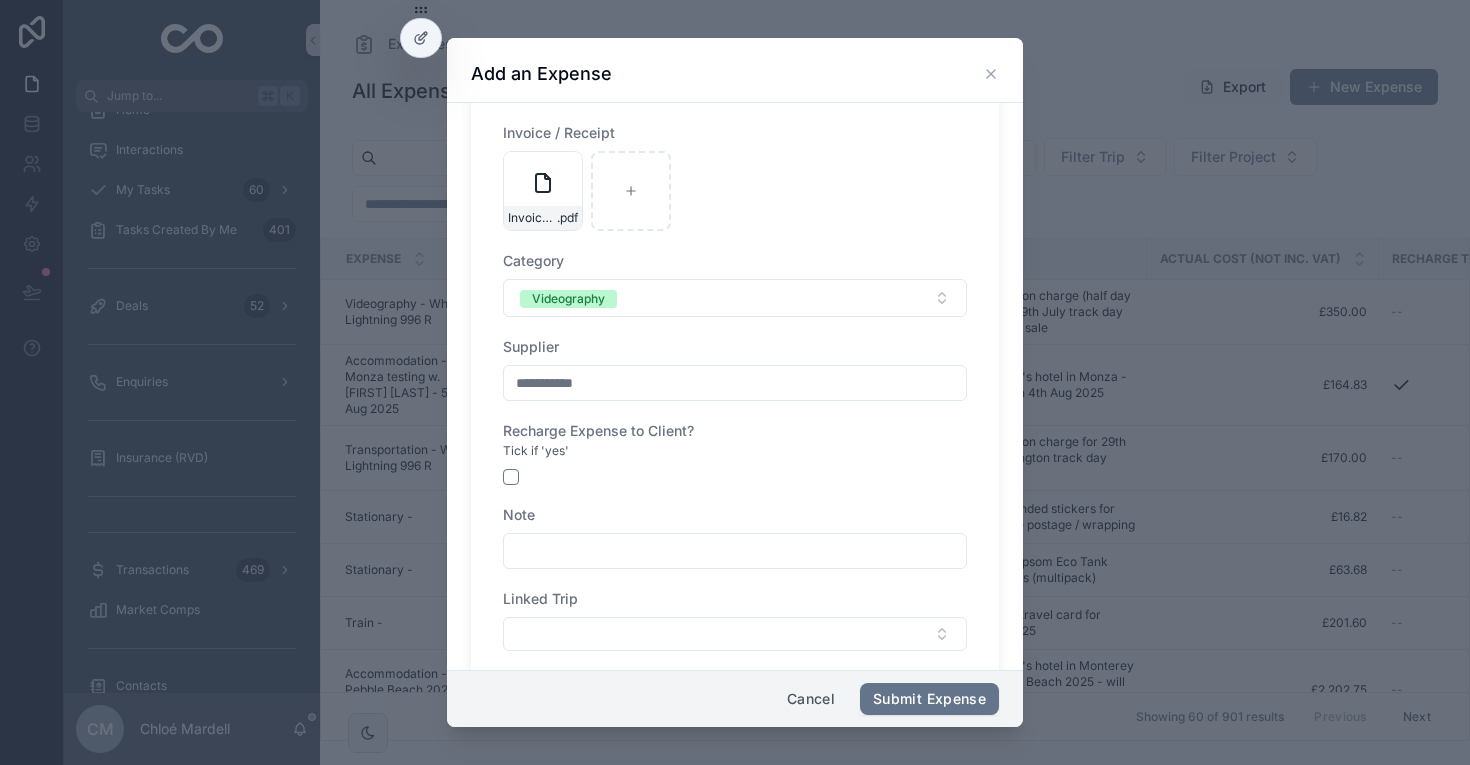 type on "**********" 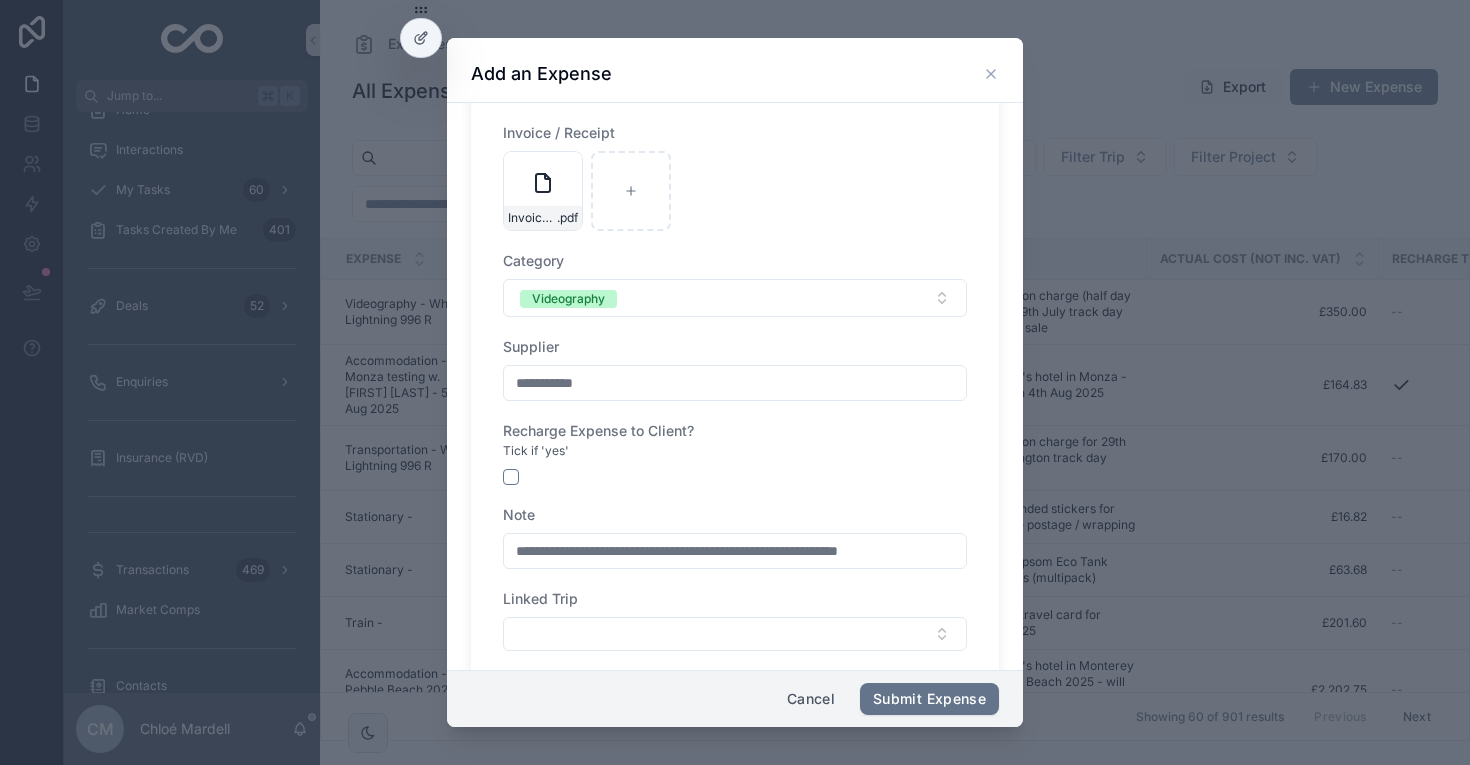 drag, startPoint x: 941, startPoint y: 550, endPoint x: 882, endPoint y: 550, distance: 59 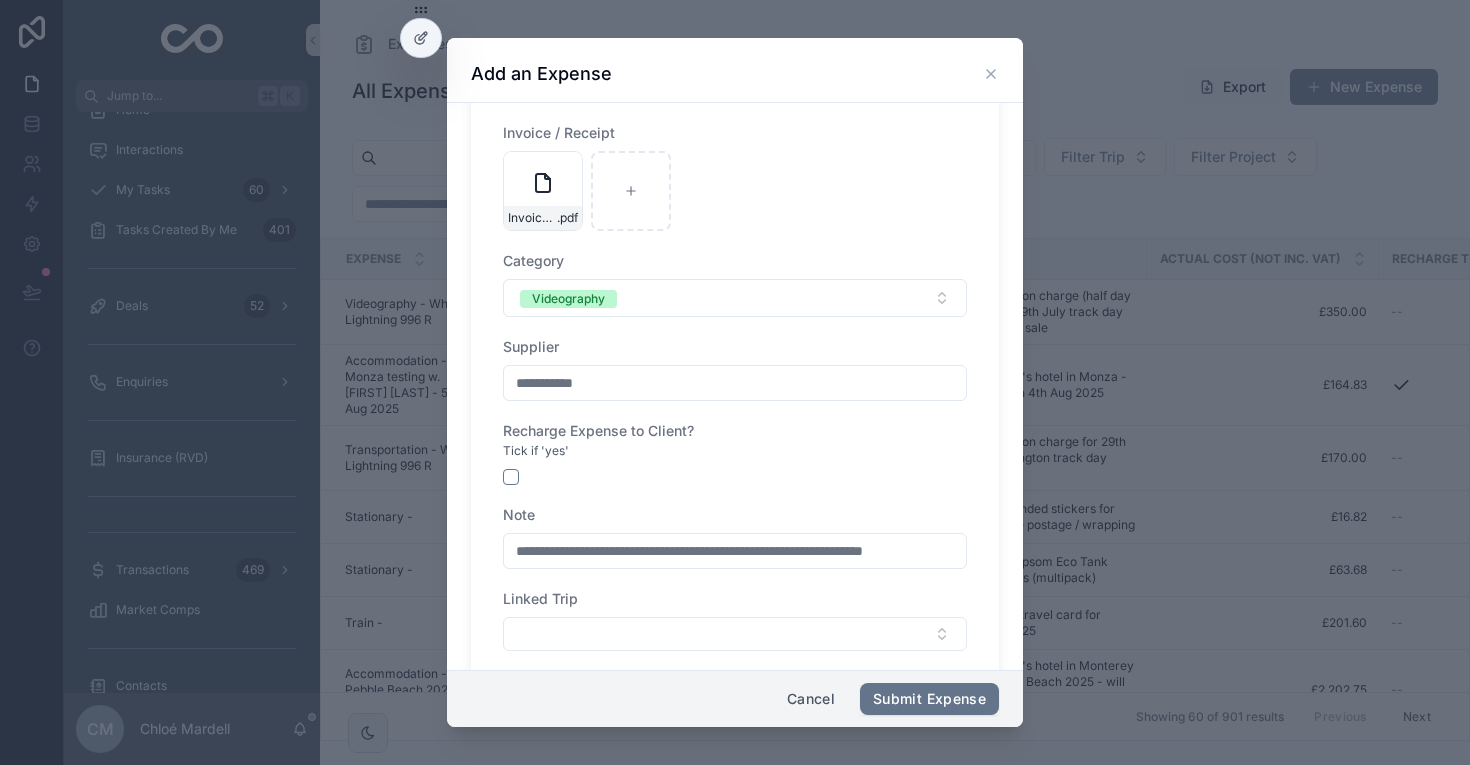 scroll, scrollTop: 0, scrollLeft: 20, axis: horizontal 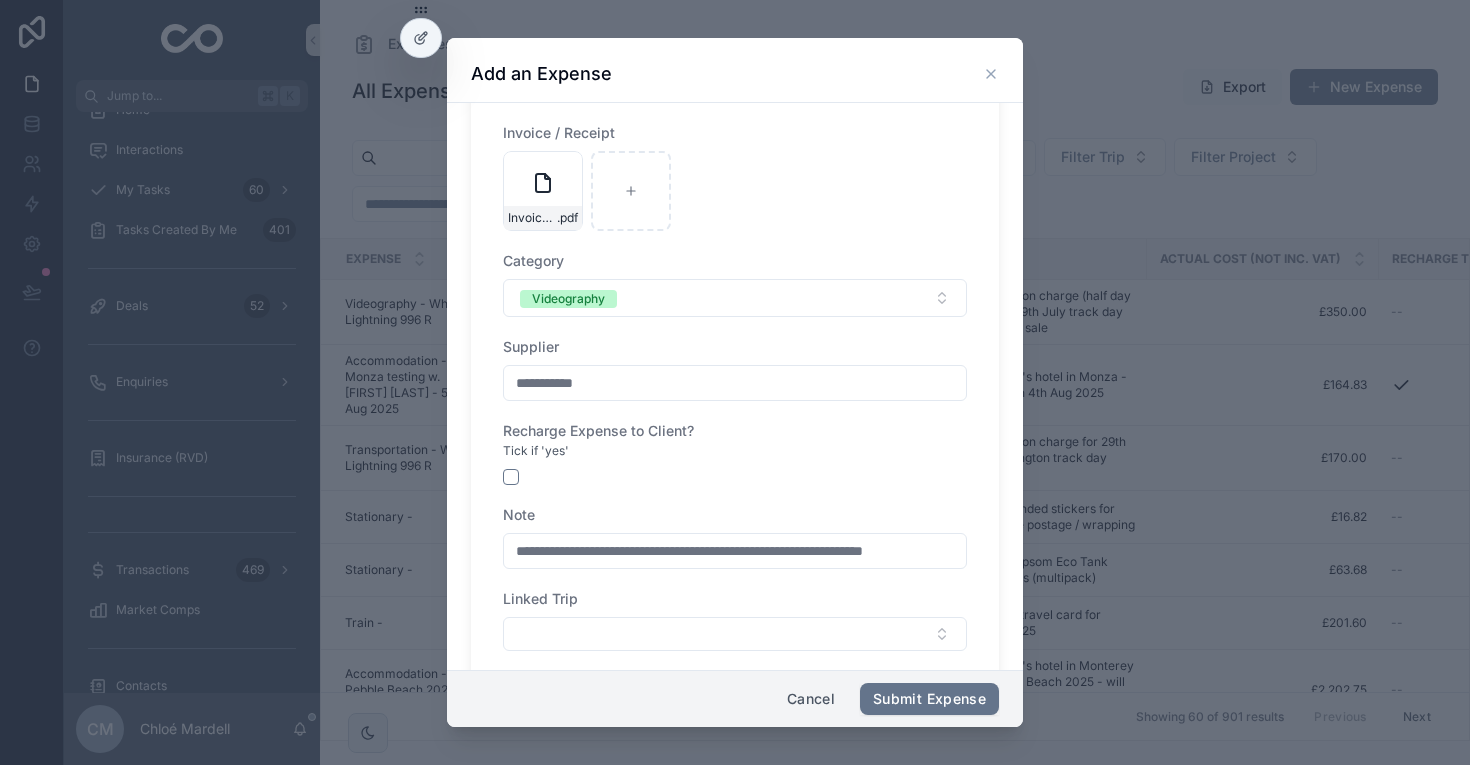 type on "**********" 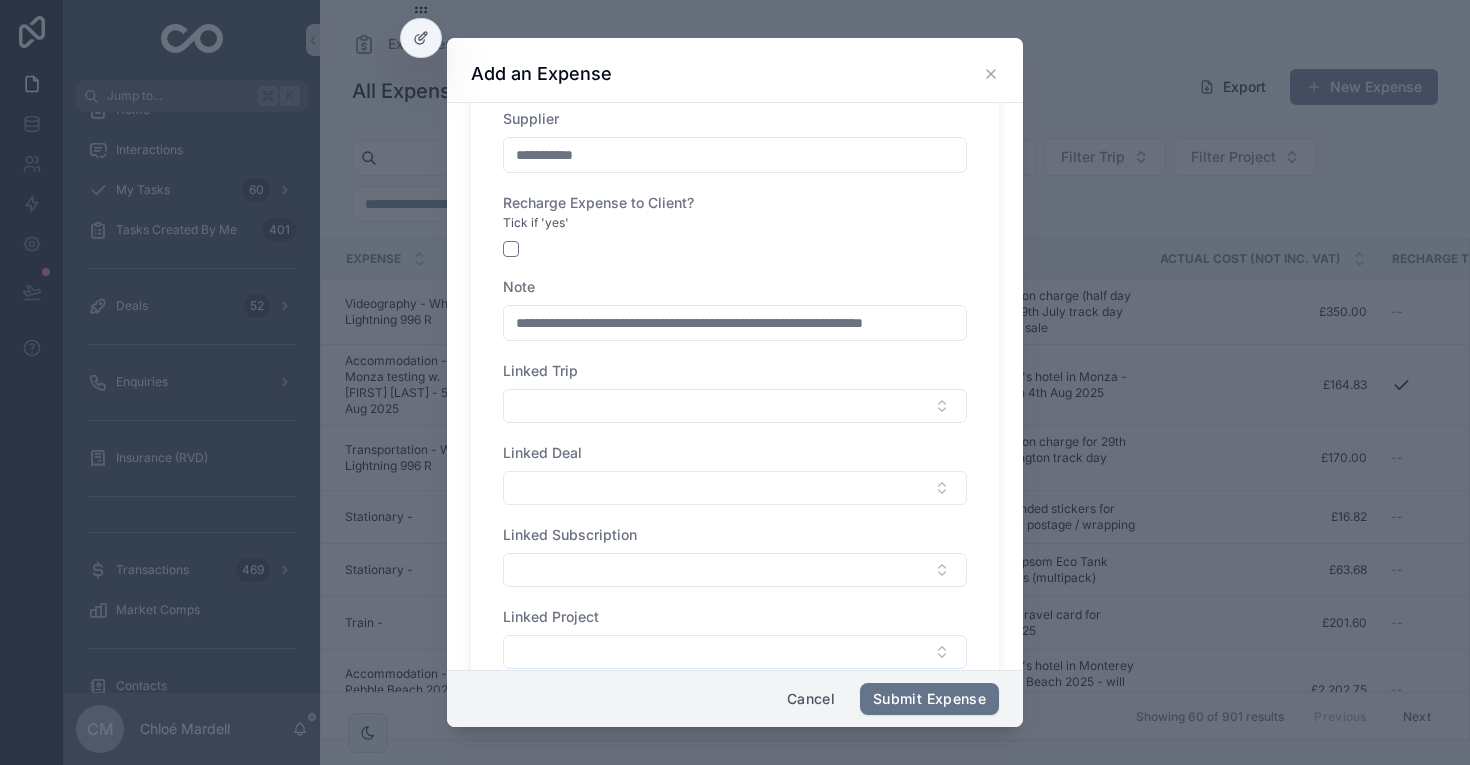 scroll, scrollTop: 502, scrollLeft: 0, axis: vertical 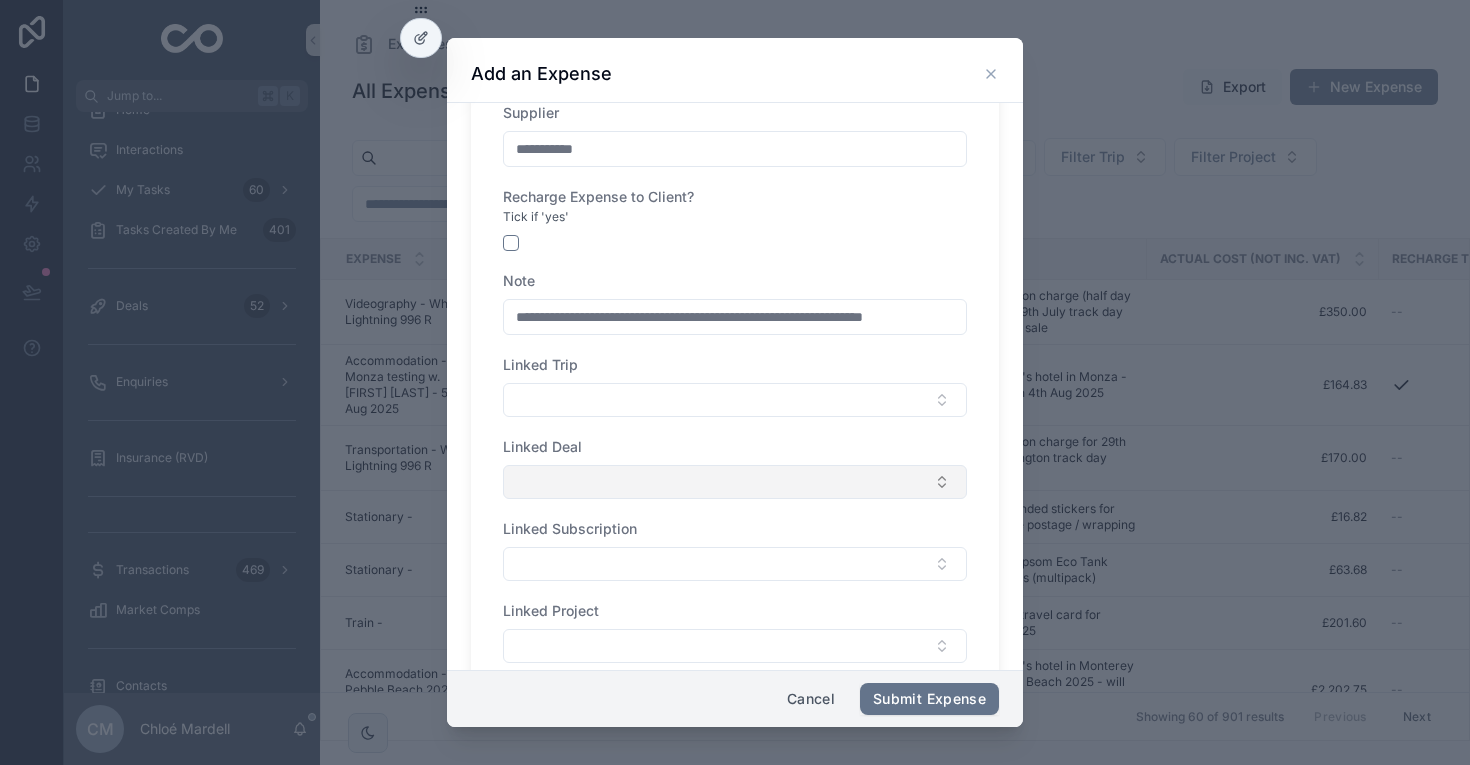 click at bounding box center [735, 482] 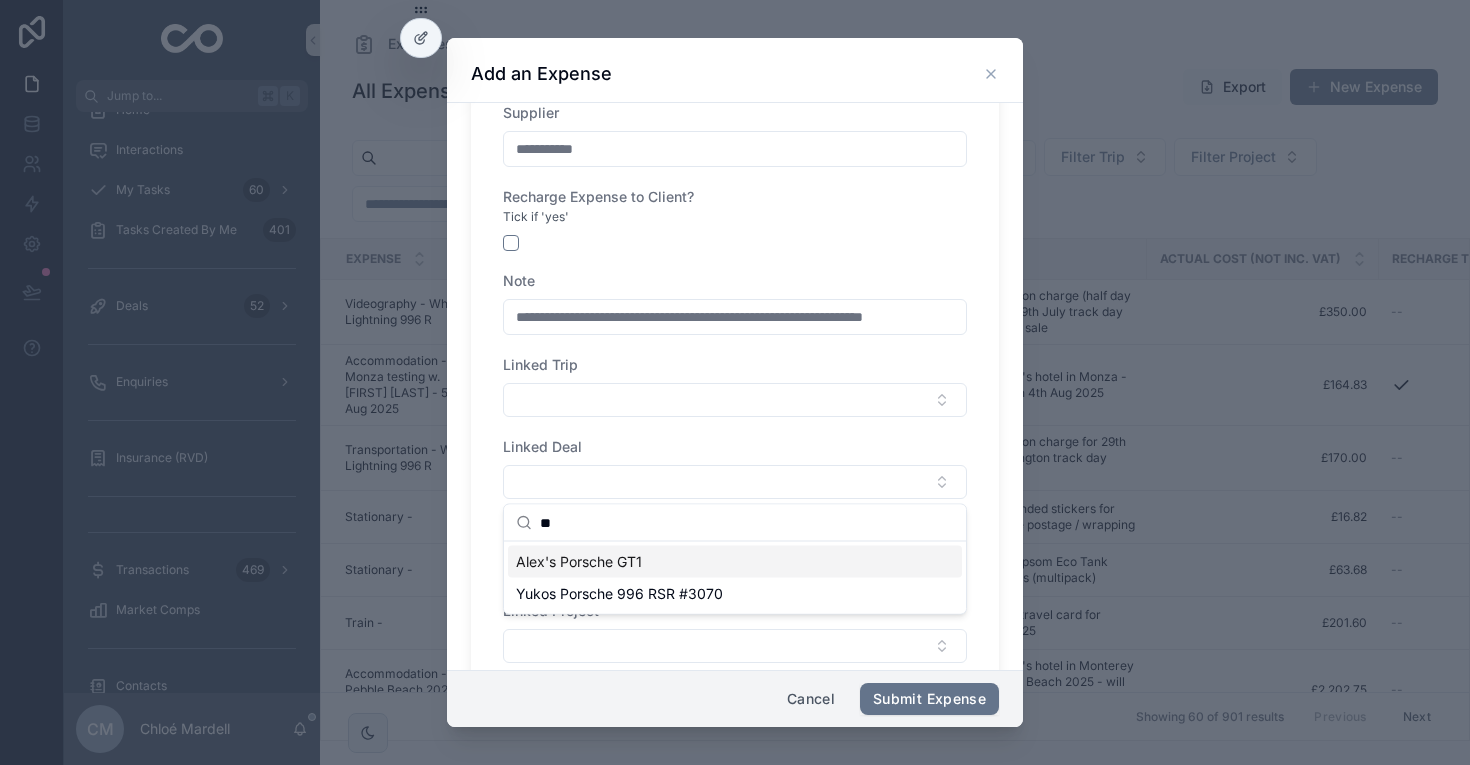 type on "*" 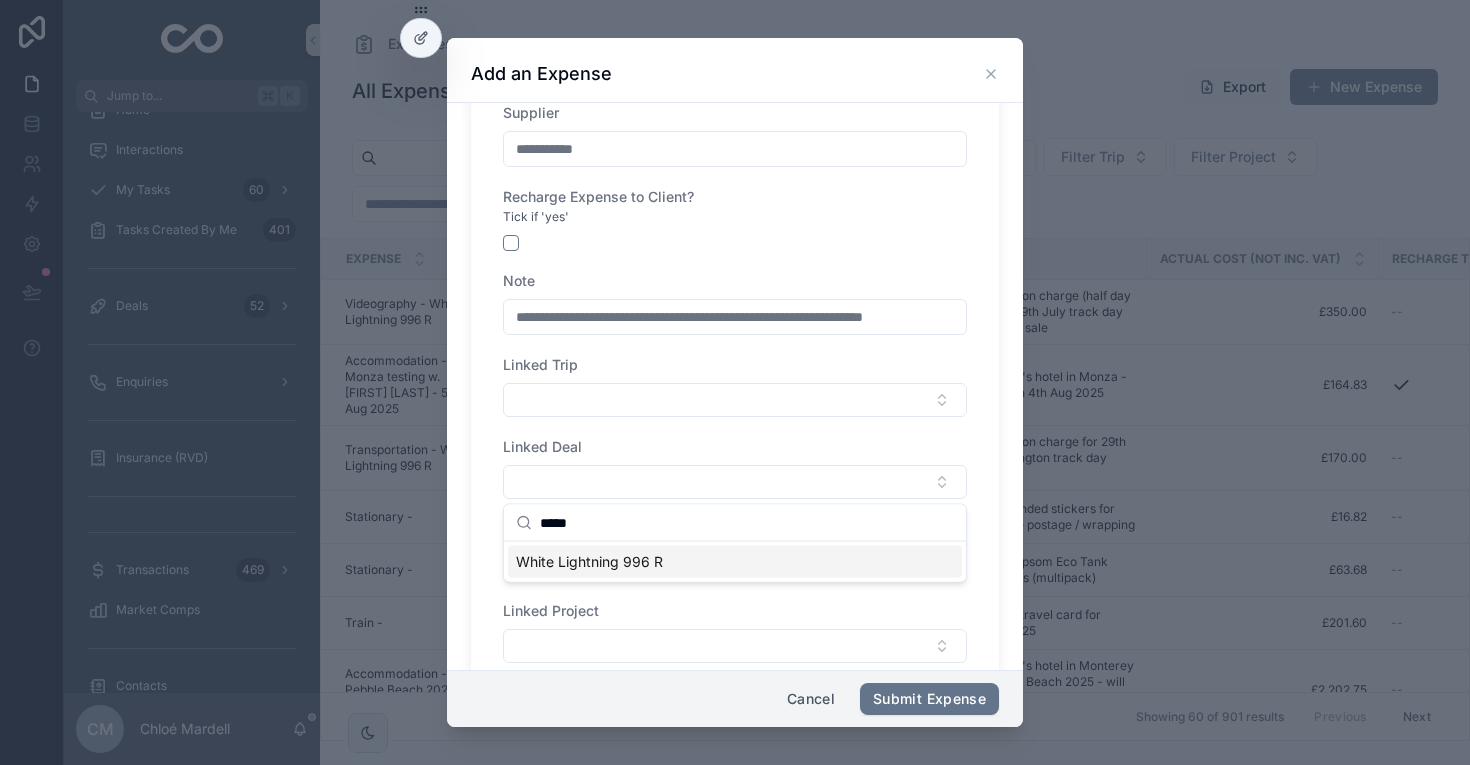 type on "*****" 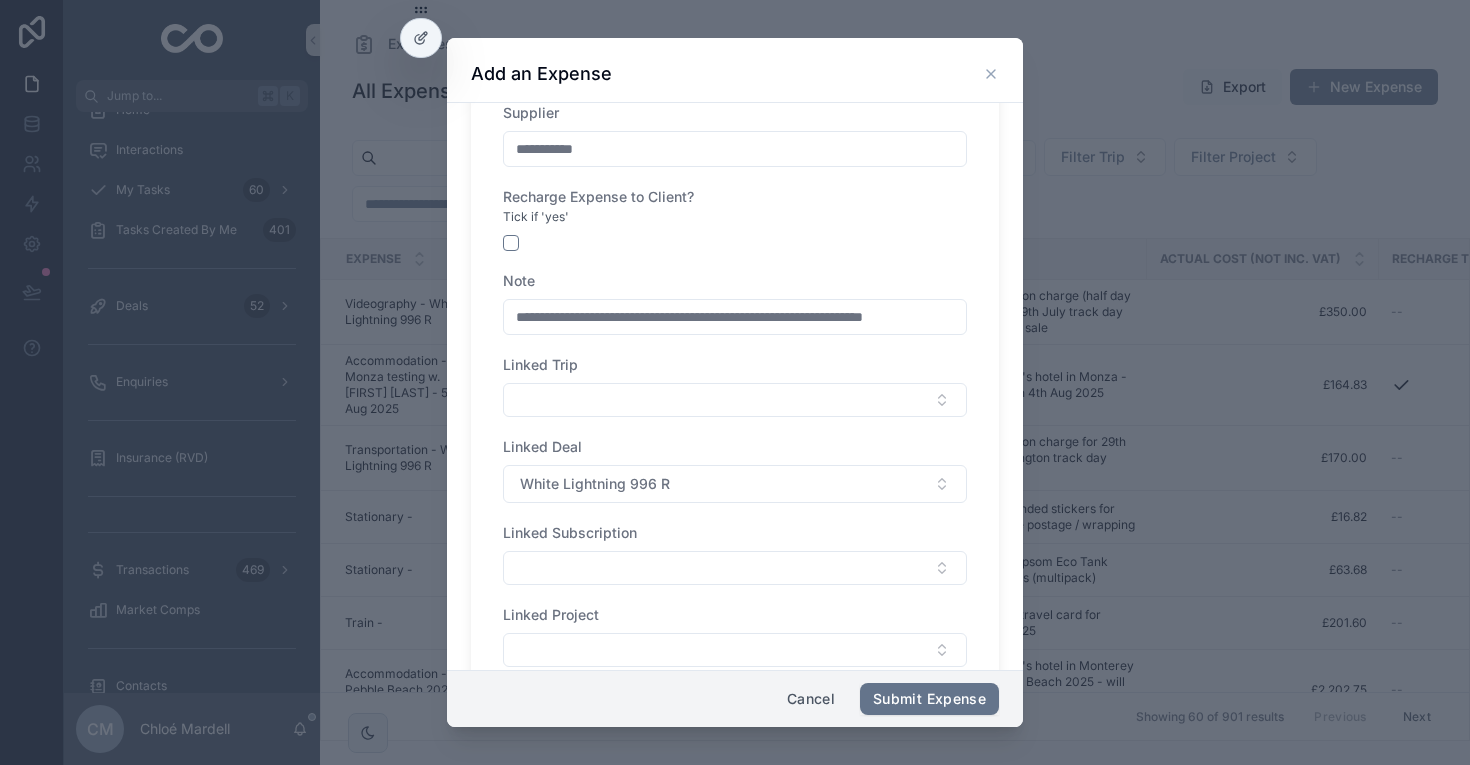 click on "Linked Project" at bounding box center [735, 615] 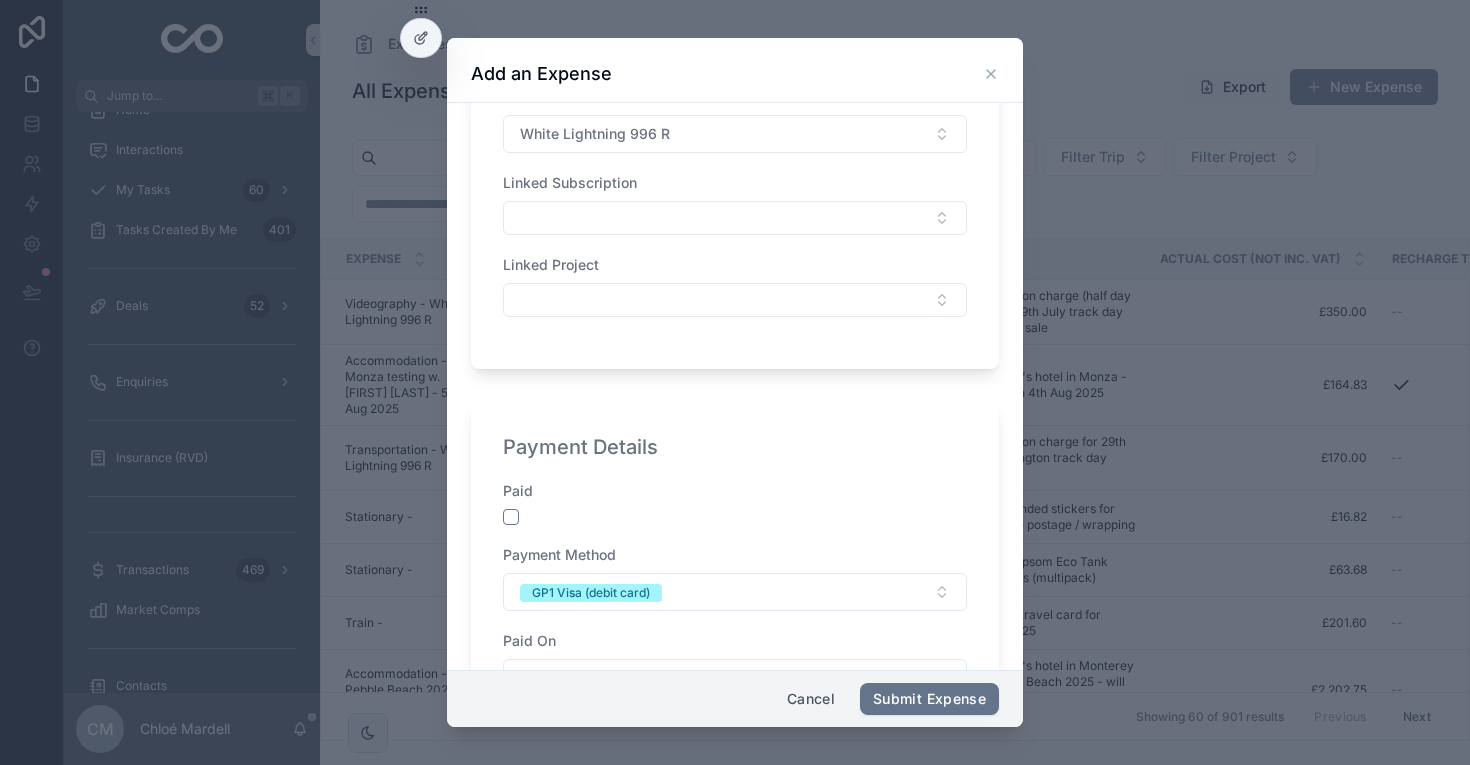 scroll, scrollTop: 855, scrollLeft: 0, axis: vertical 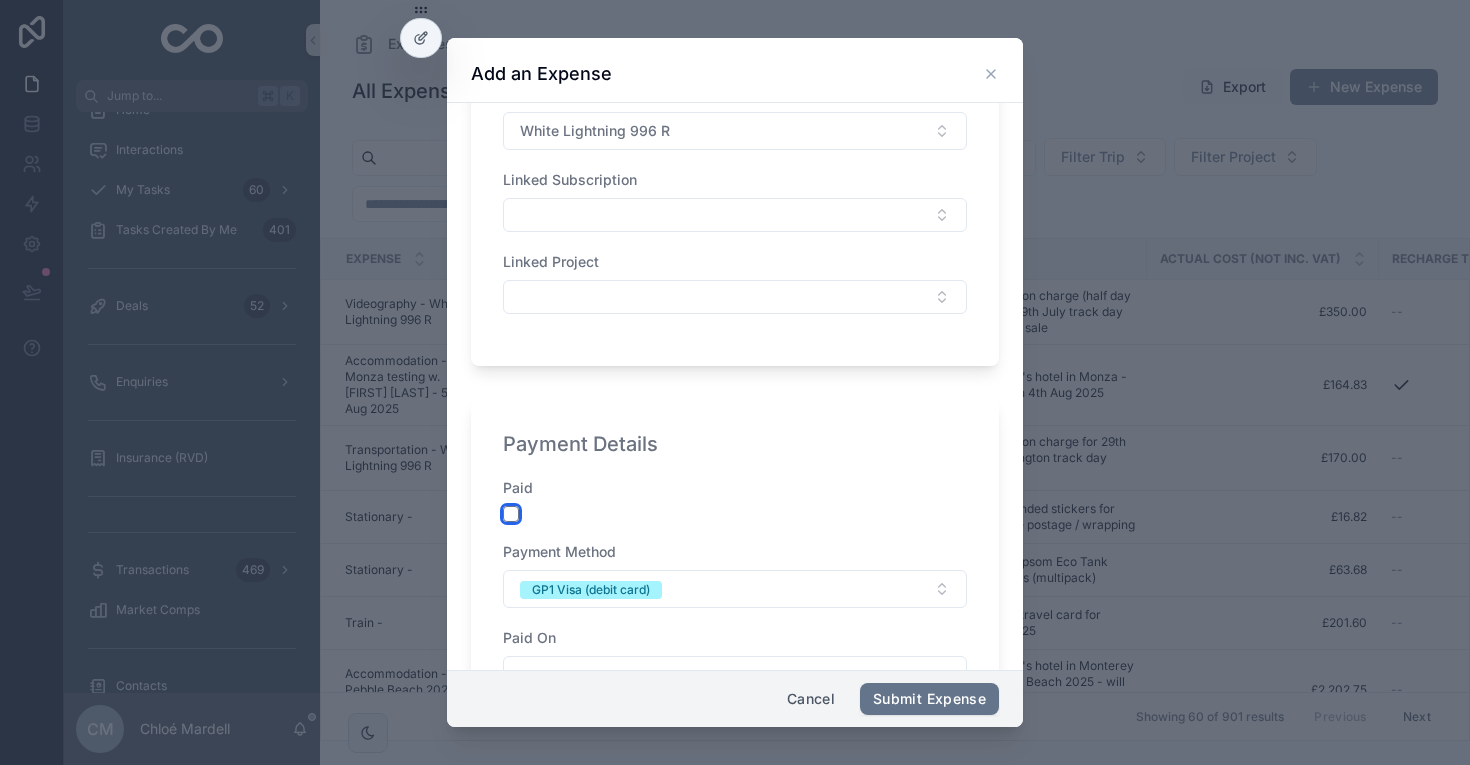 click at bounding box center (511, 514) 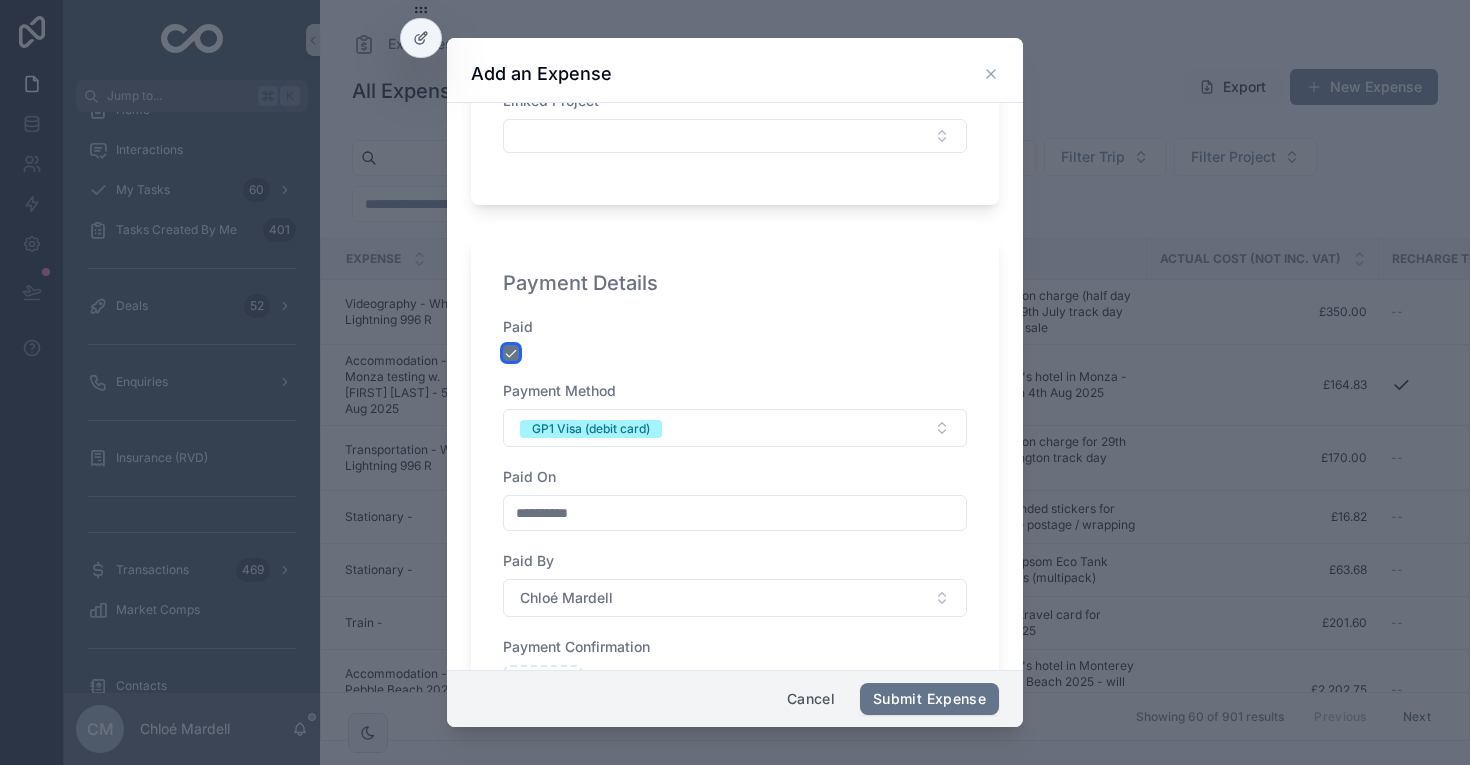 scroll, scrollTop: 1017, scrollLeft: 0, axis: vertical 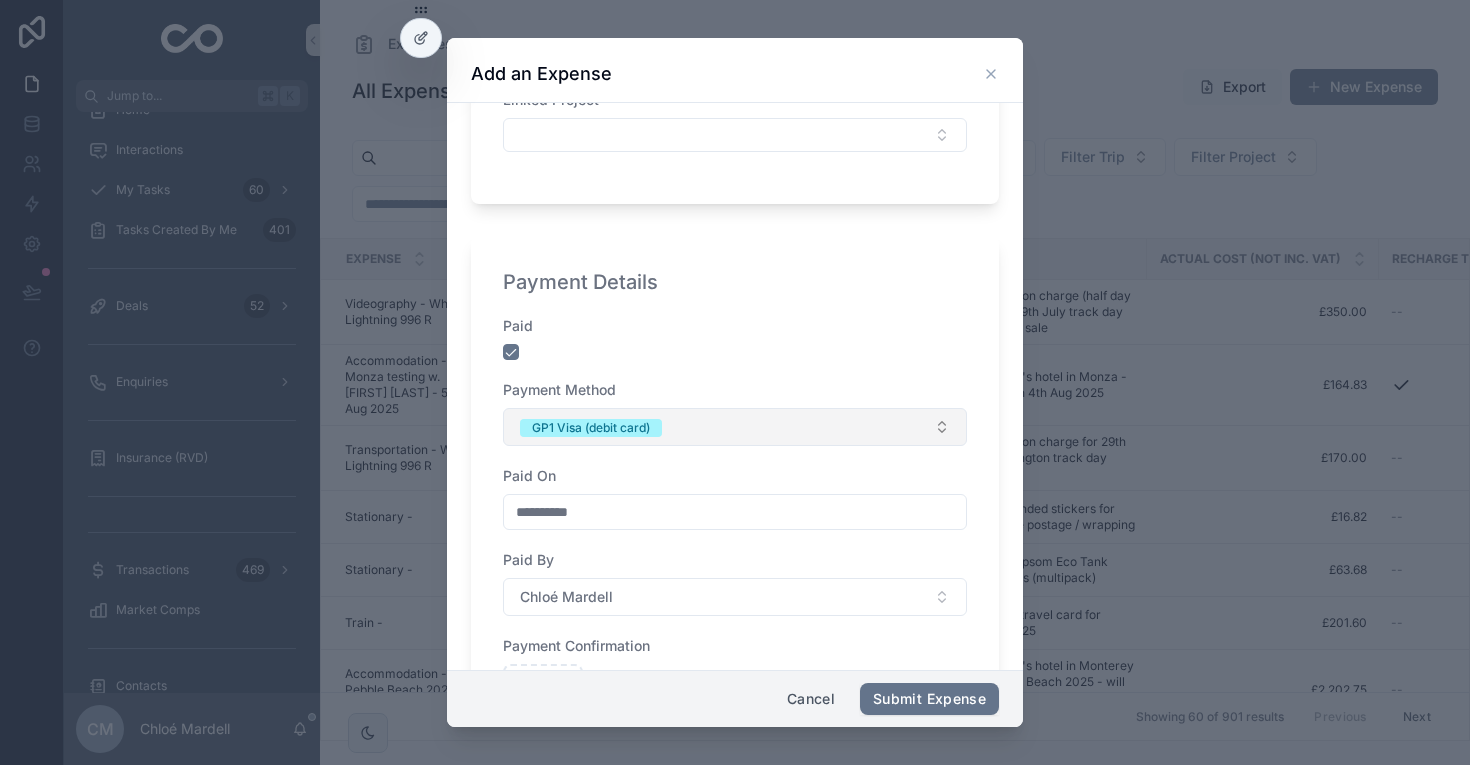click on "GP1 Visa (debit card)" at bounding box center (591, 428) 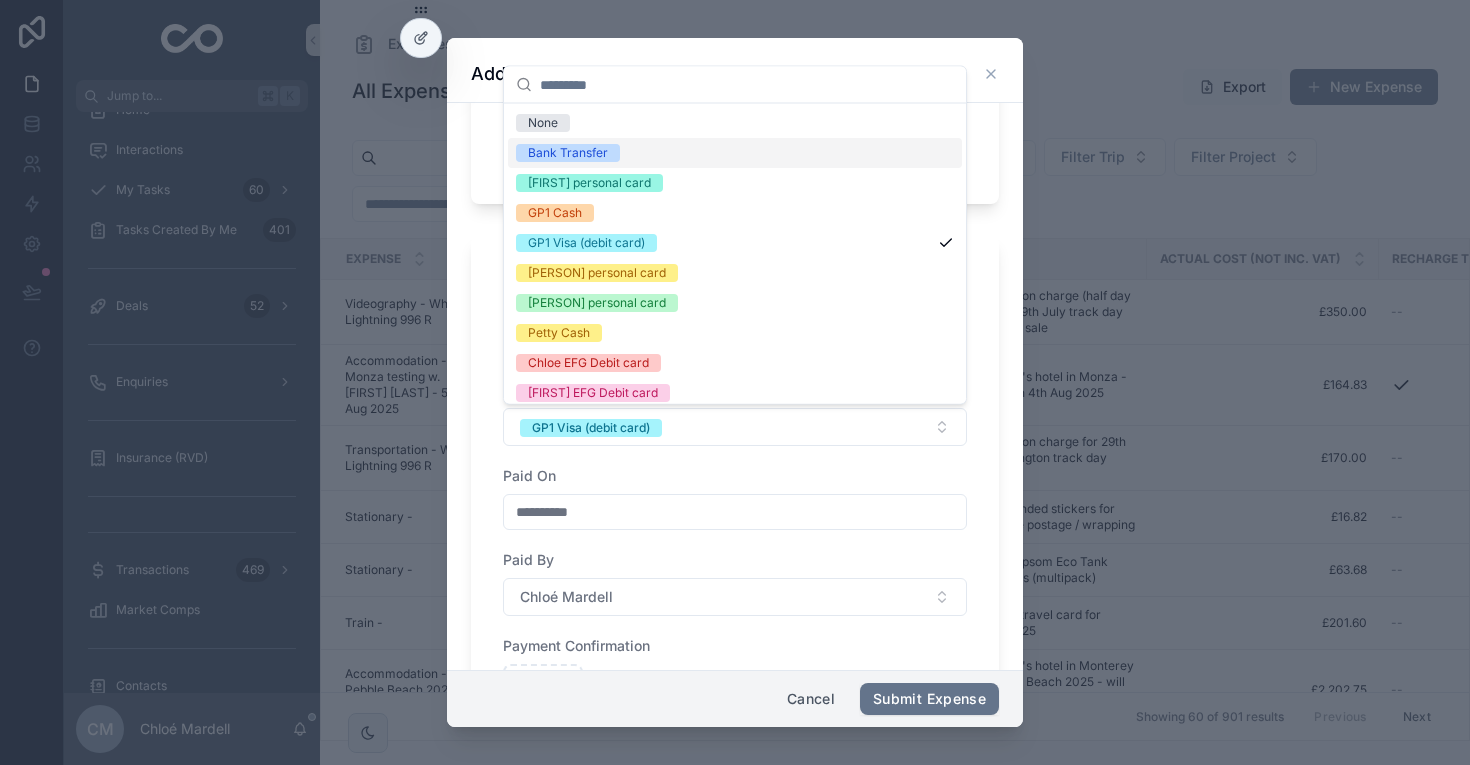 click on "Bank Transfer" at bounding box center (568, 153) 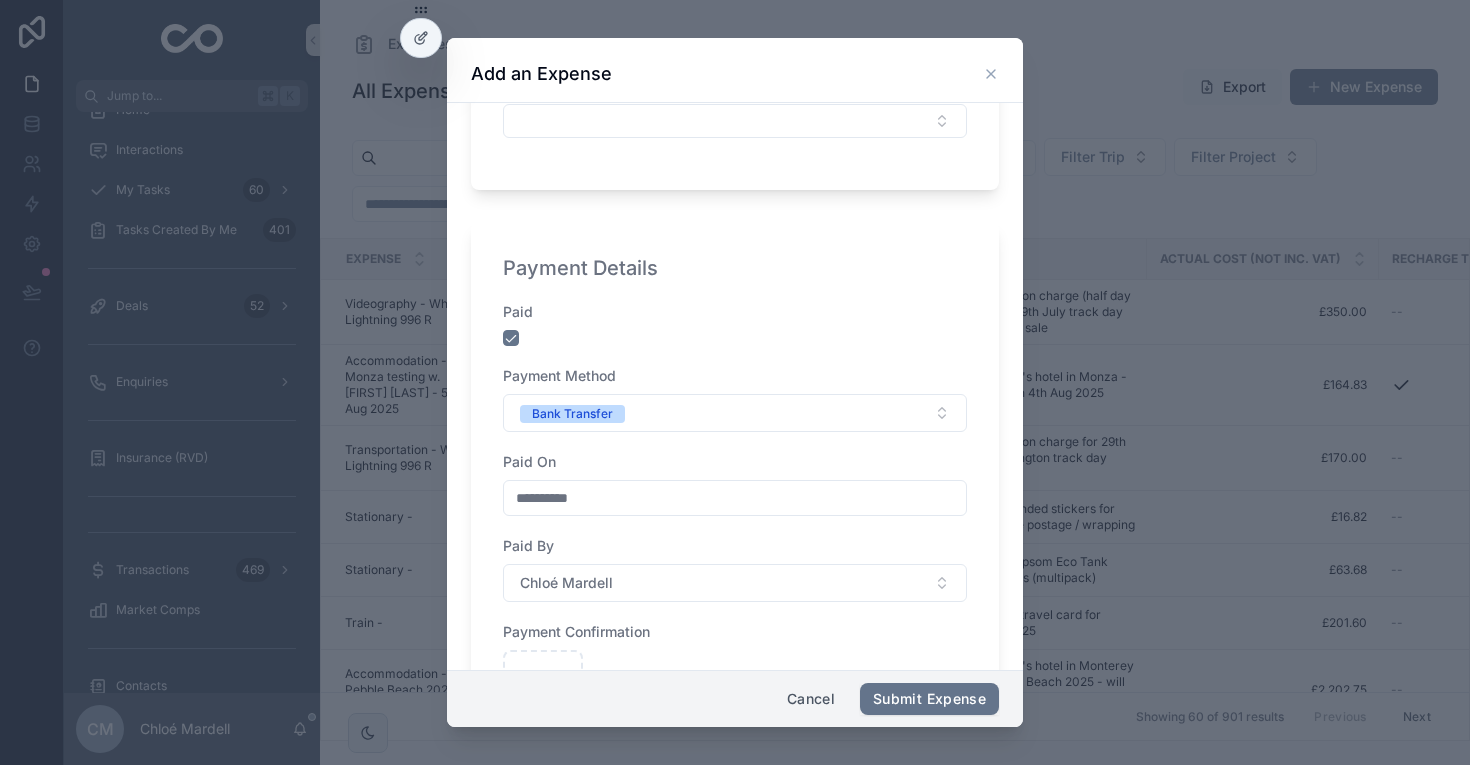 scroll, scrollTop: 1179, scrollLeft: 0, axis: vertical 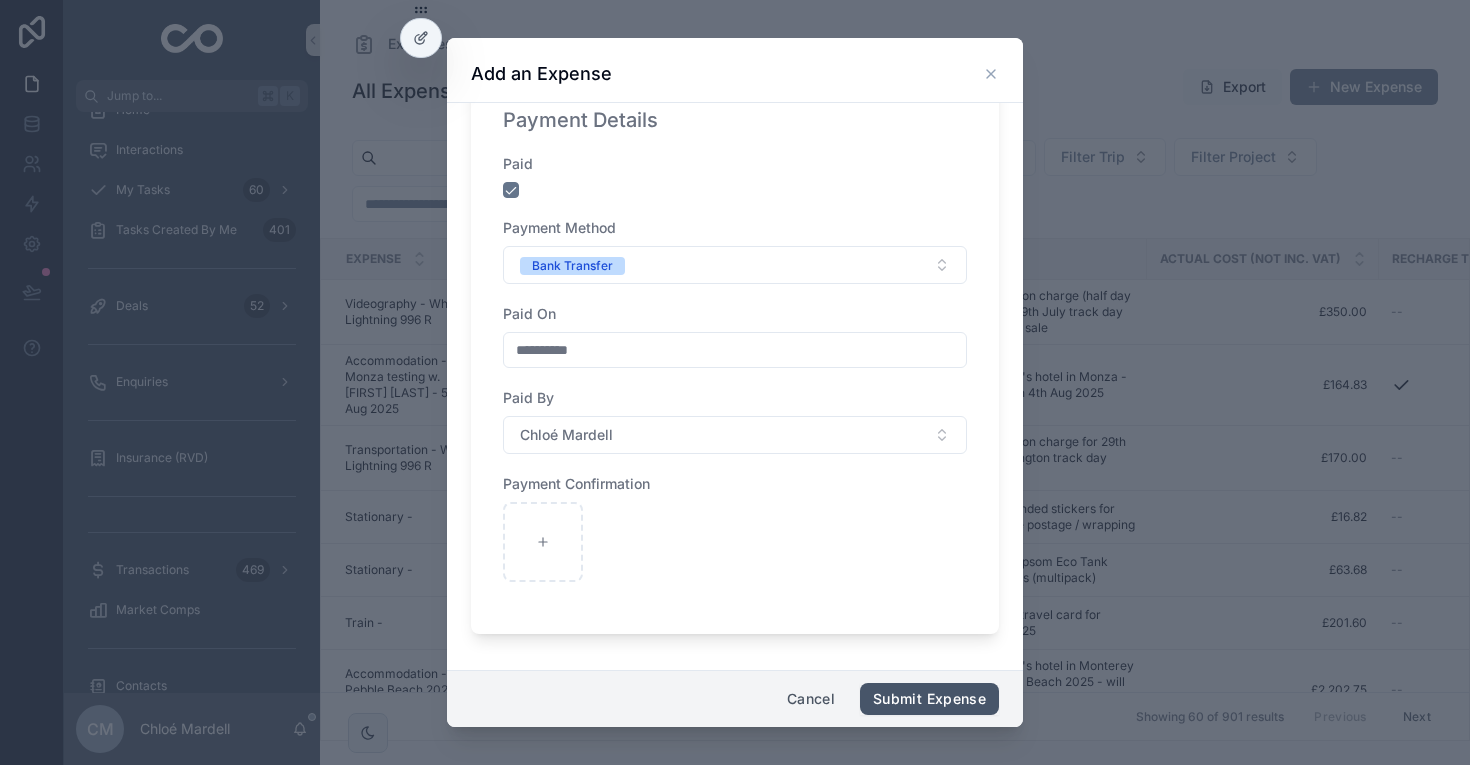 click on "Submit Expense" at bounding box center (929, 699) 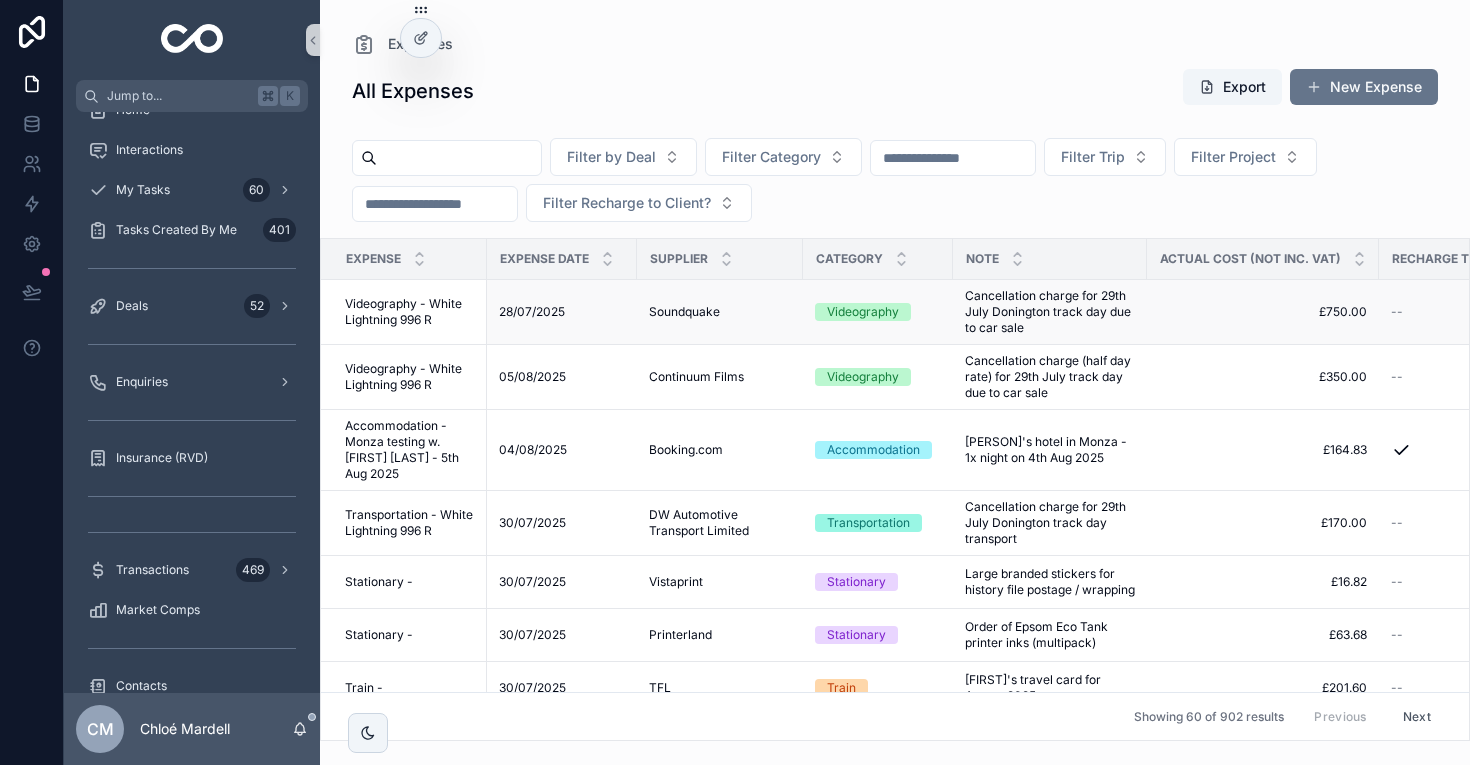 click on "Videography - White Lightning 996 R" at bounding box center (410, 312) 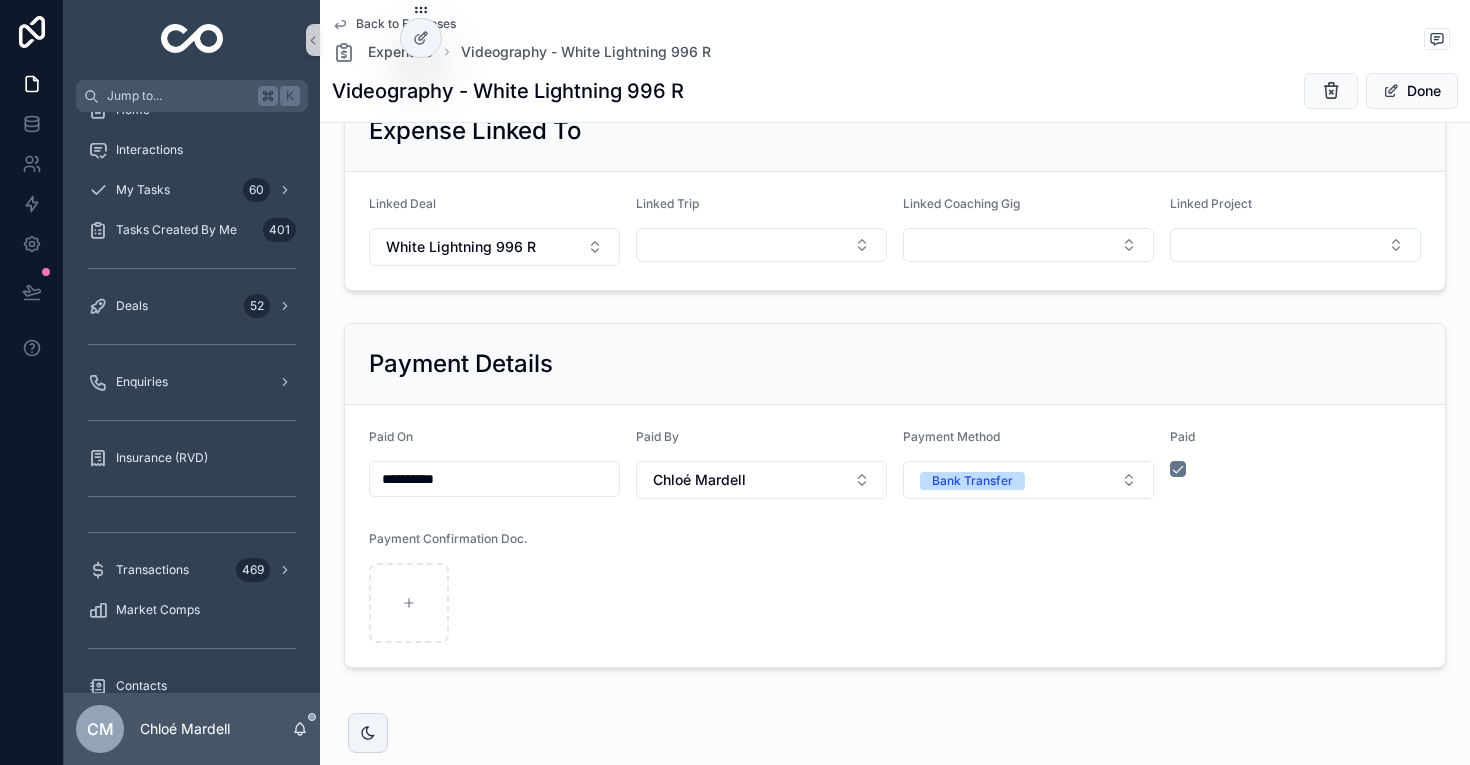 scroll, scrollTop: 709, scrollLeft: 0, axis: vertical 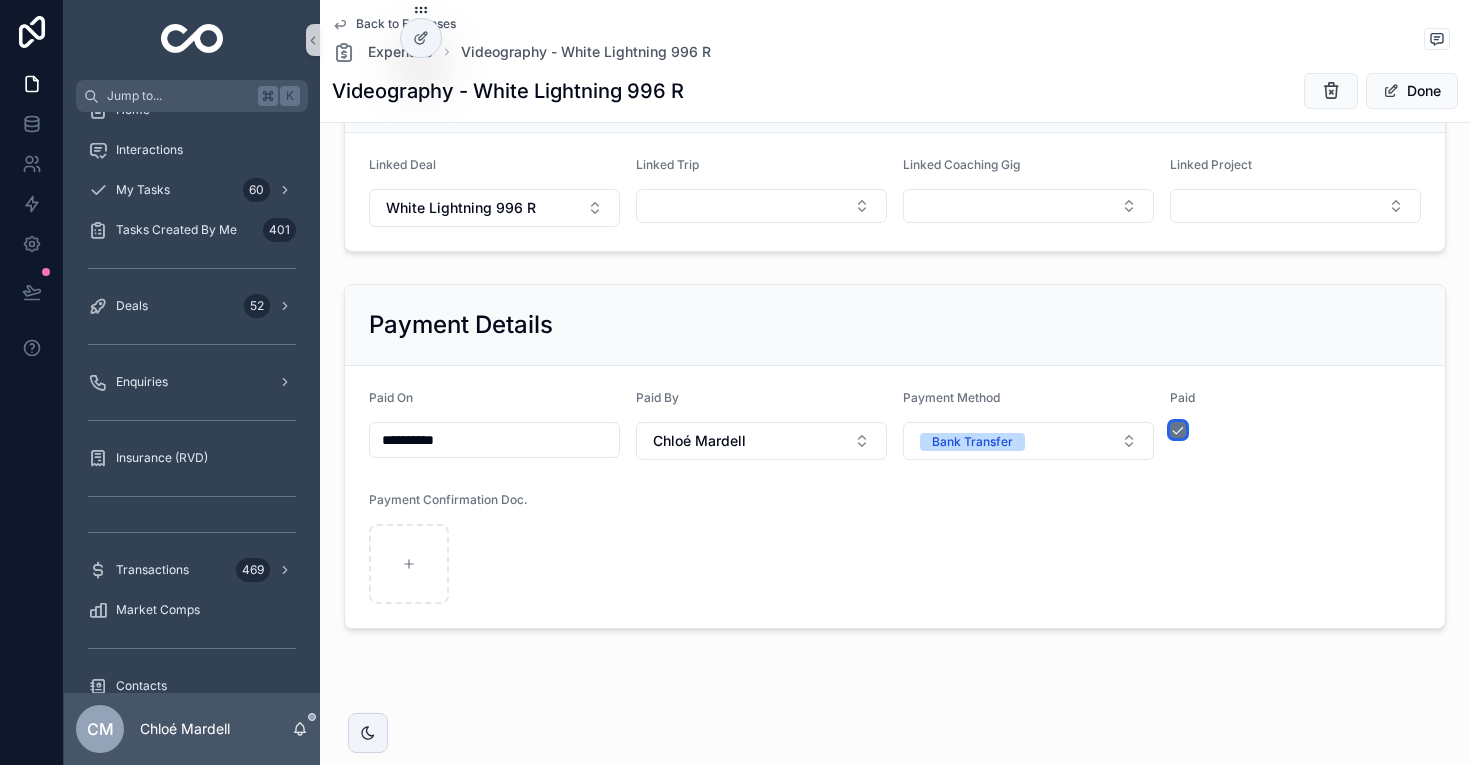 click at bounding box center (1178, 430) 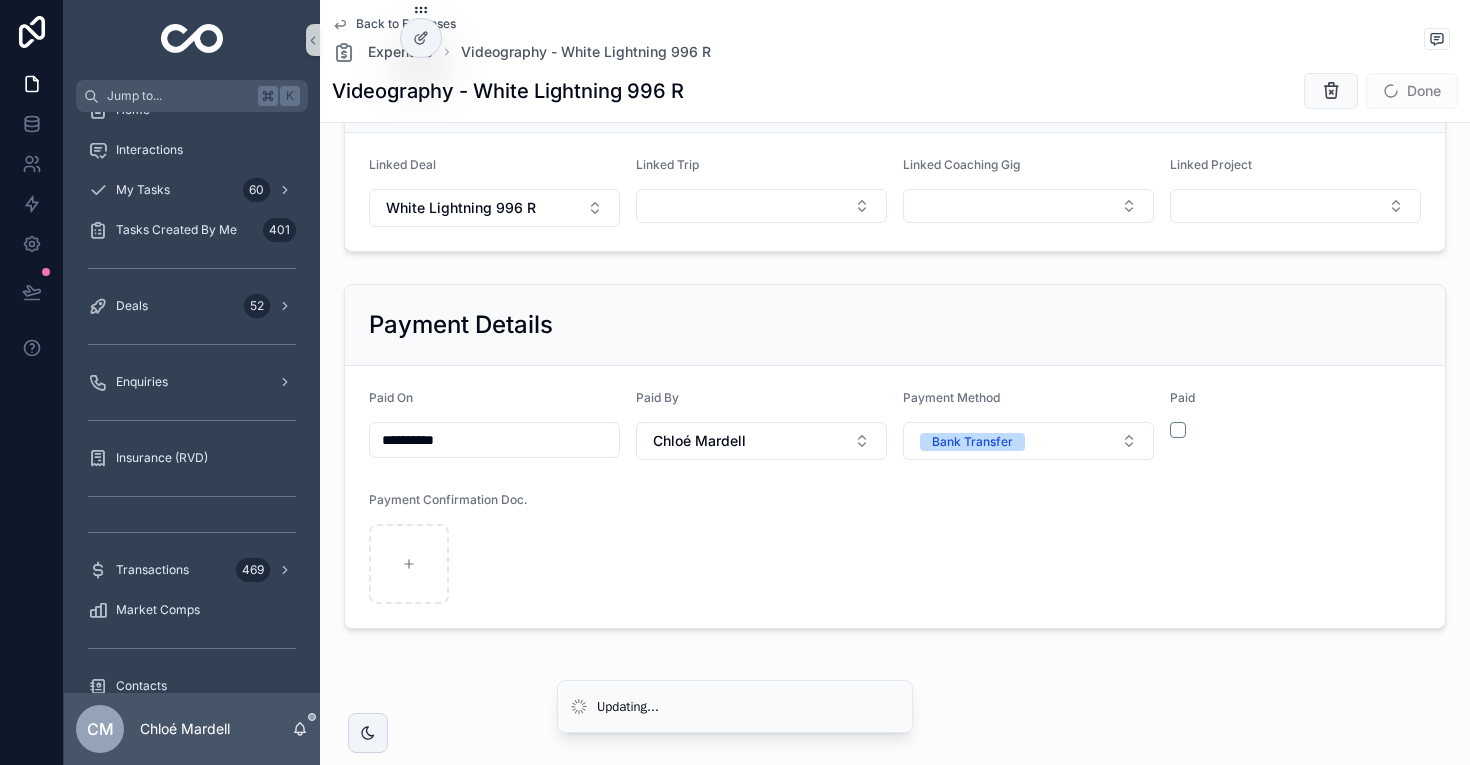 click on "**********" at bounding box center (895, 497) 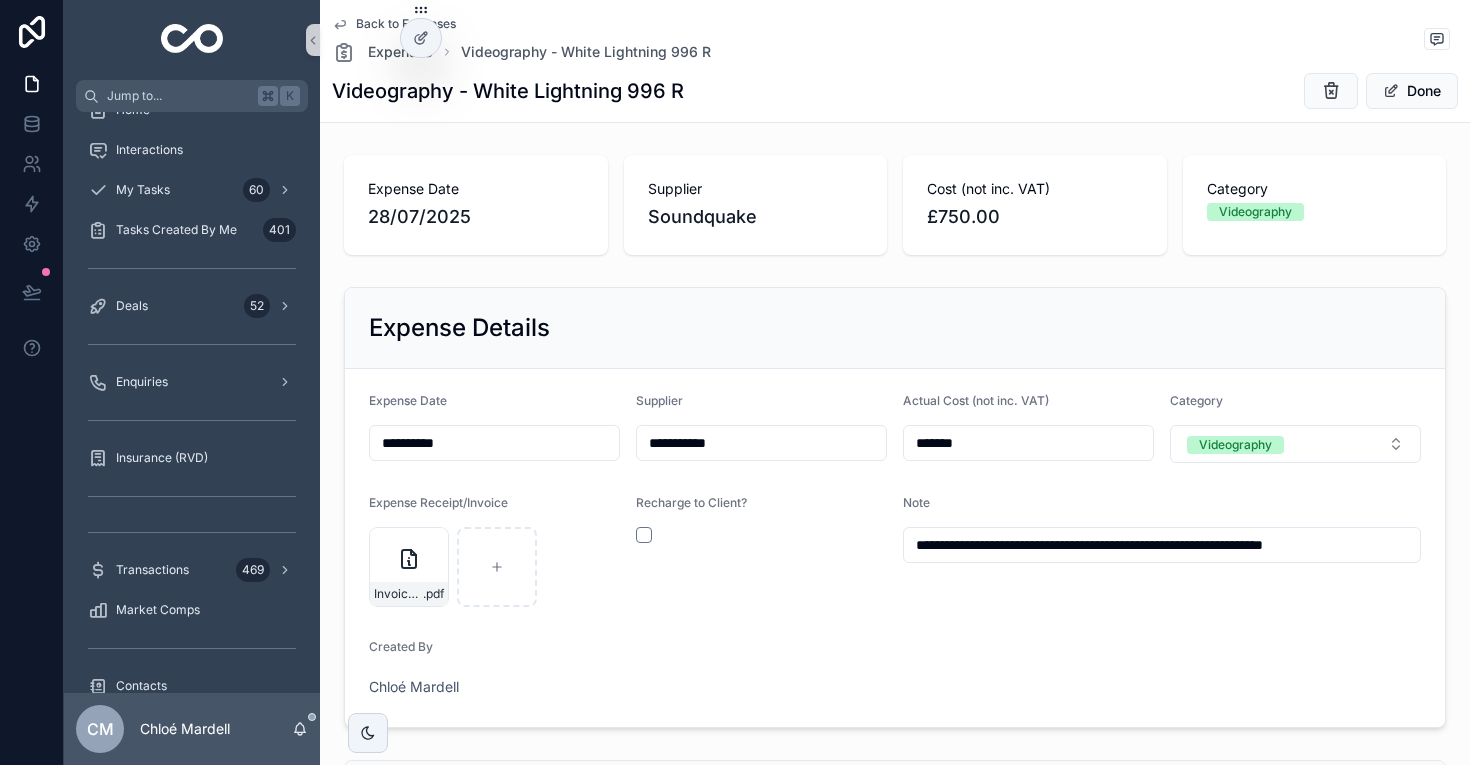 scroll, scrollTop: 709, scrollLeft: 0, axis: vertical 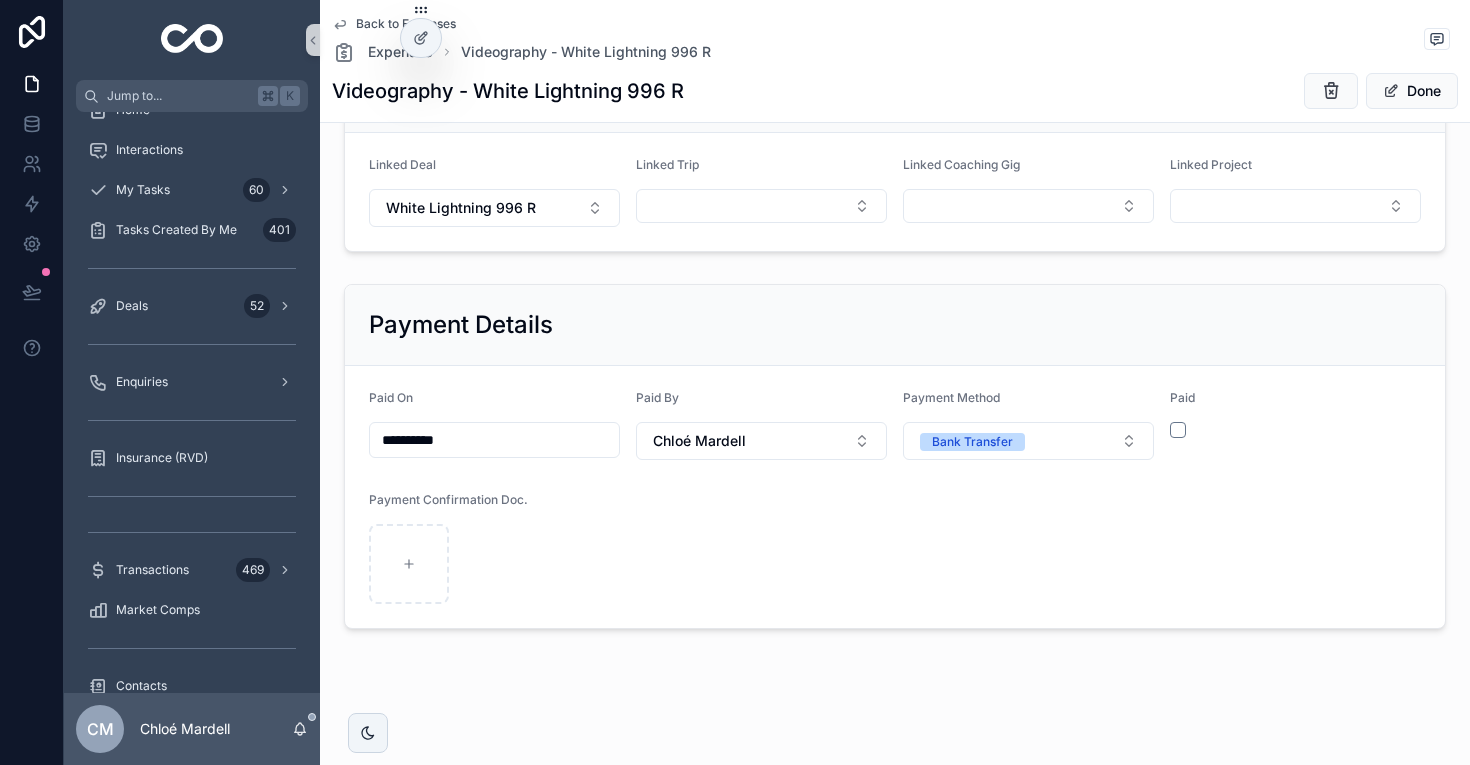 click on "**********" at bounding box center [494, 440] 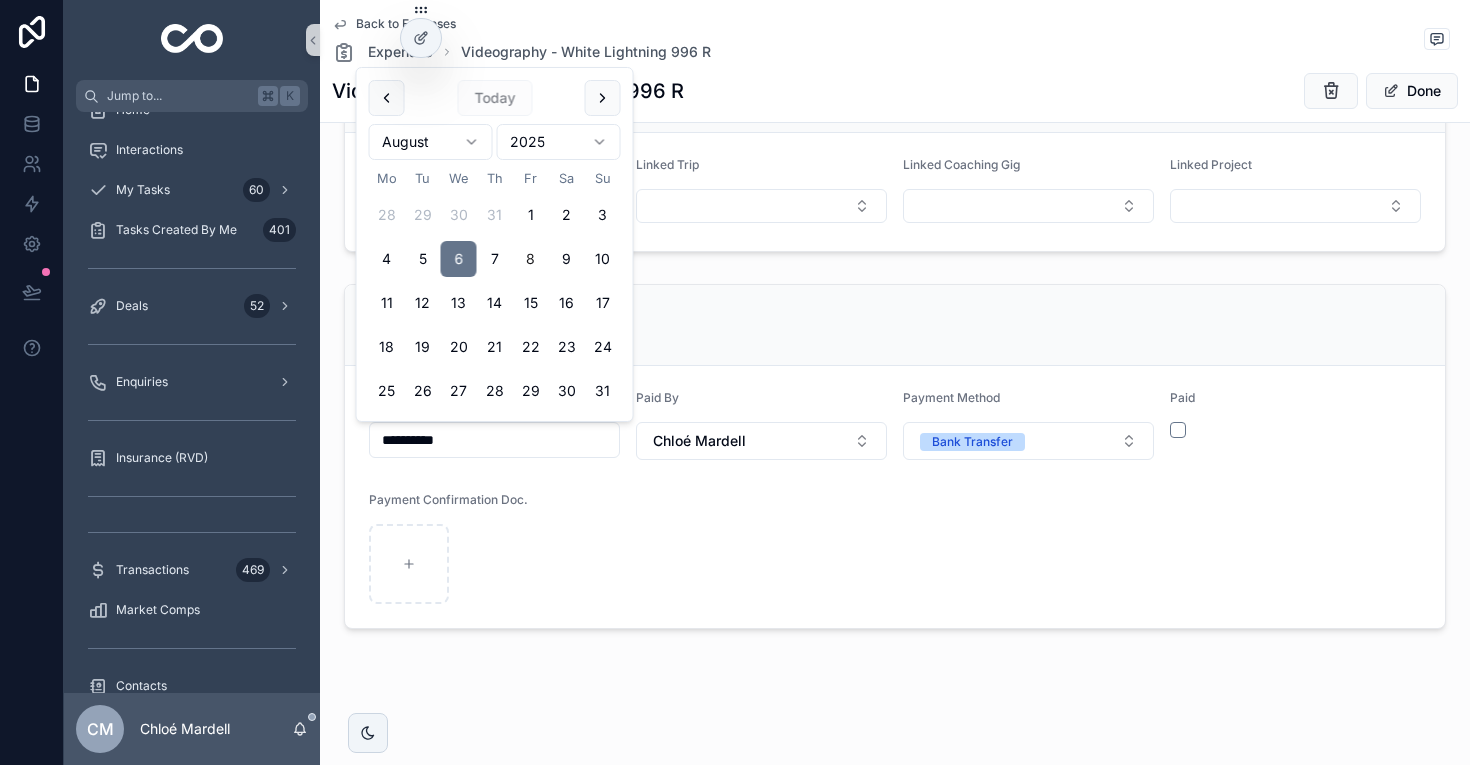 click on "8" at bounding box center (531, 259) 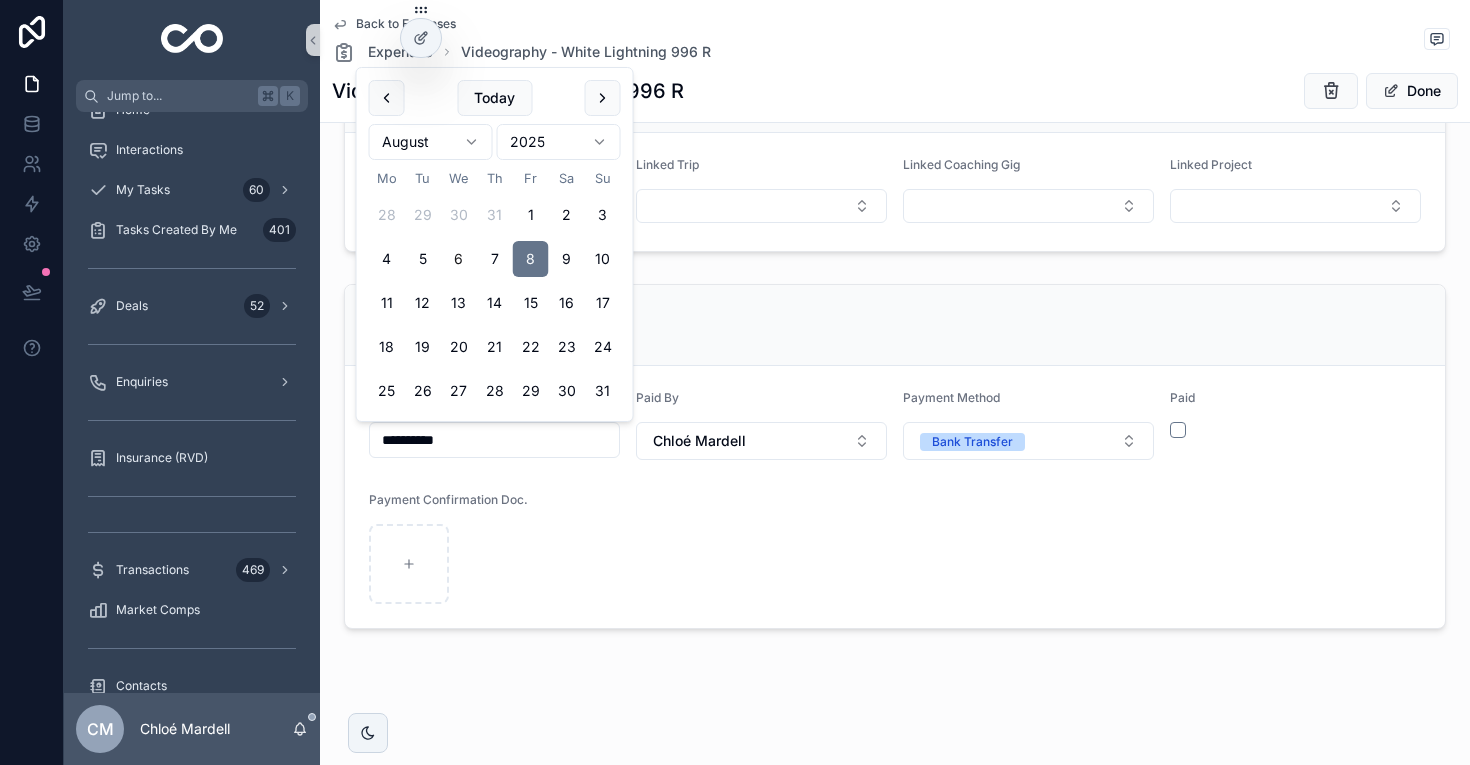 click at bounding box center (494, 564) 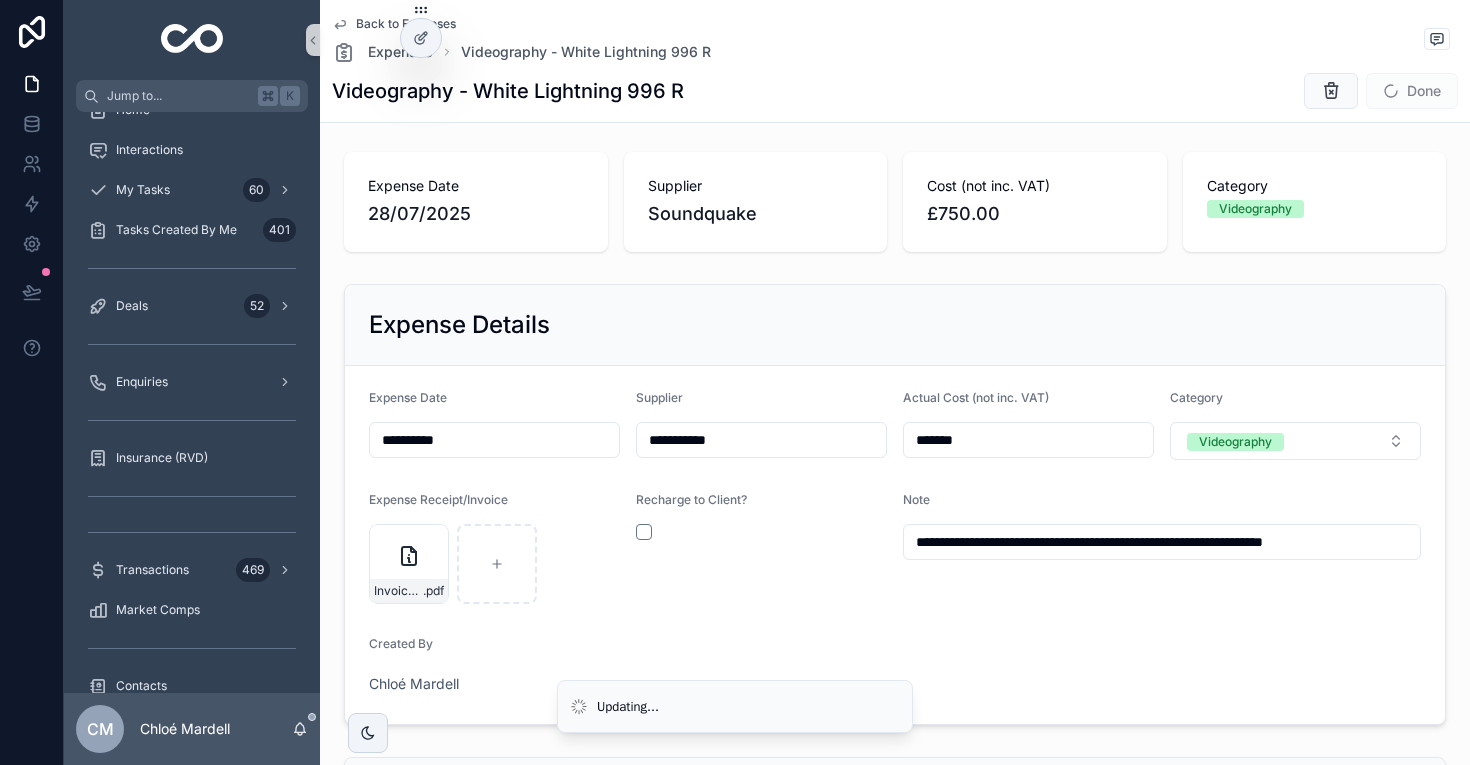 scroll, scrollTop: 0, scrollLeft: 0, axis: both 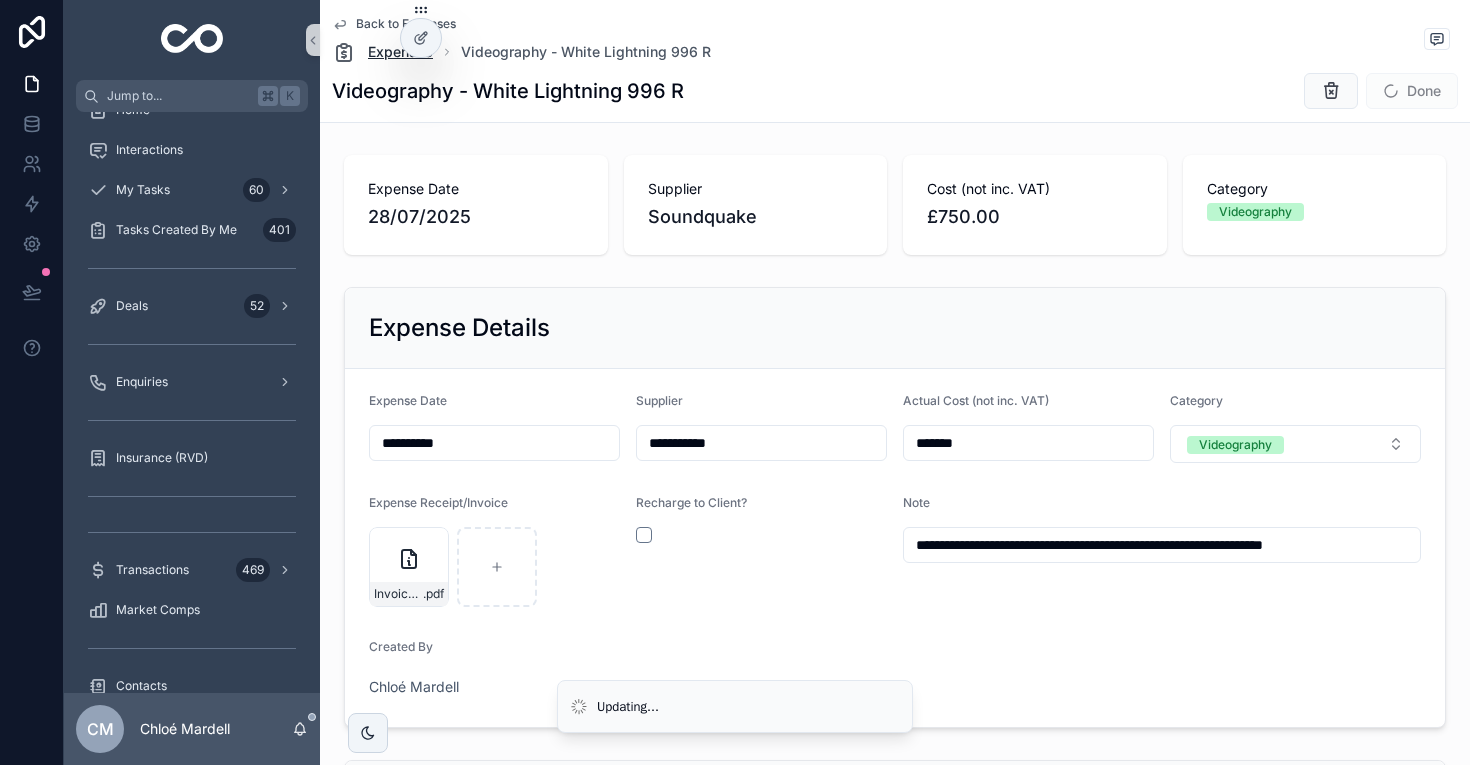 click on "Expenses" at bounding box center (400, 52) 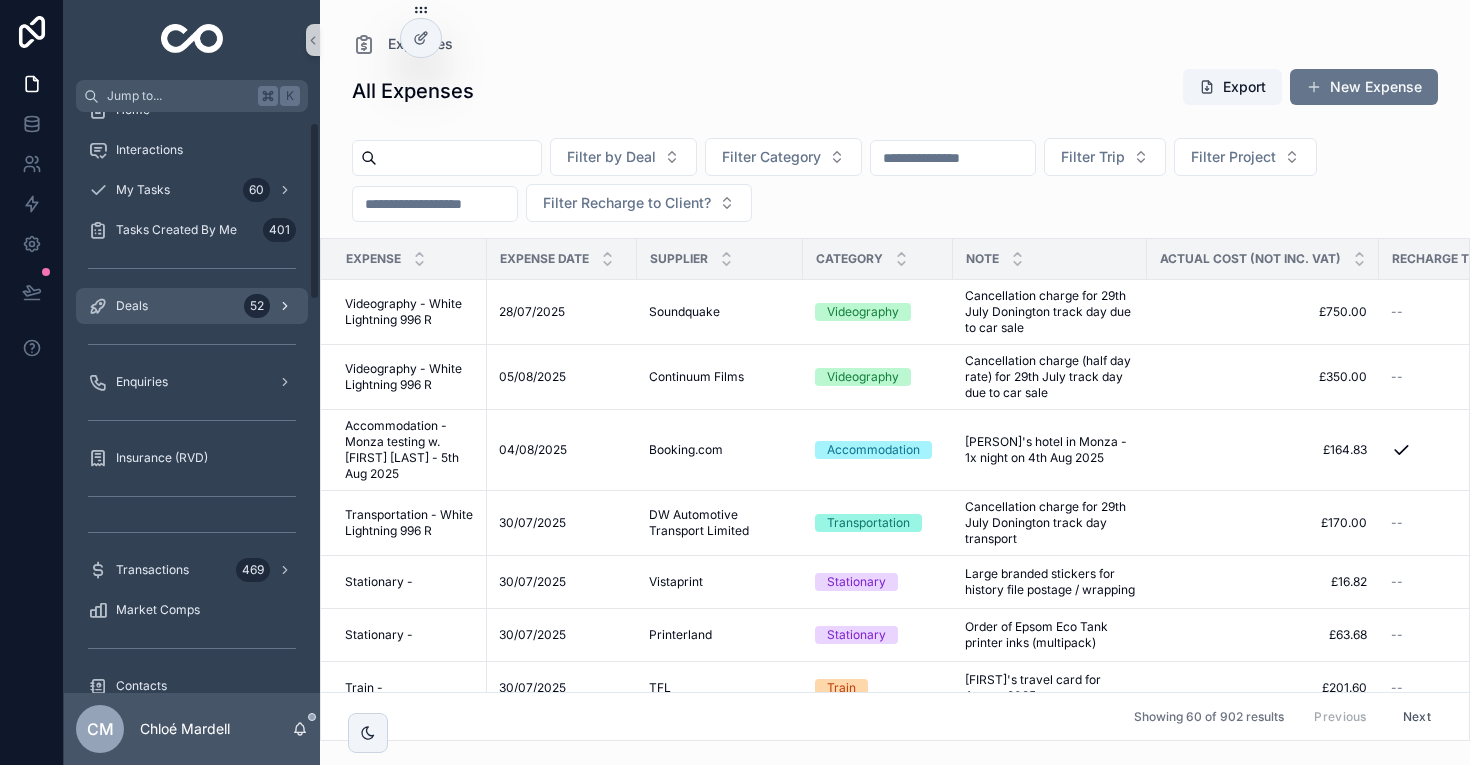 click on "Deals 52" at bounding box center [192, 306] 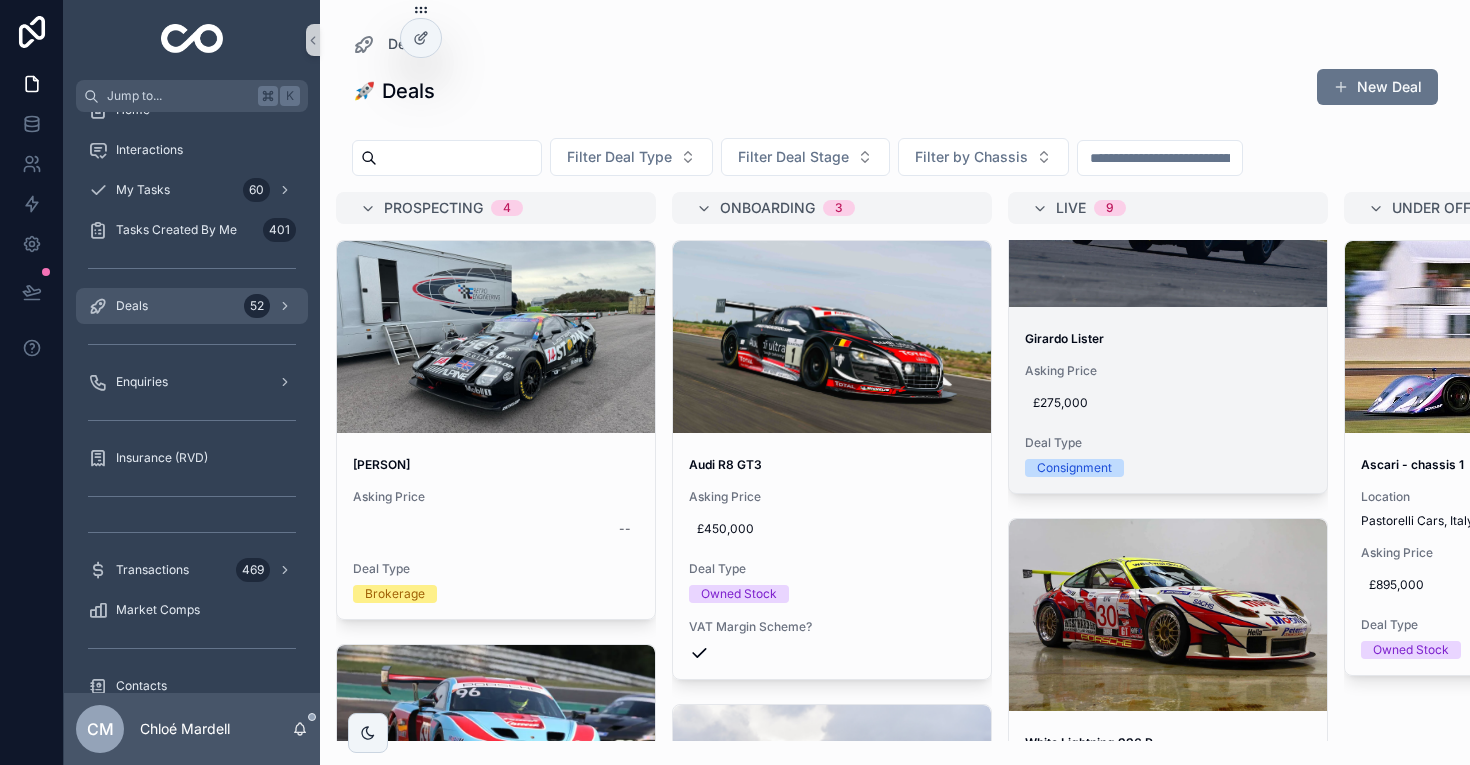 scroll, scrollTop: 170, scrollLeft: 0, axis: vertical 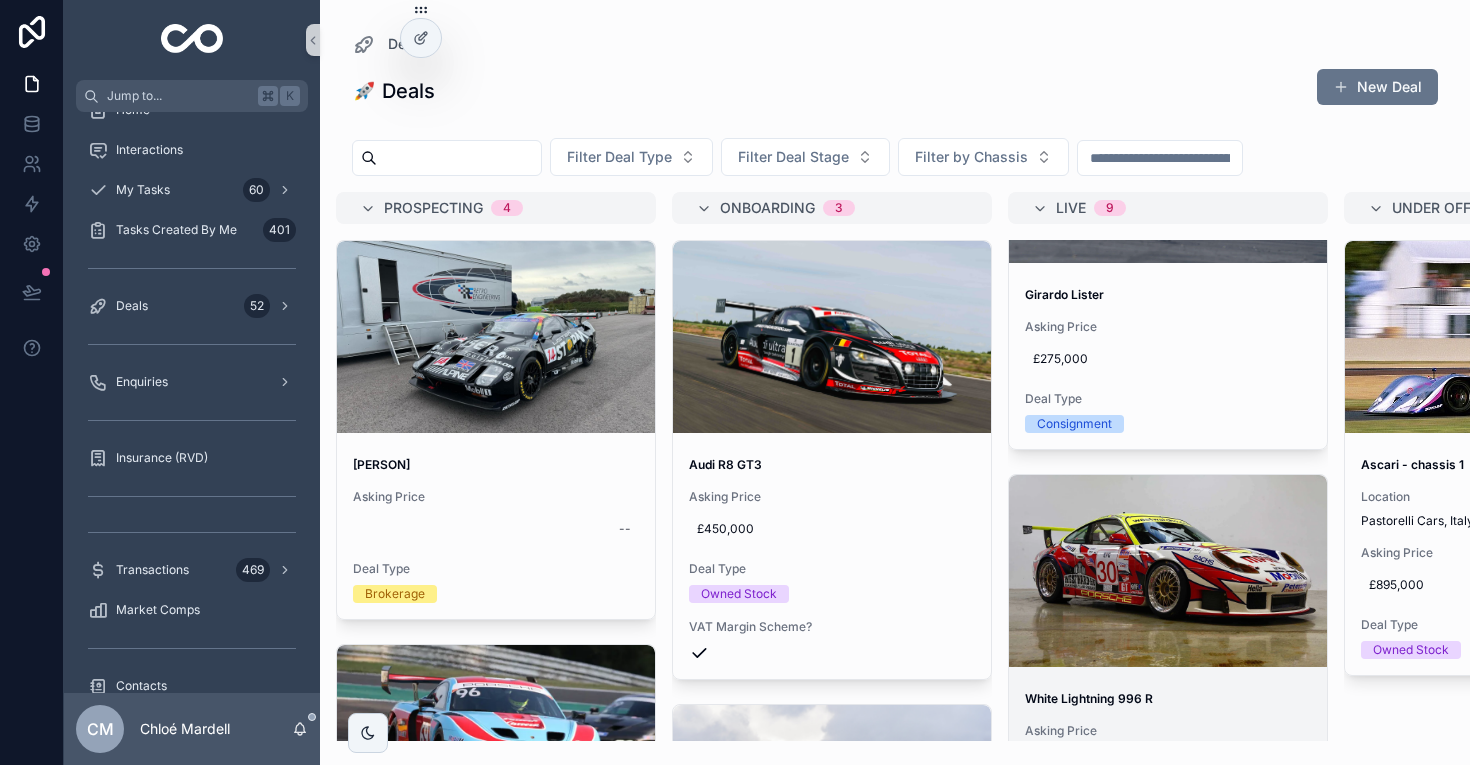 click at bounding box center [1168, 571] 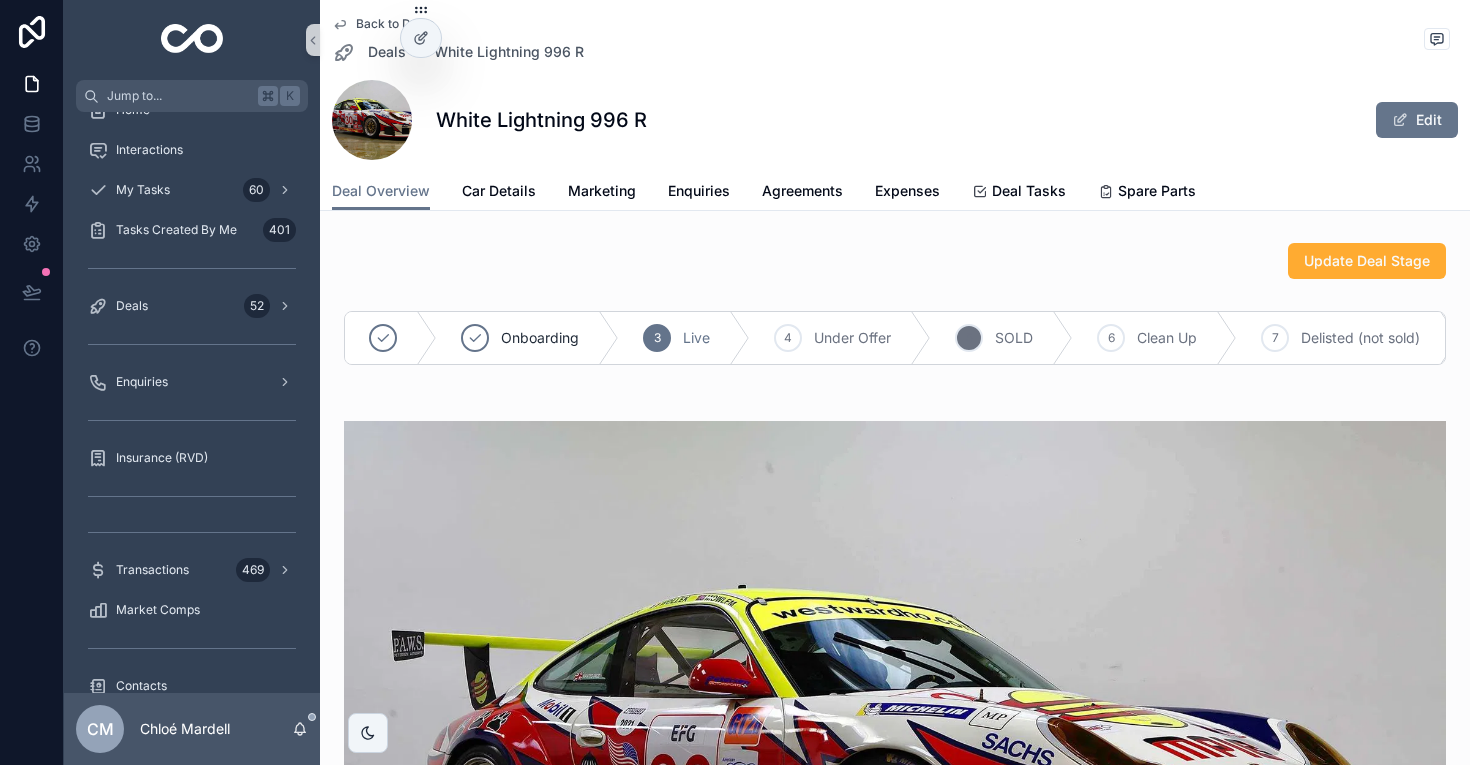 scroll, scrollTop: 18, scrollLeft: 0, axis: vertical 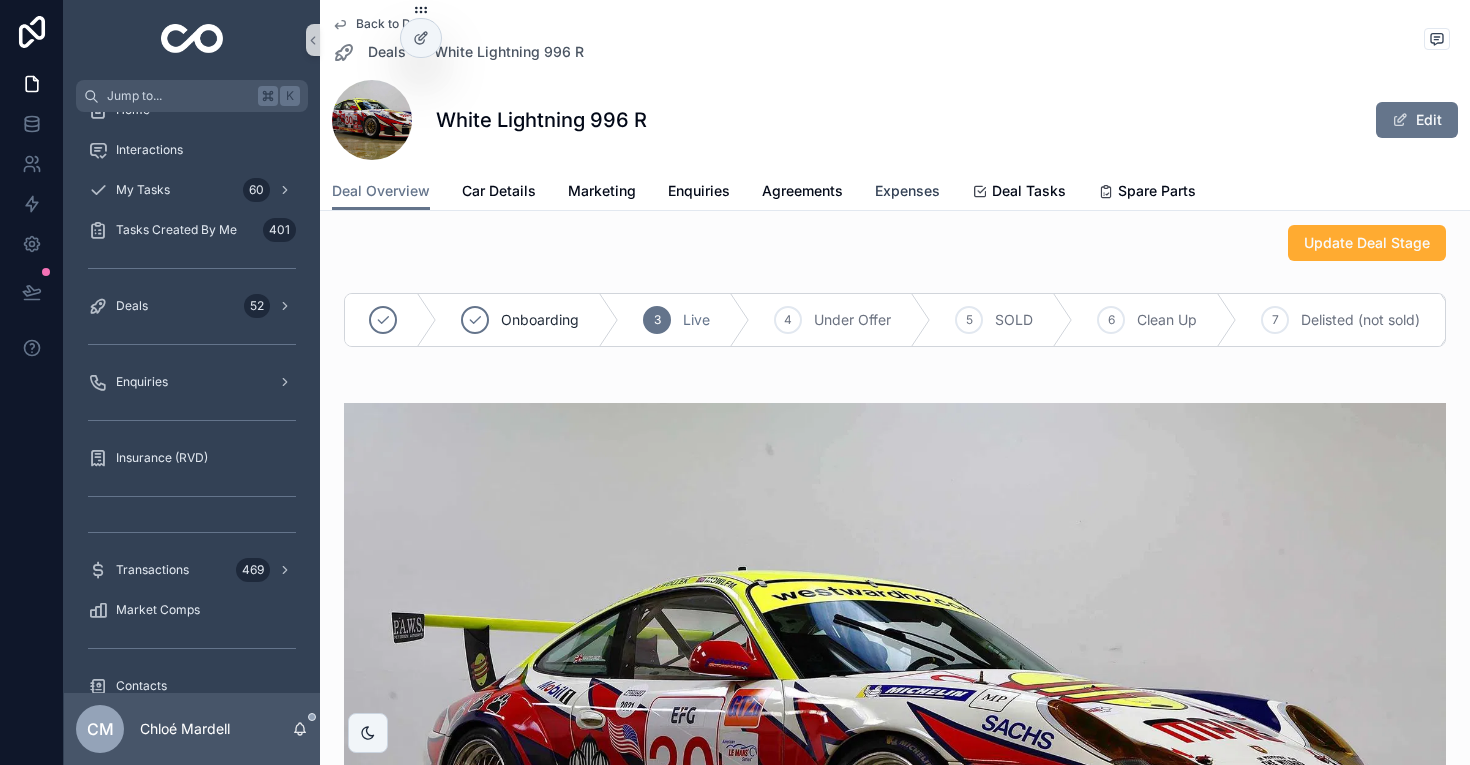 click on "Expenses" at bounding box center (907, 191) 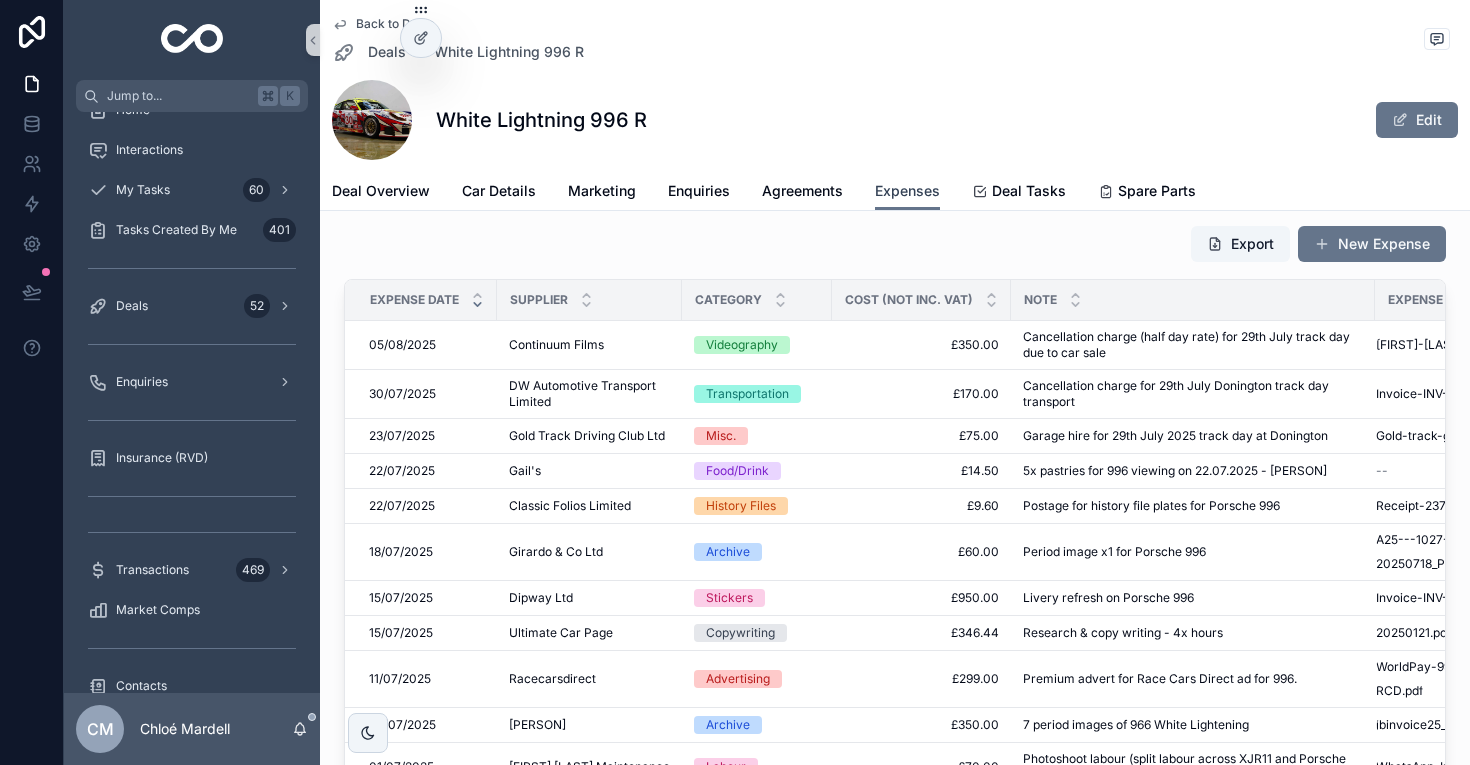 scroll, scrollTop: 0, scrollLeft: 0, axis: both 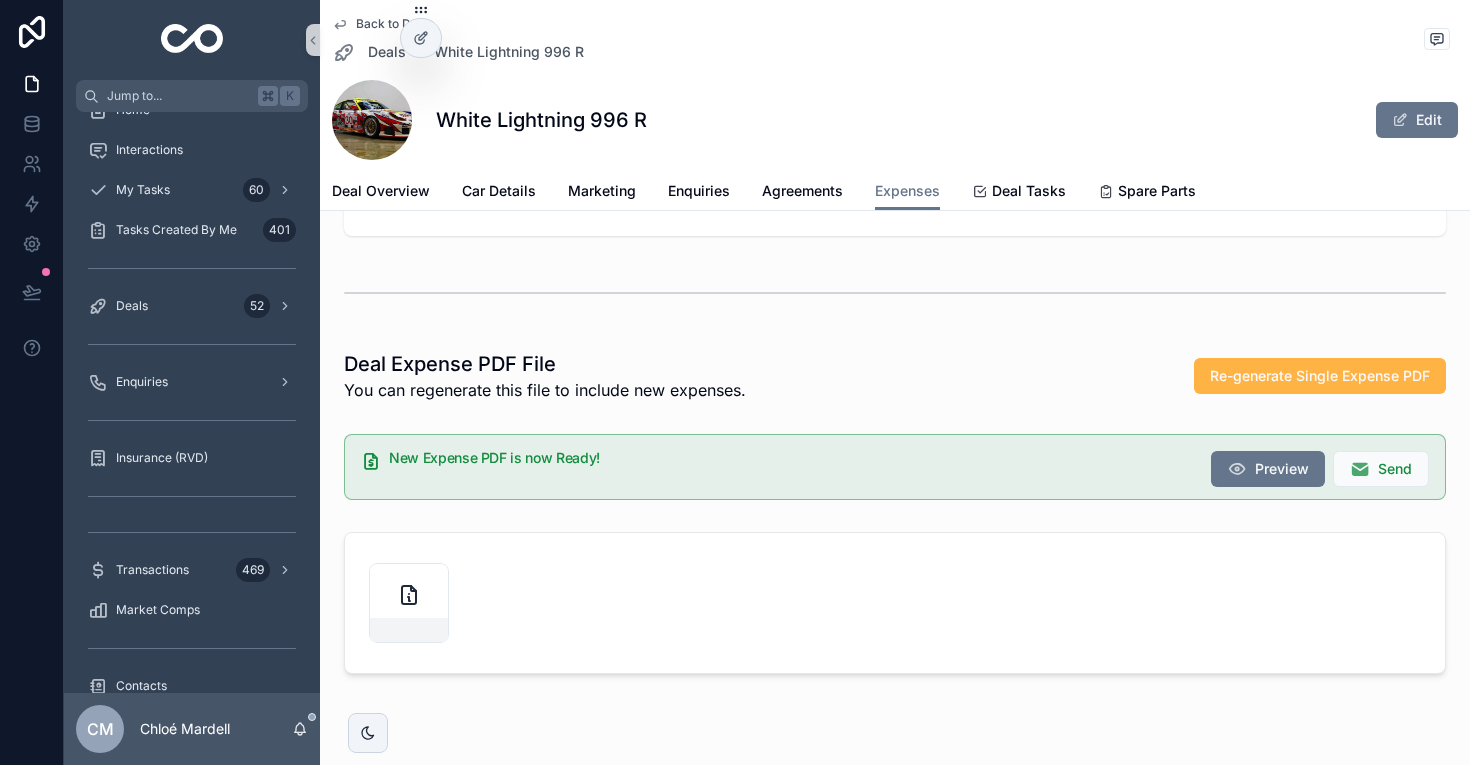 click on "Re-generate Single Expense PDF" at bounding box center (1320, 376) 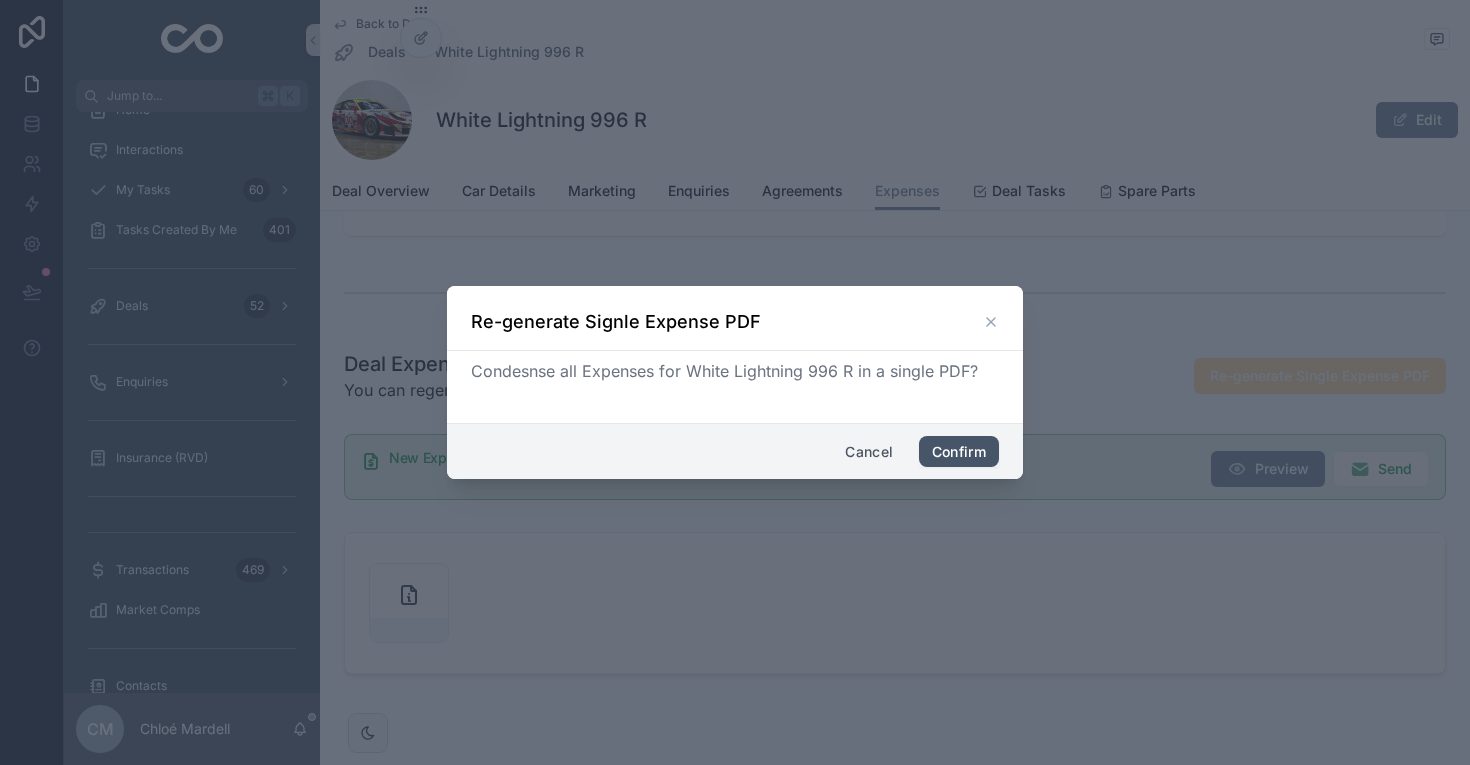 click on "Confirm" at bounding box center [959, 452] 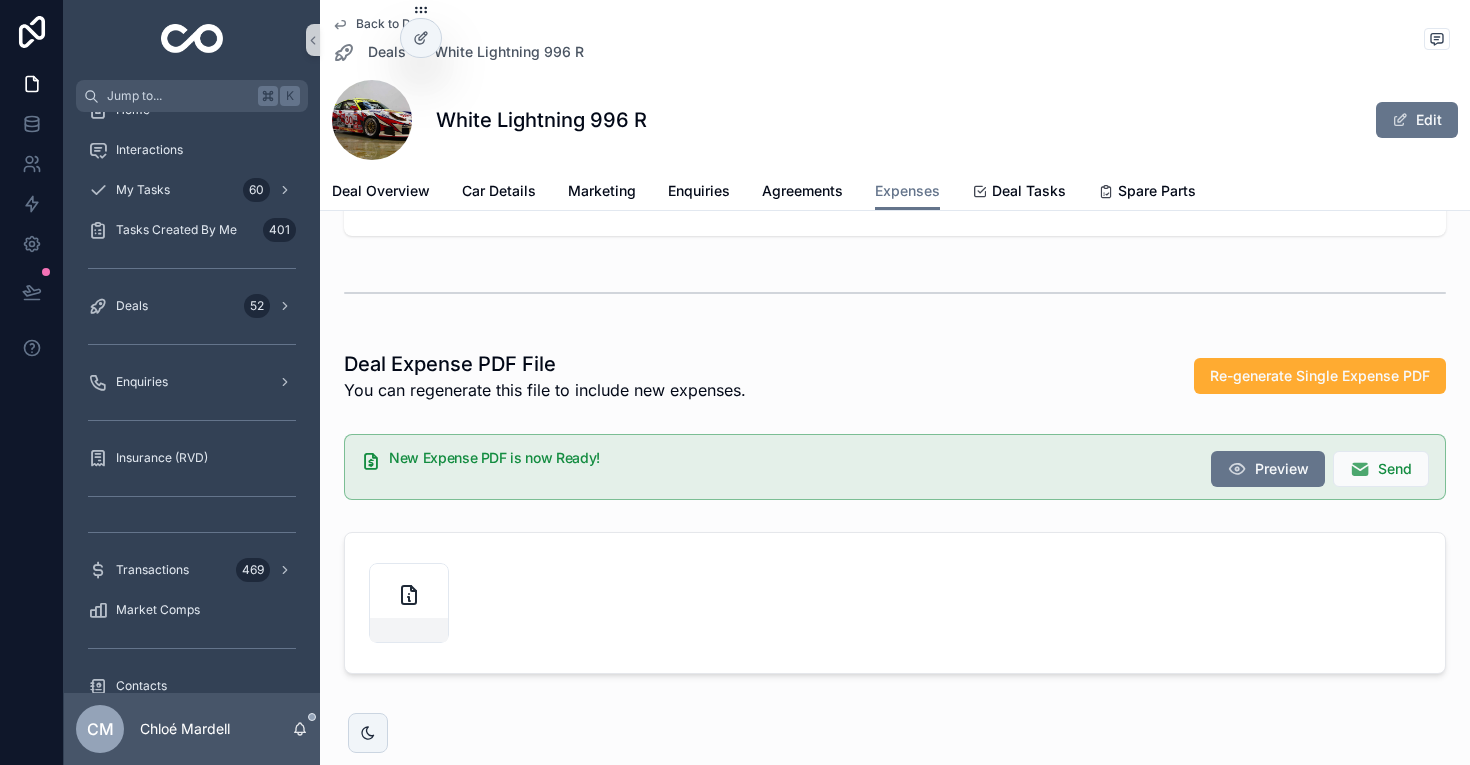 scroll, scrollTop: 822, scrollLeft: 0, axis: vertical 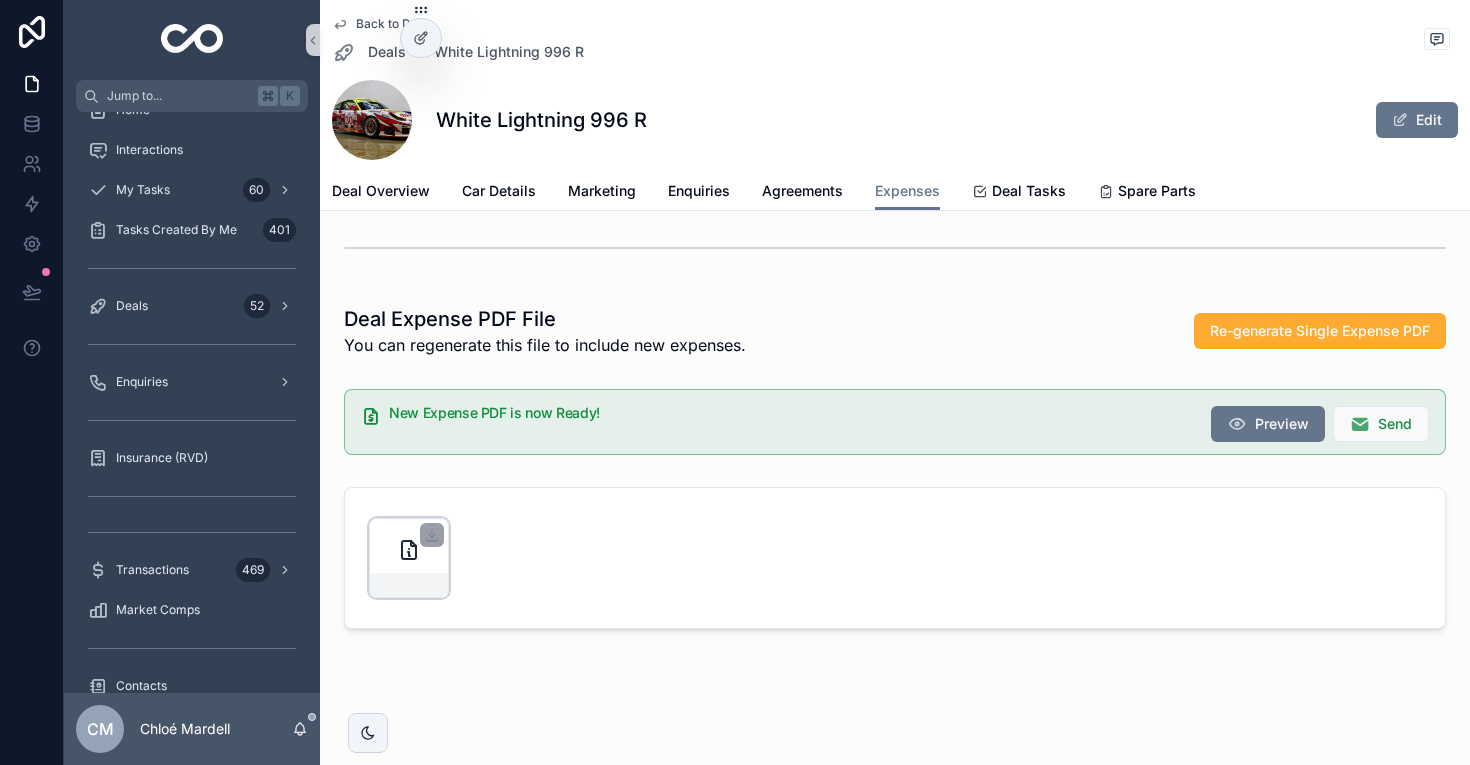 click 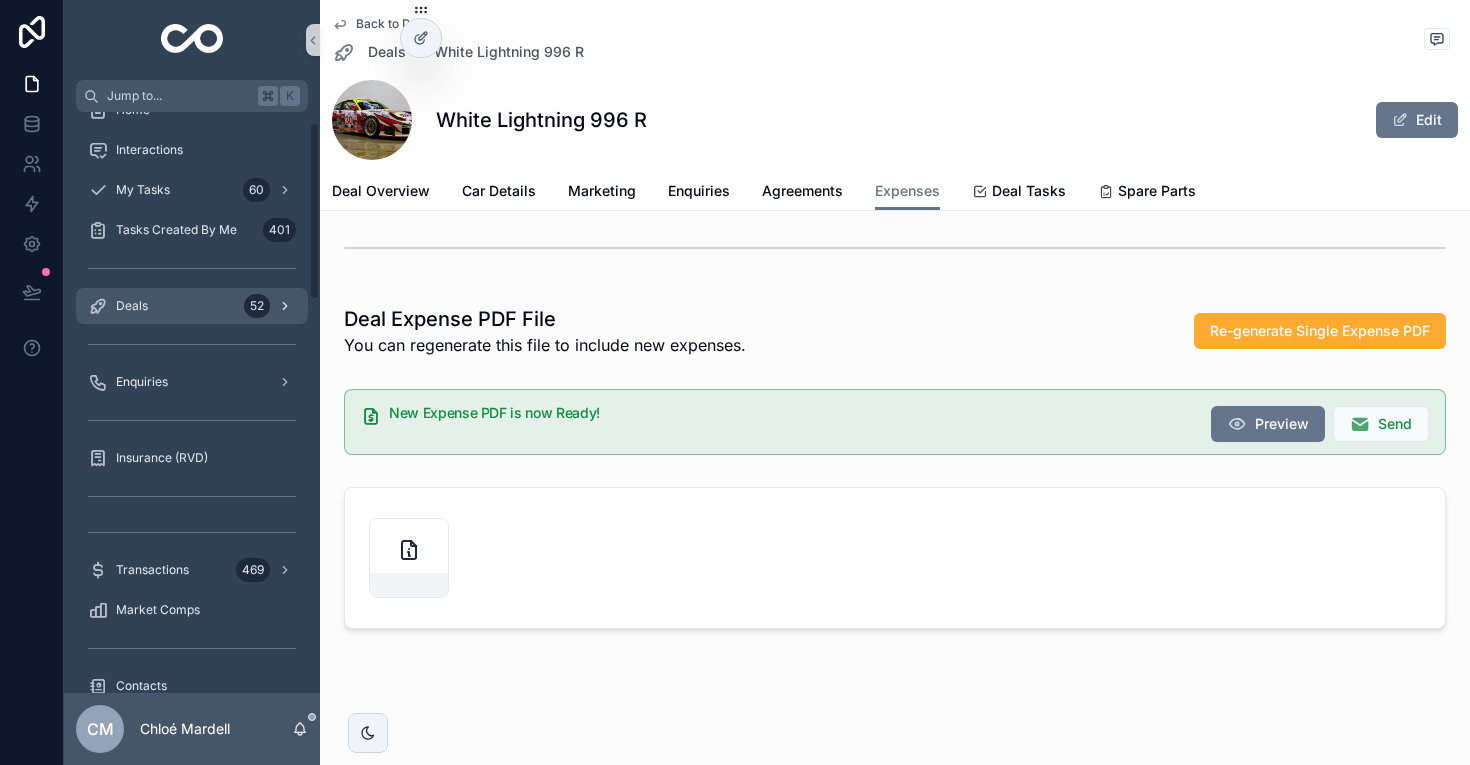 click on "Deals 52" at bounding box center (192, 306) 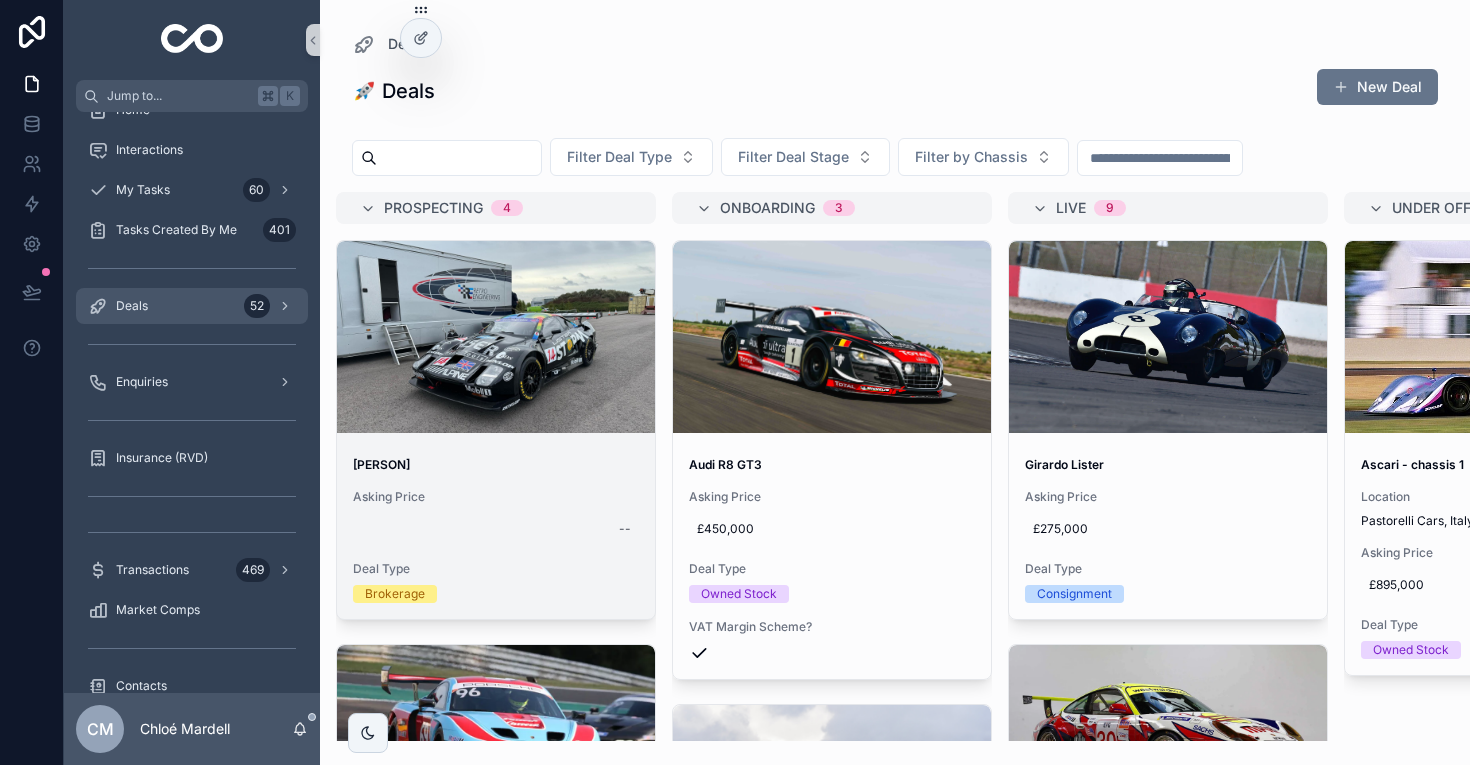 scroll, scrollTop: 0, scrollLeft: 0, axis: both 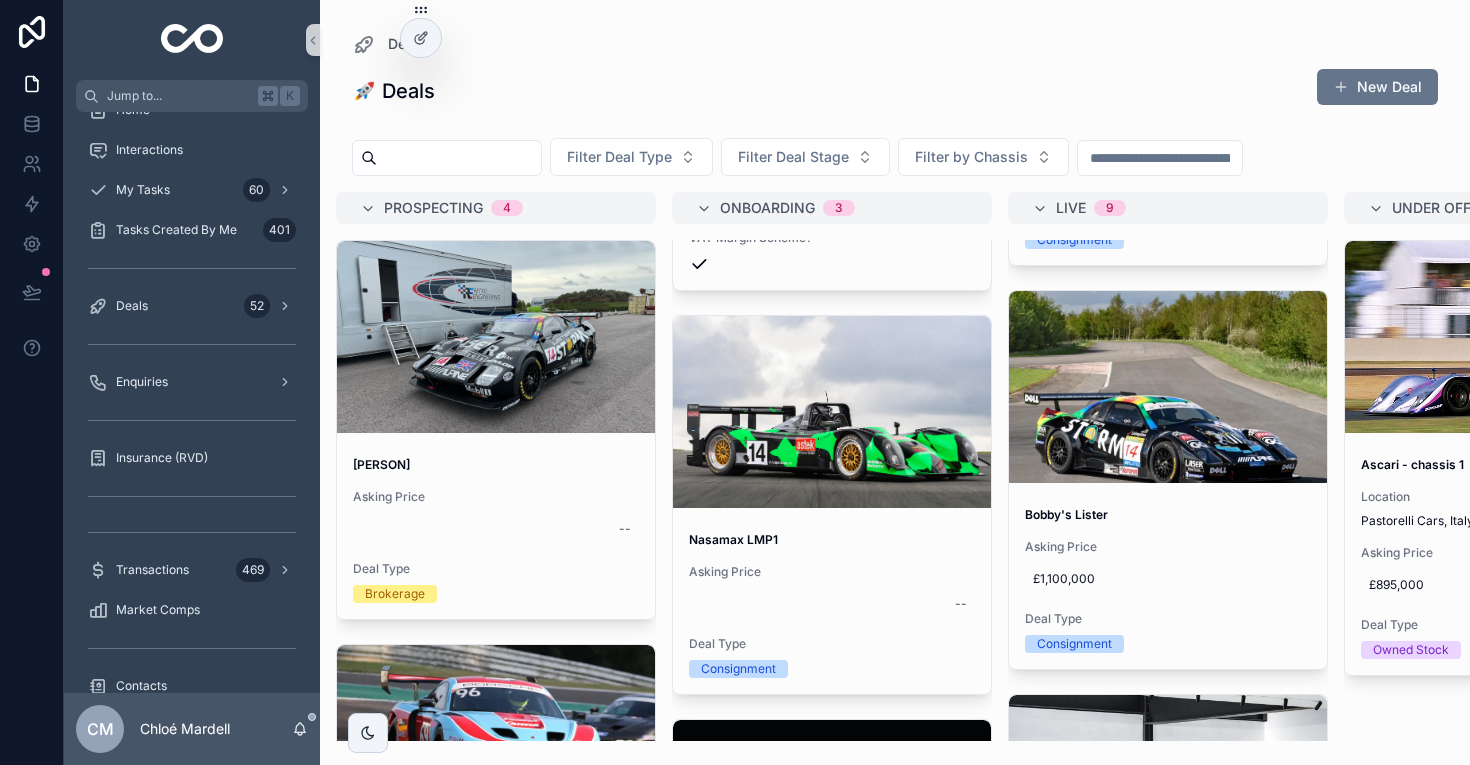 click at bounding box center (1168, 387) 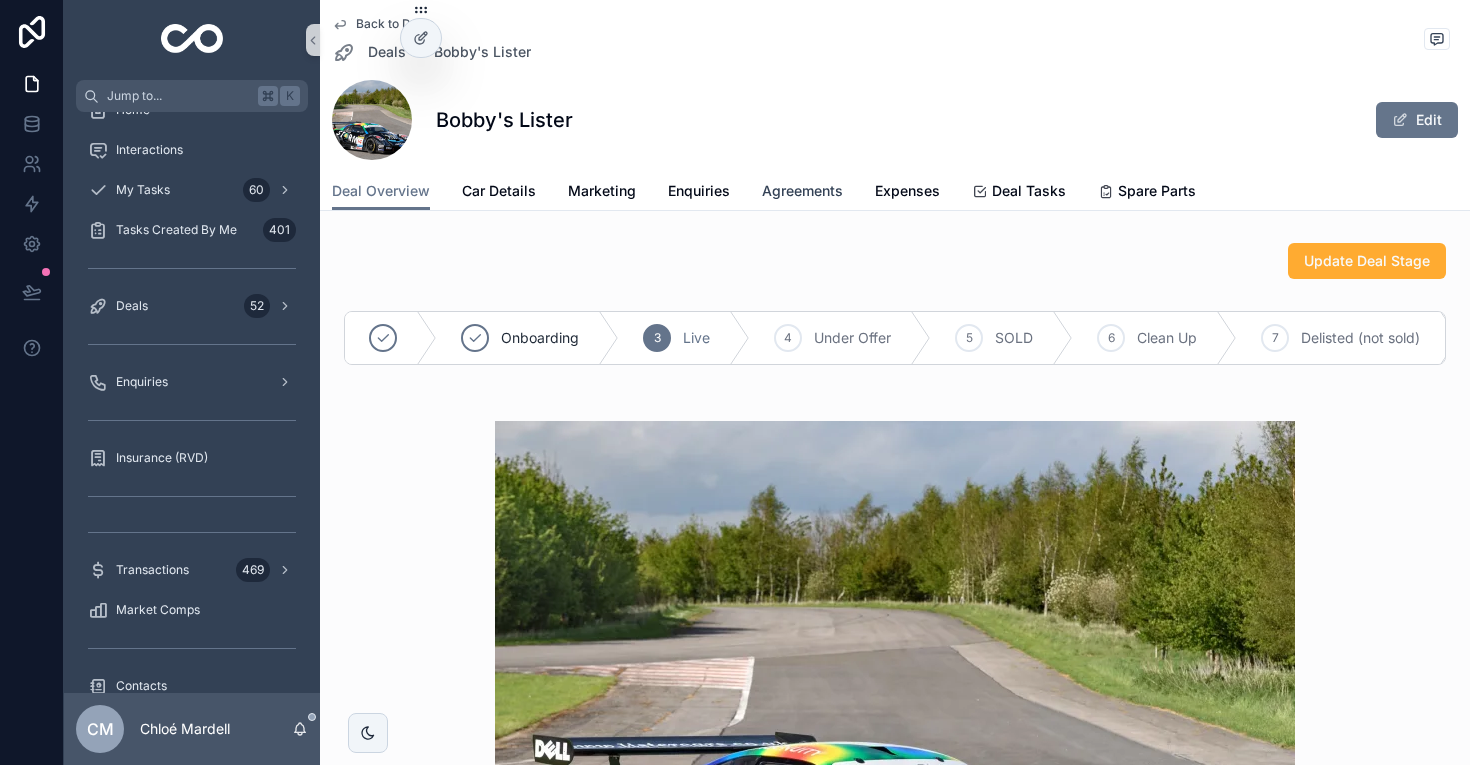 click on "Agreements" at bounding box center (802, 191) 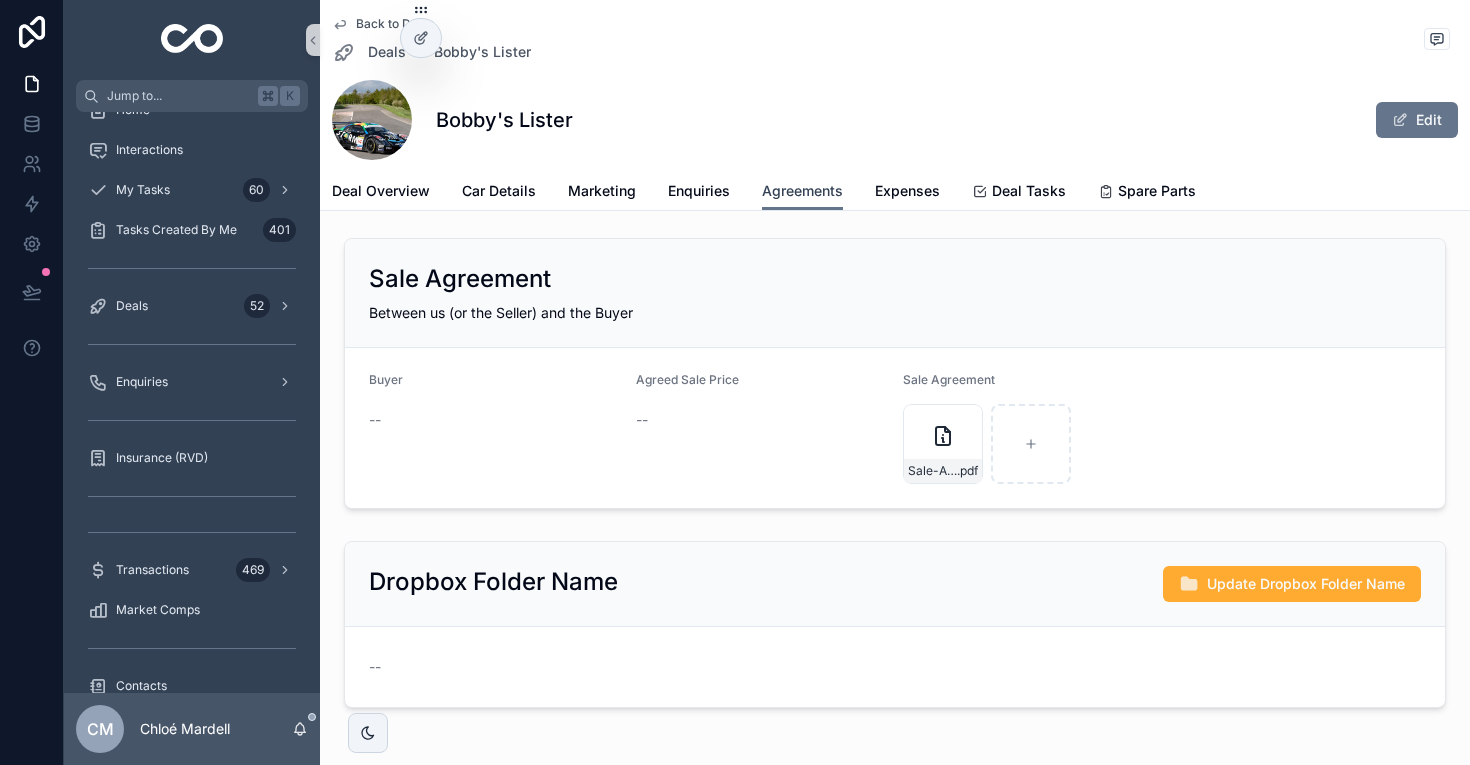 scroll, scrollTop: 707, scrollLeft: 0, axis: vertical 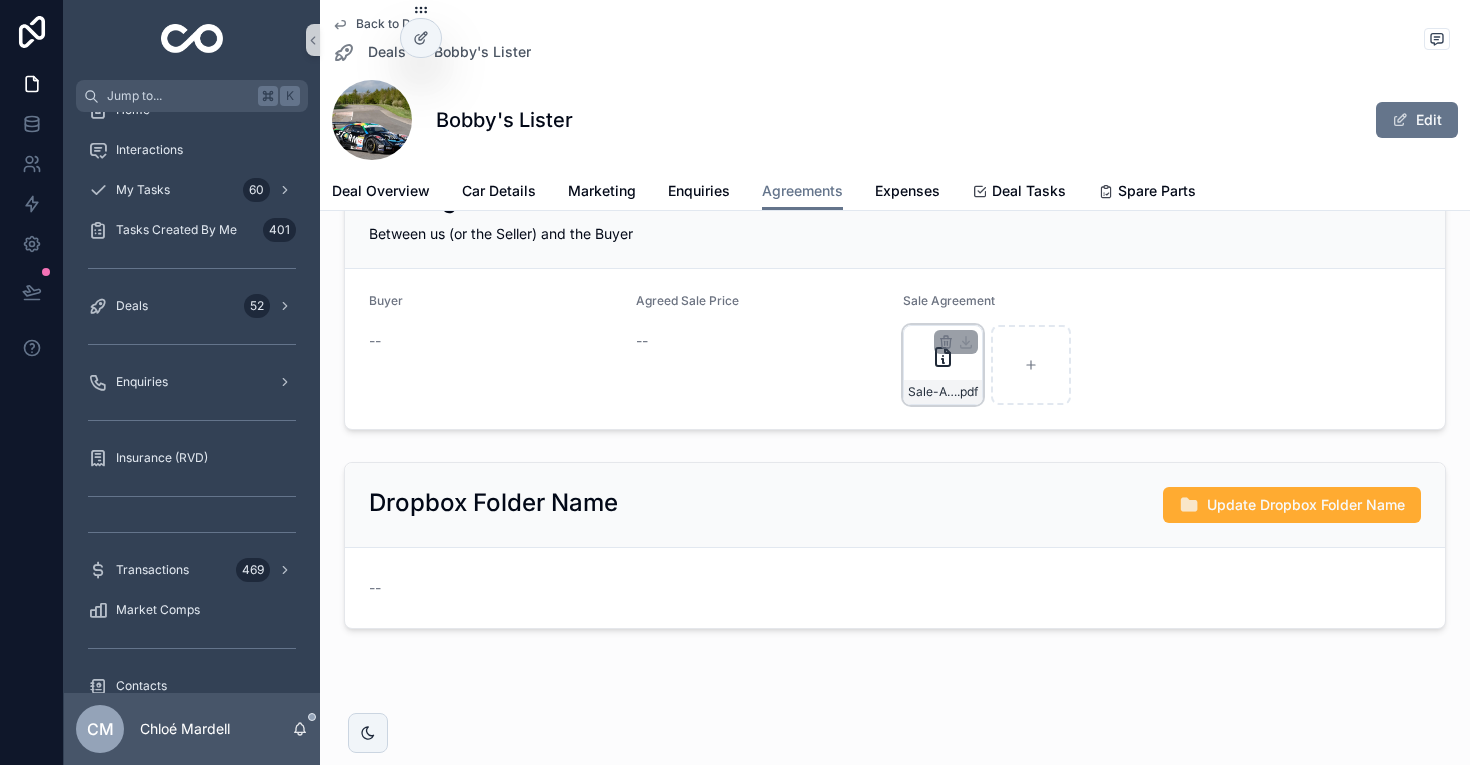 click on "Sale-Agreement-Contract__Lister_Storm_05082025_updated_addresses .pdf" at bounding box center [943, 365] 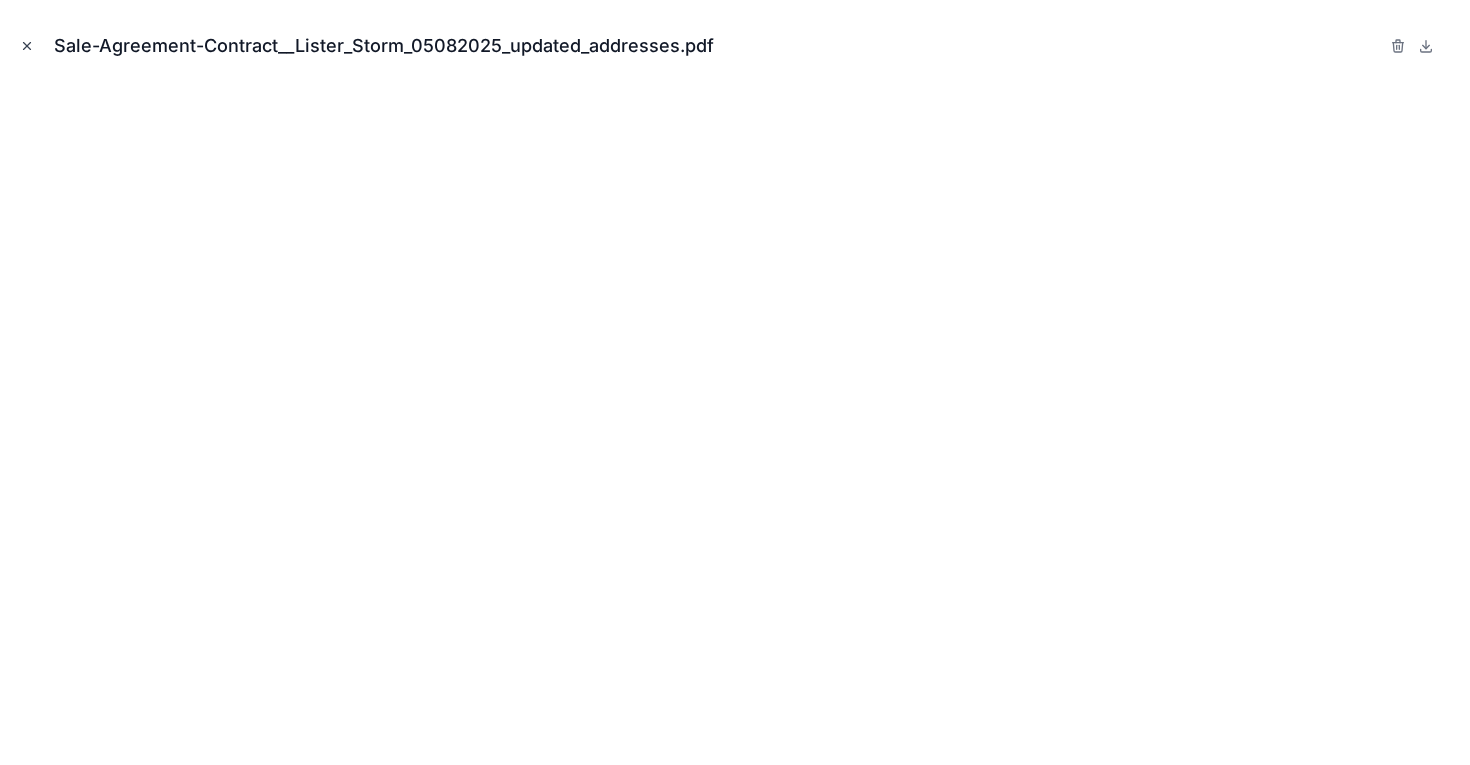 click 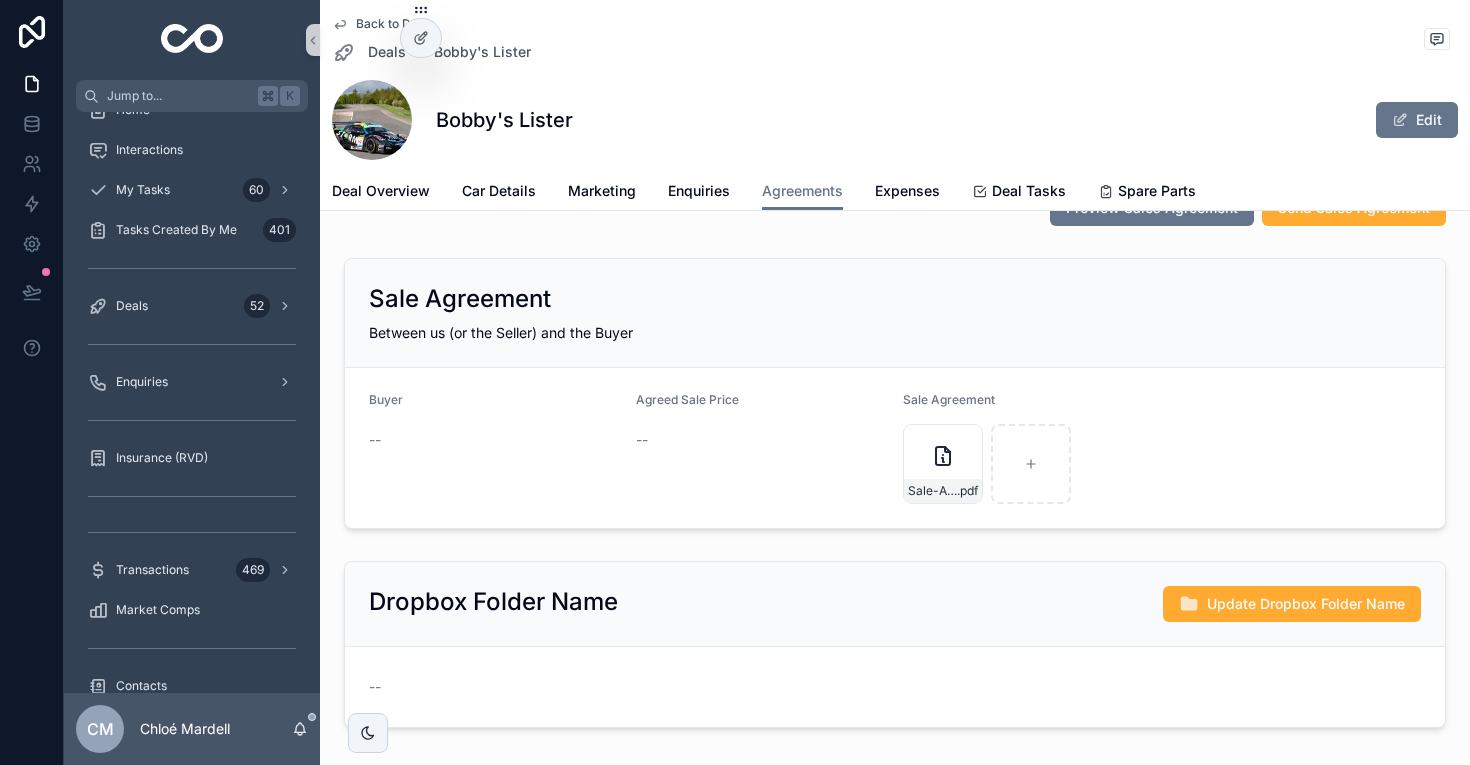scroll, scrollTop: 602, scrollLeft: 0, axis: vertical 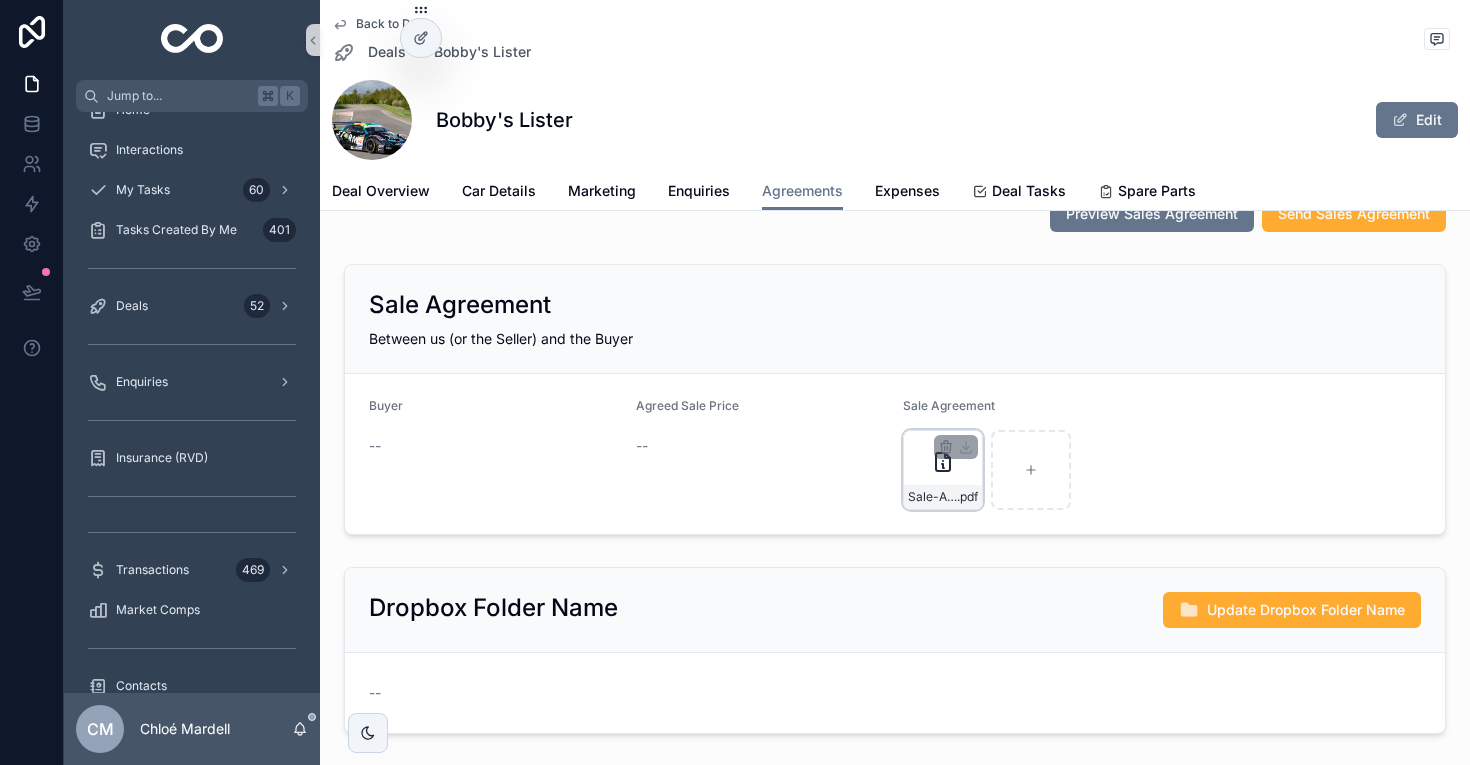 click on "Sale-Agreement-Contract__Lister_Storm_05082025_updated_addresses .pdf" at bounding box center (943, 470) 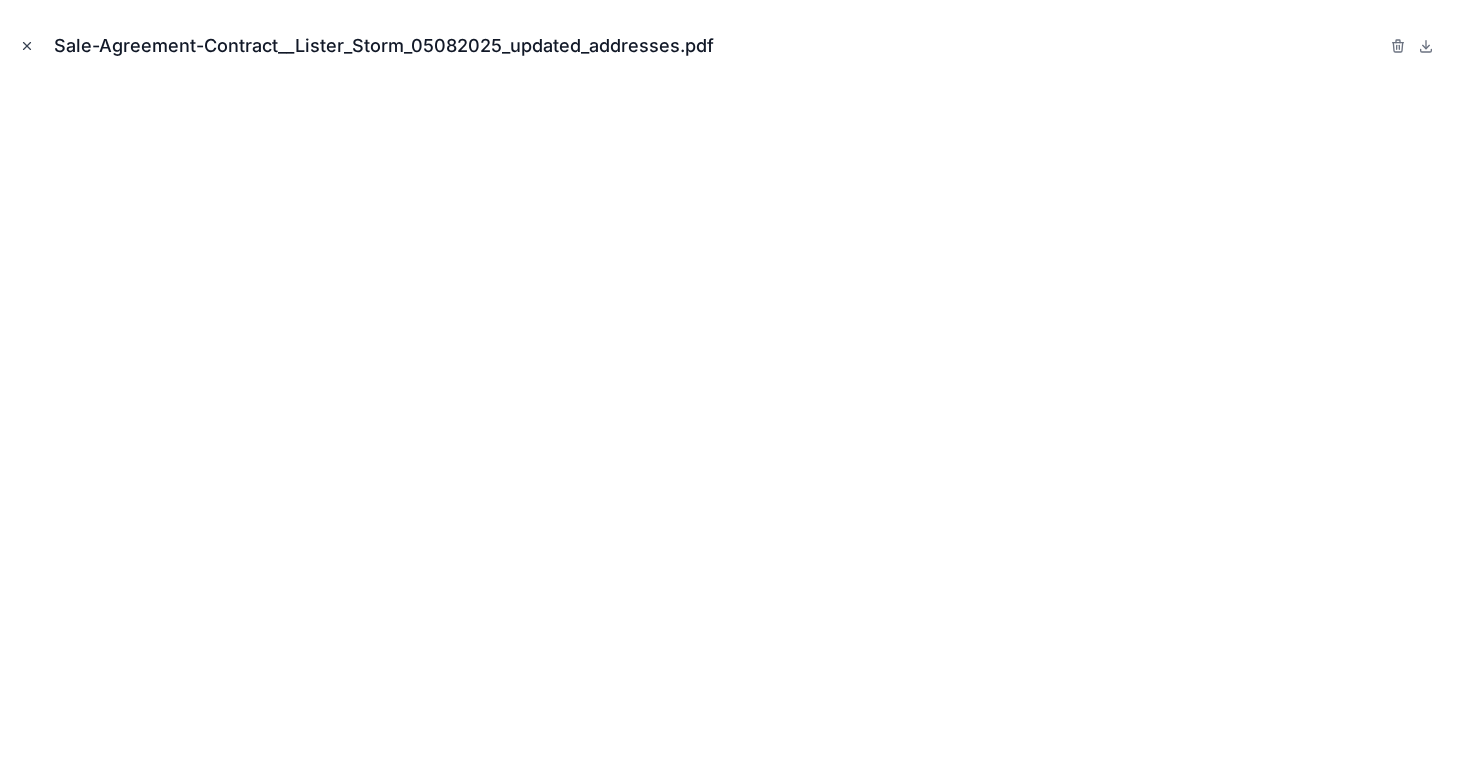 click 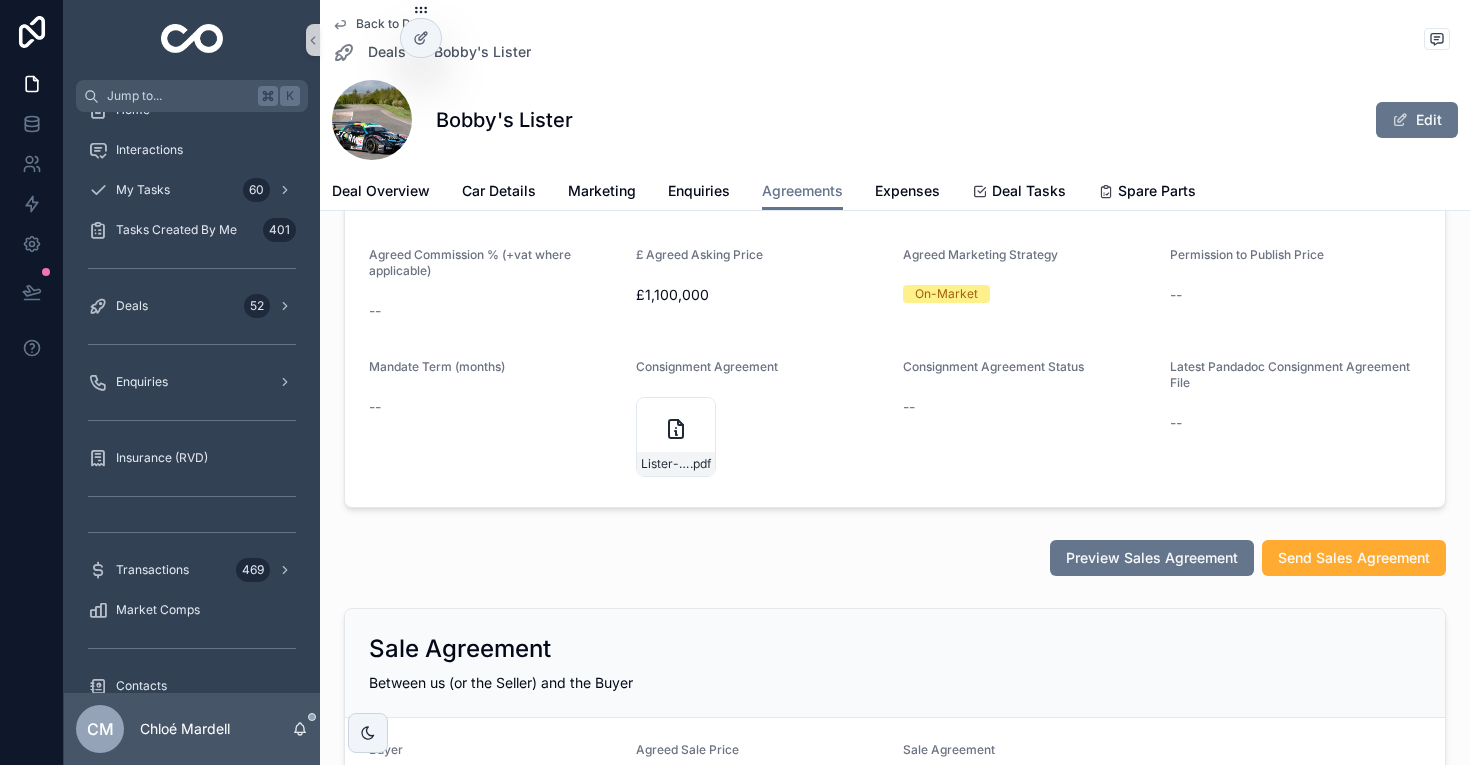 scroll, scrollTop: 0, scrollLeft: 0, axis: both 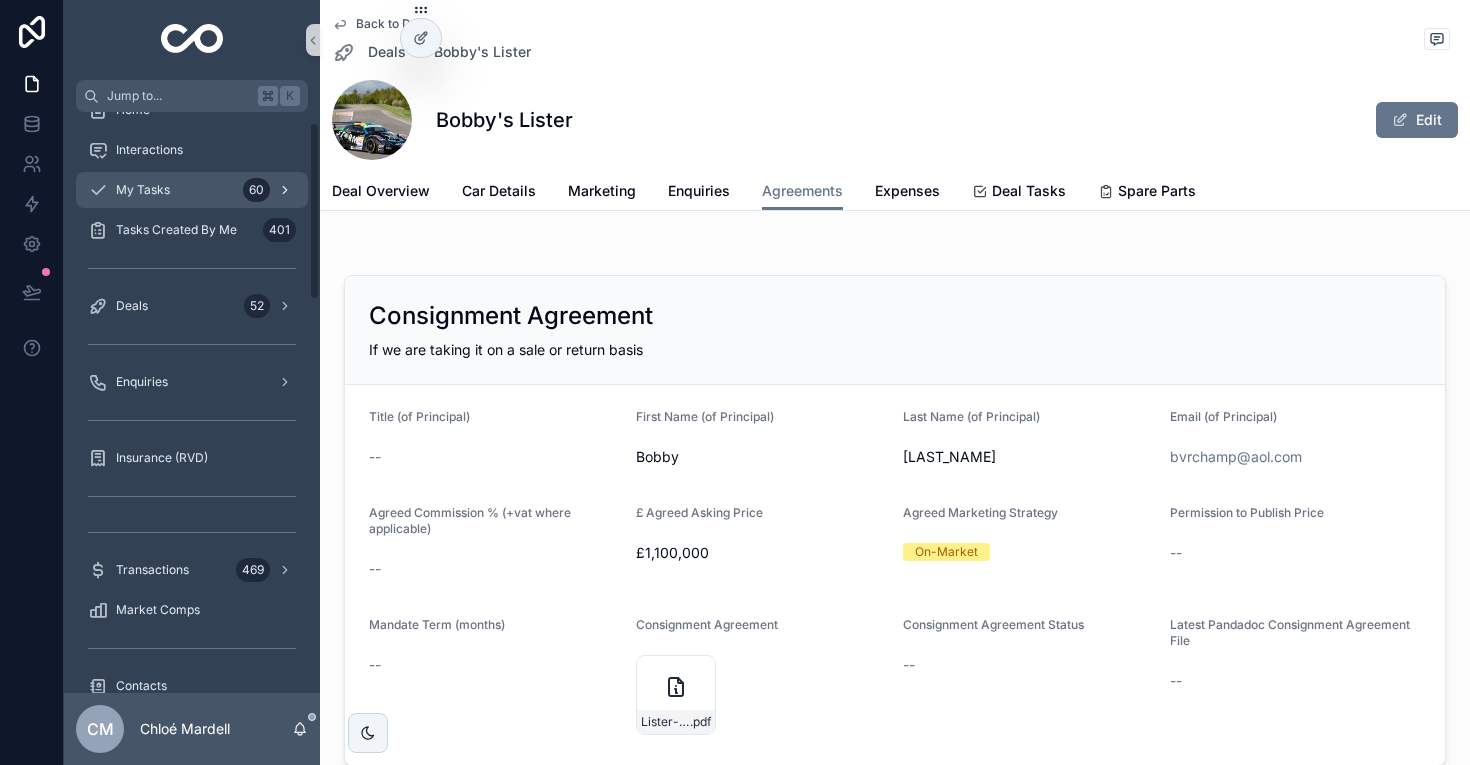 click on "My Tasks 60" at bounding box center [192, 190] 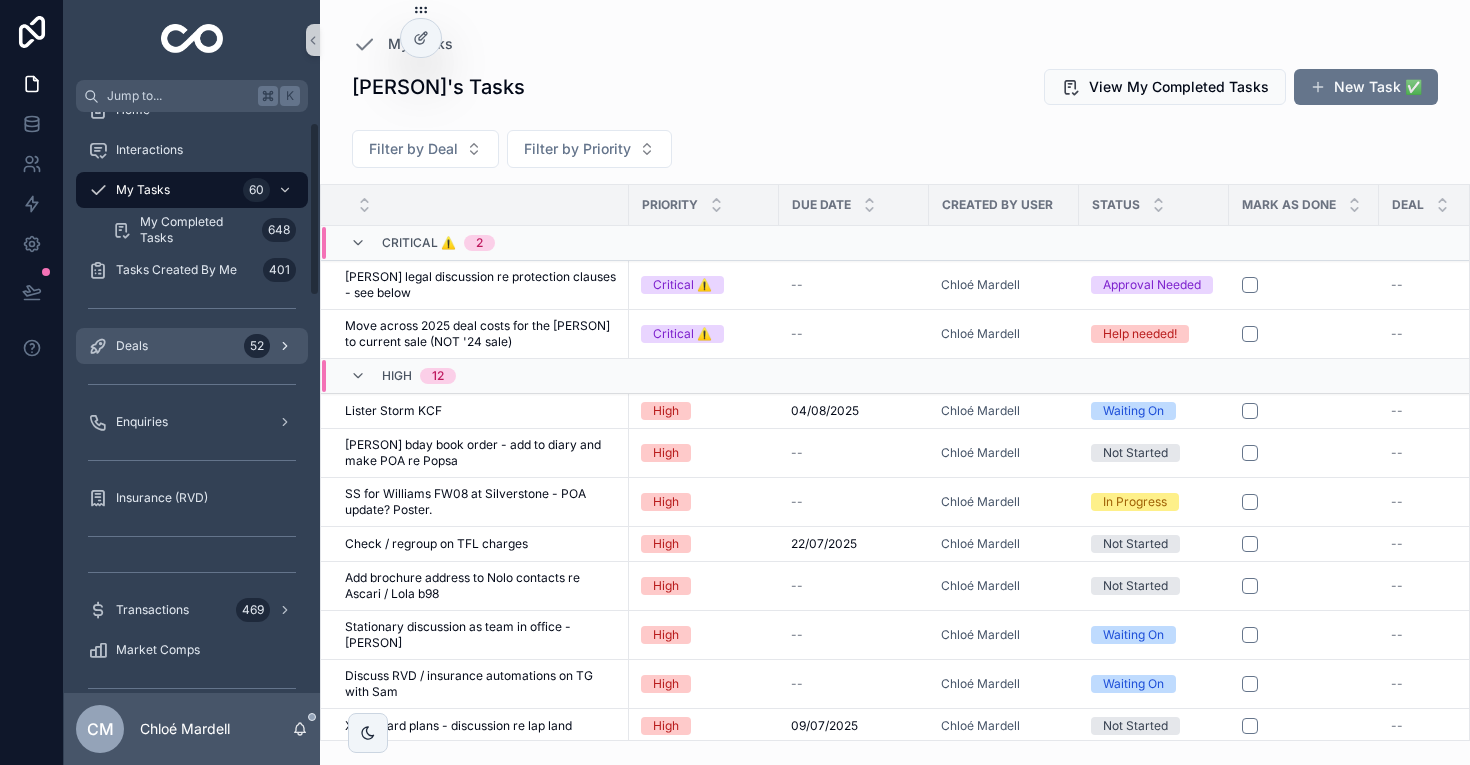 click on "Deals 52" at bounding box center [192, 346] 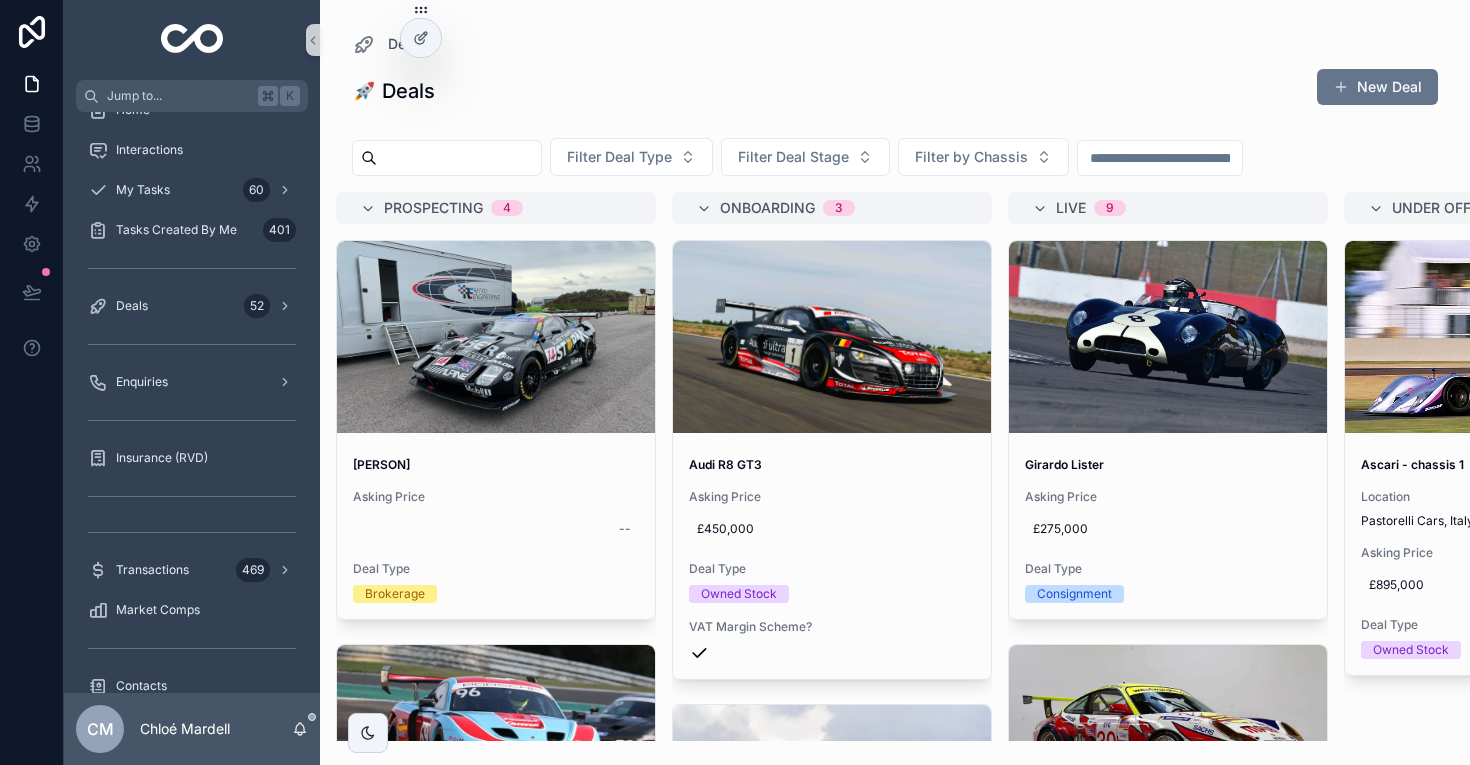 click at bounding box center [1168, 741] 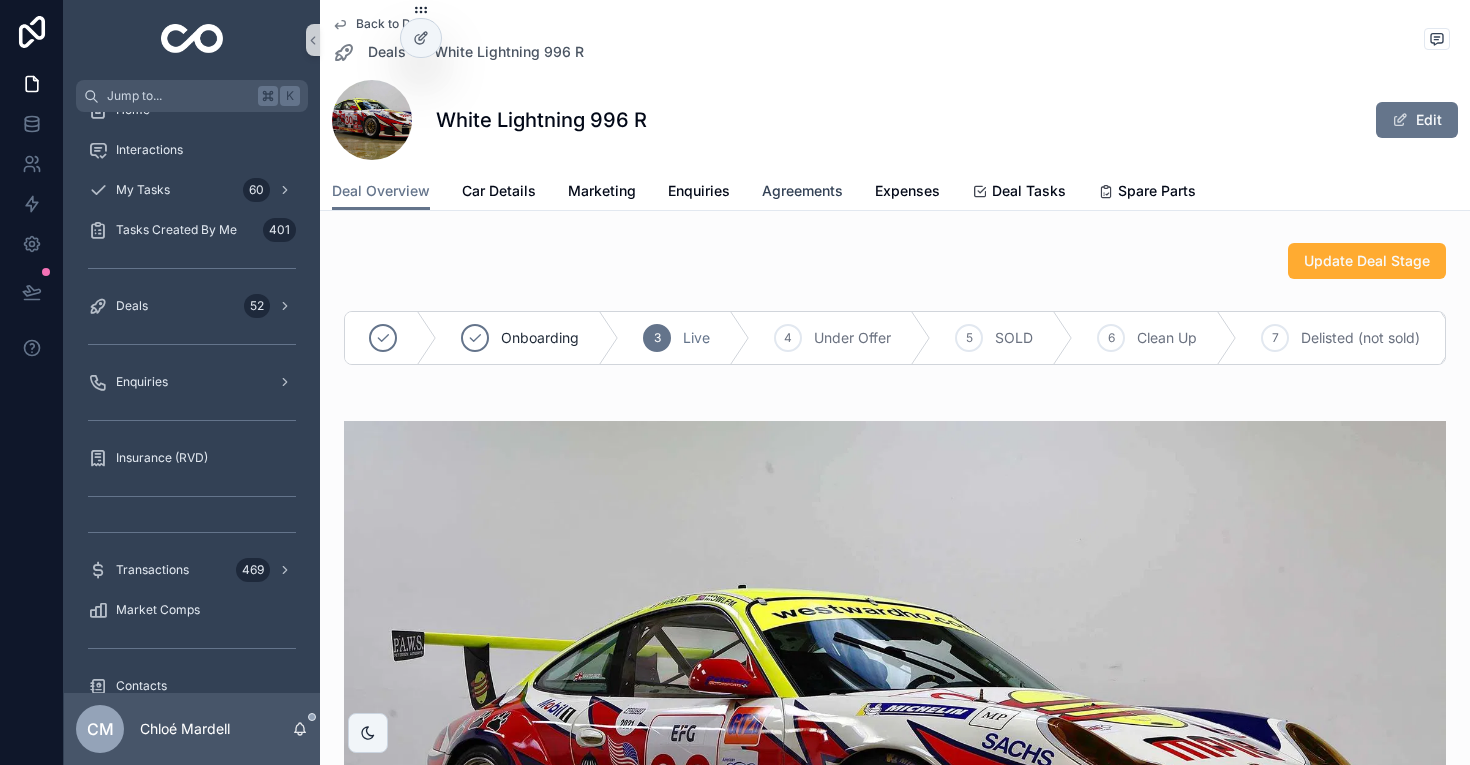 click on "Agreements" at bounding box center [802, 191] 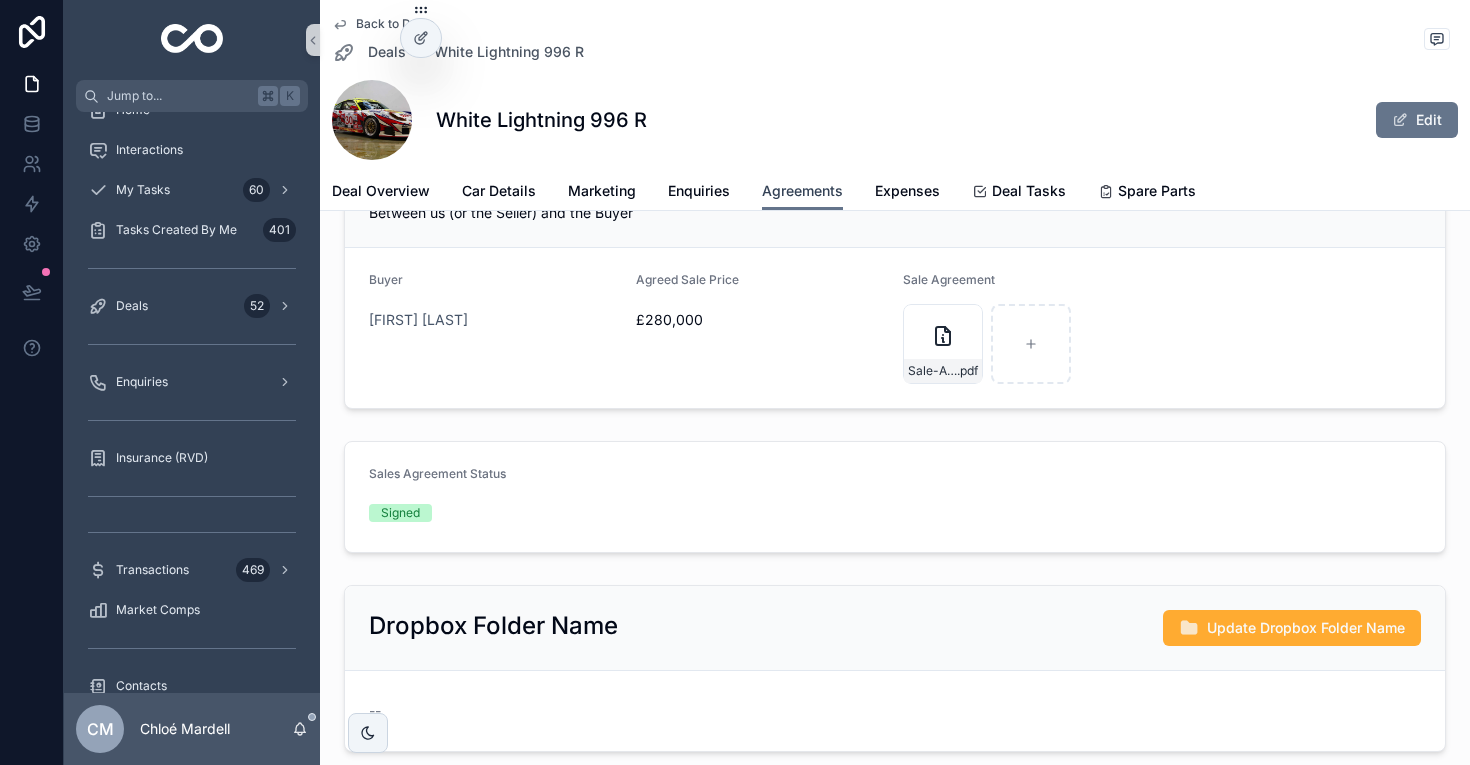 scroll, scrollTop: 874, scrollLeft: 0, axis: vertical 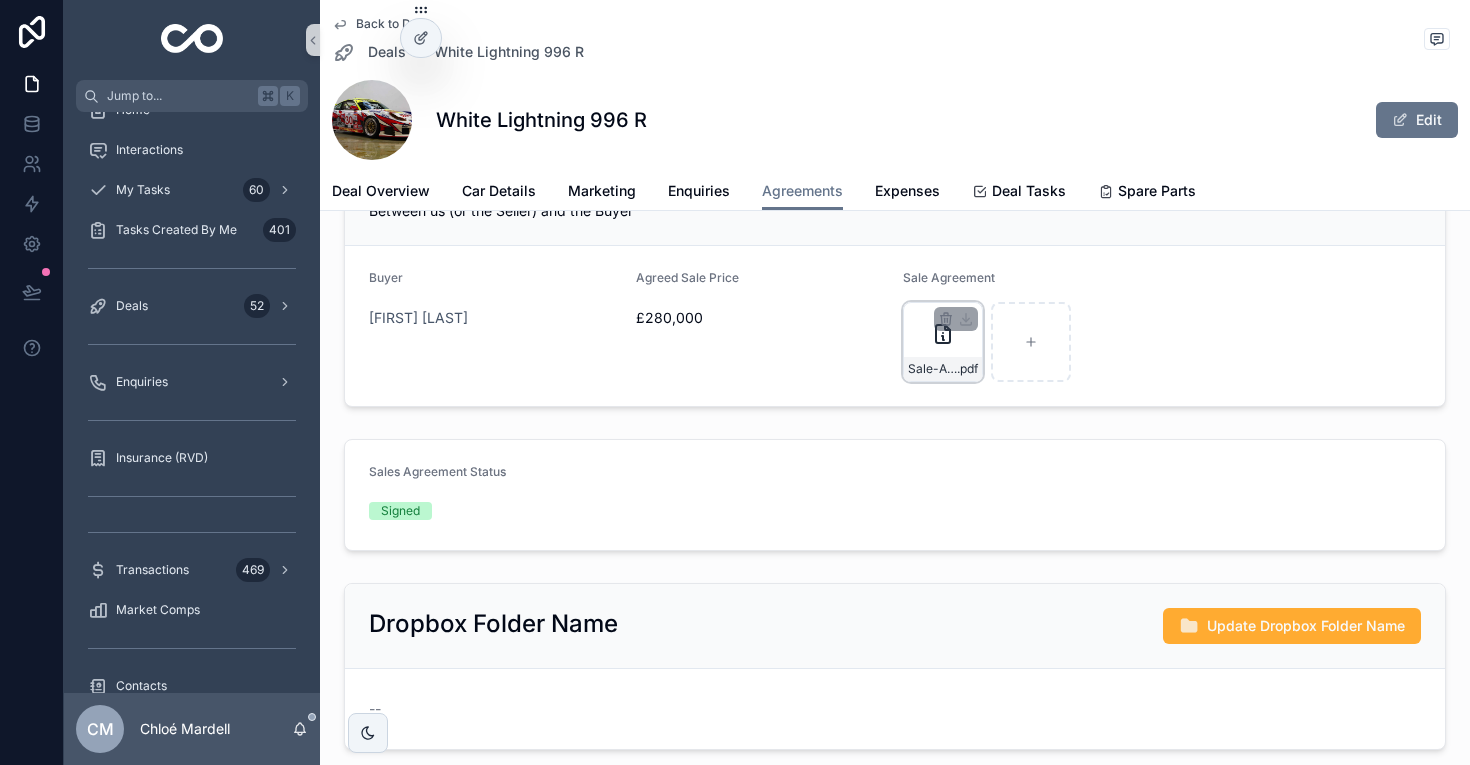 click on "Sale-Agreement-Contract_Porsche-911-996-GT3-R_28072025_BOSSIGNED .pdf" at bounding box center [943, 342] 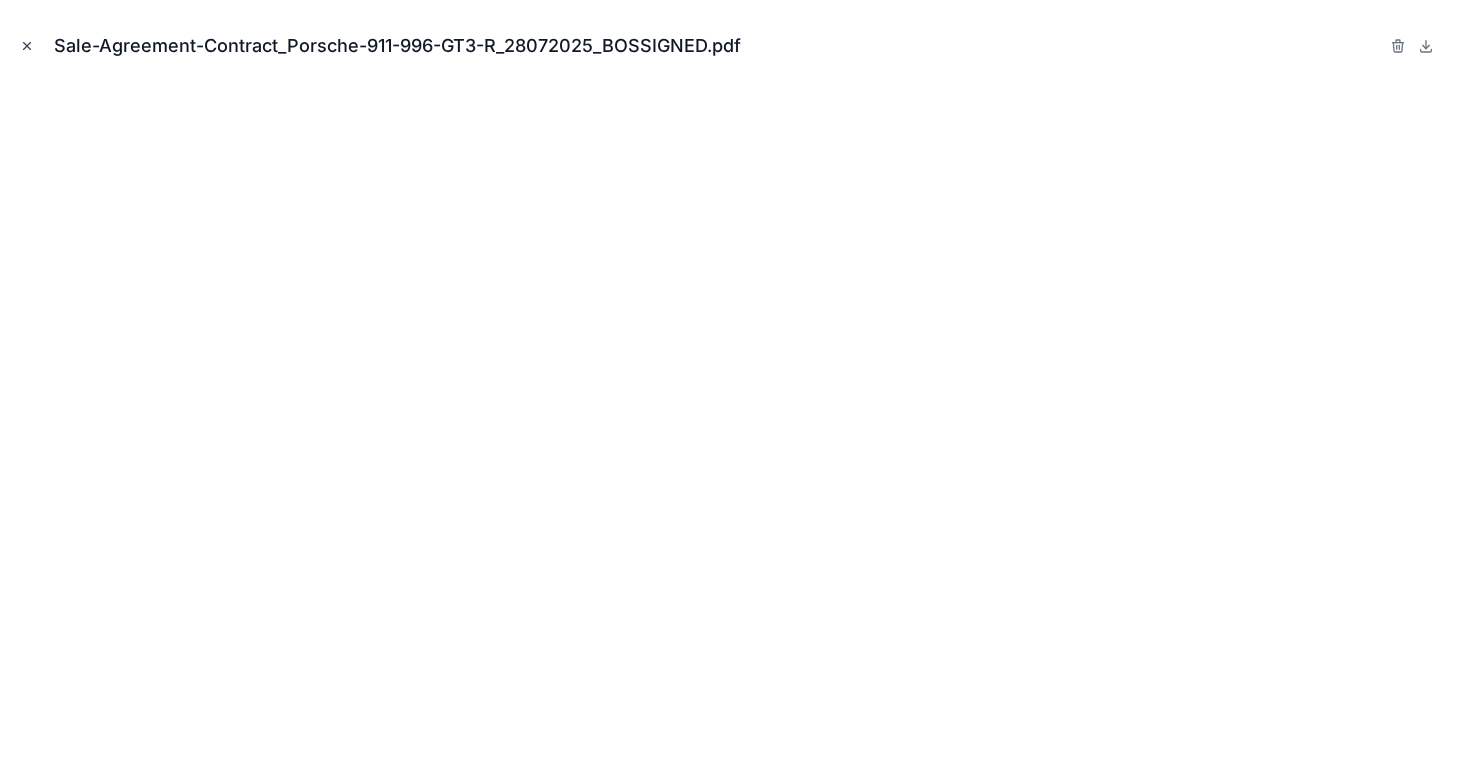 click 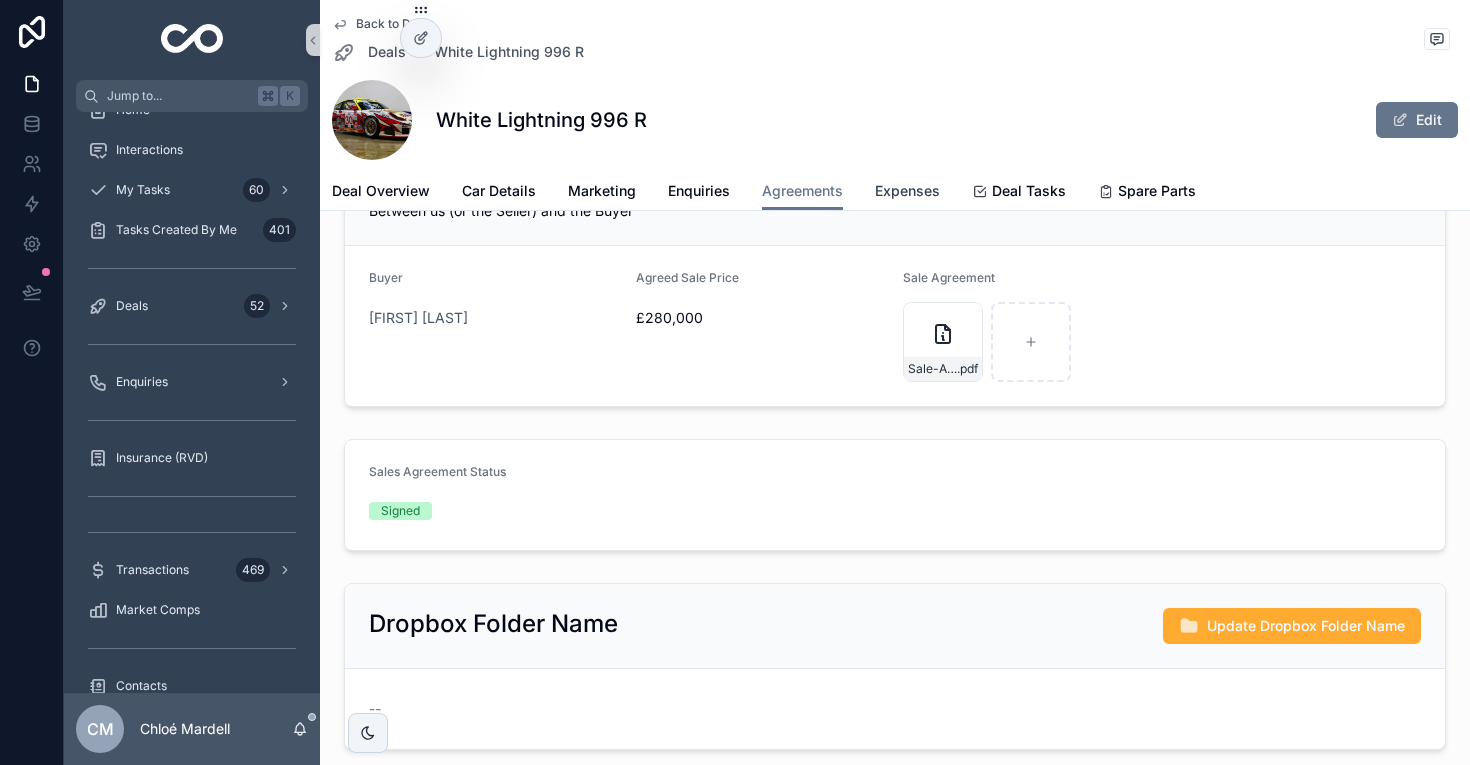 click on "Expenses" at bounding box center (907, 193) 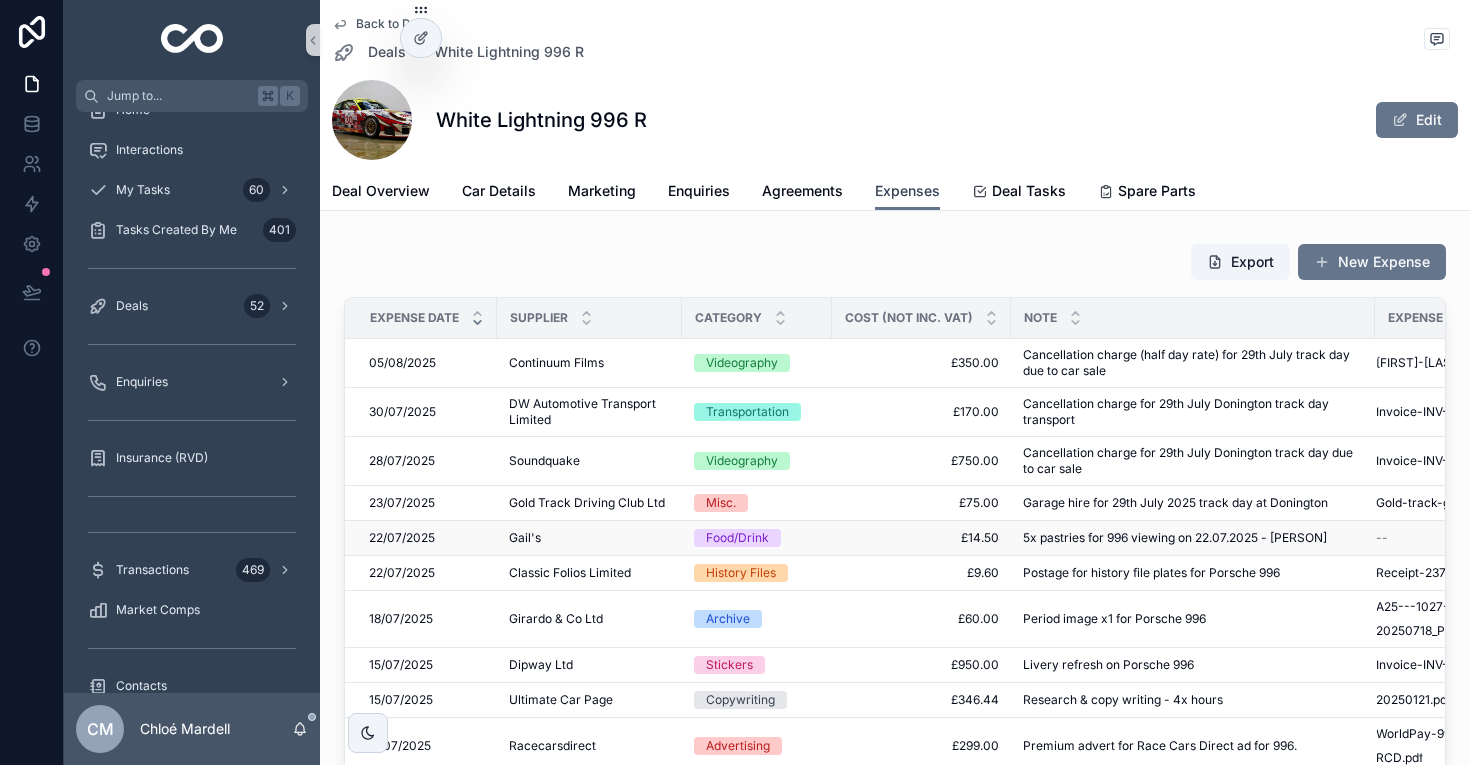 scroll, scrollTop: 237, scrollLeft: 0, axis: vertical 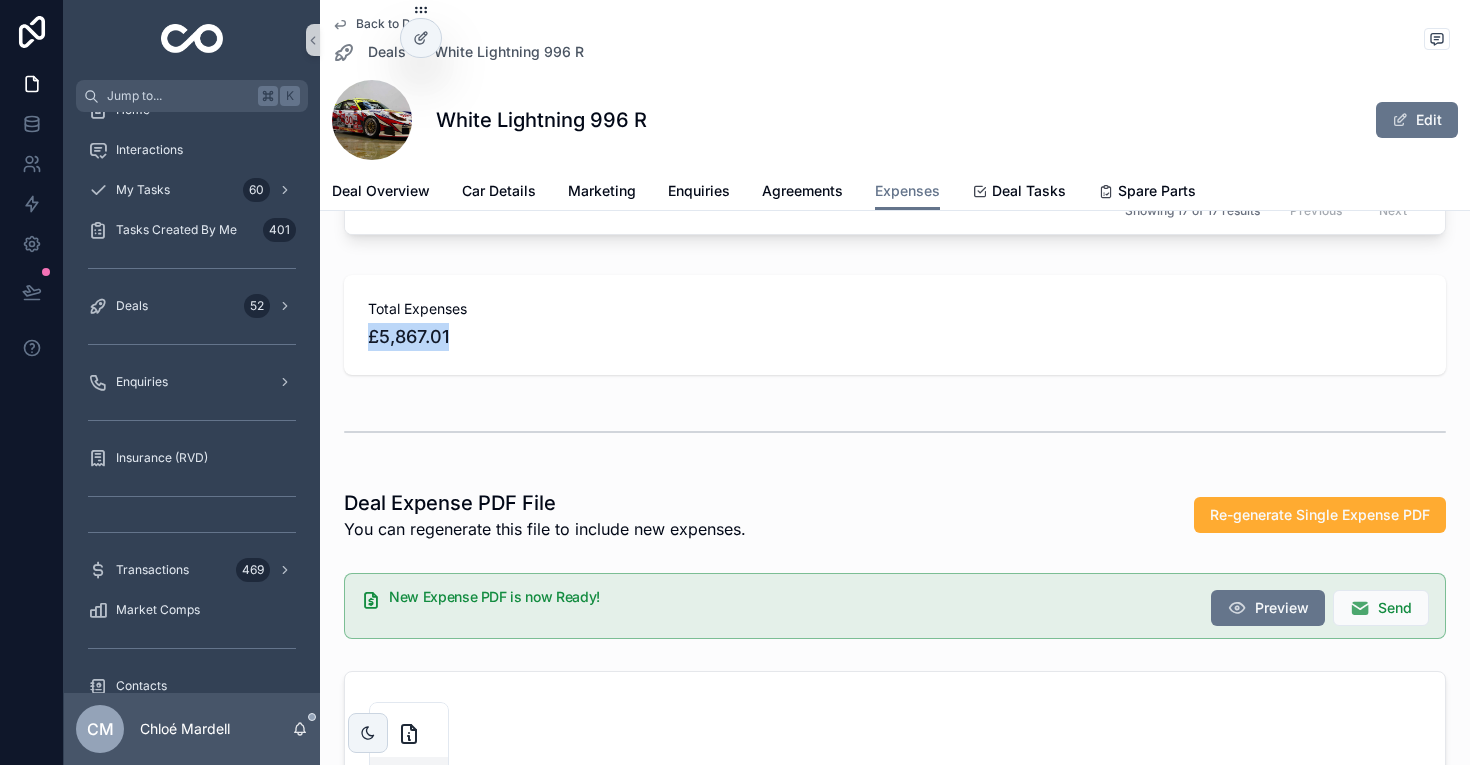 drag, startPoint x: 453, startPoint y: 334, endPoint x: 370, endPoint y: 336, distance: 83.02409 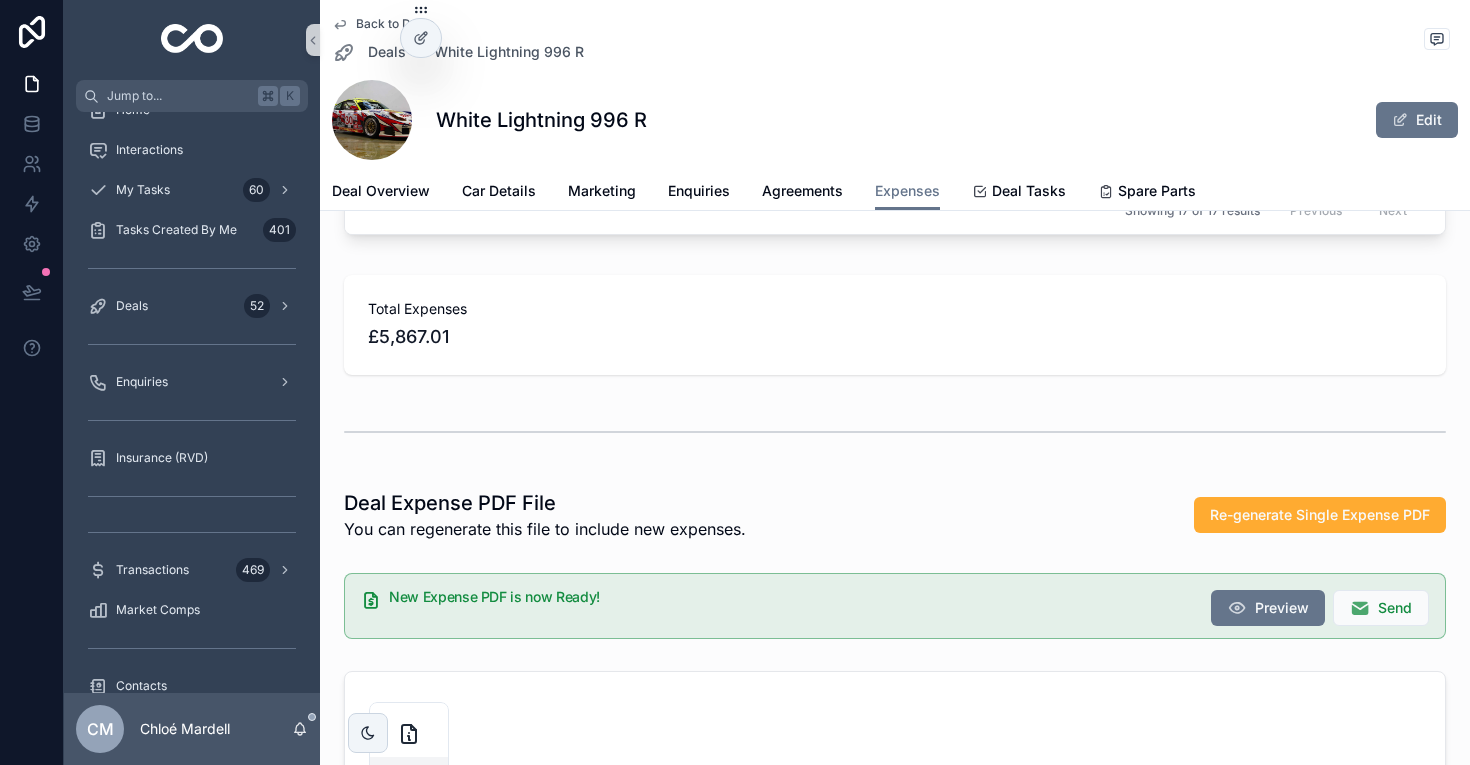 click on "Export New Expense Expense Date Supplier Category Cost (not inc. VAT) Note Expense Receipt/Invoice 05/08/2025 05/08/2025 Continuum Films Continuum Films Videography £350.00 £350.00 Cancellation charge (half day rate) for 29th July track day due to car sale Cancellation charge (half day rate) for 29th July track day due to car sale James-Taylor_Invoice_271-(1) .pdf 30/07/2025 30/07/2025 DW Automotive Transport Limited DW Automotive Transport Limited Transportation £170.00 £170.00 Cancellation charge for 29th July Donington track day transport  Cancellation charge for 29th July Donington track day transport  Invoice-INV-0550-Donnington-Cancellation-(1) .pdf 28/07/2025 28/07/2025 Soundquake  Soundquake  Videography £750.00 £750.00 Cancellation charge for 29th July Donington track day due to car sale Cancellation charge for 29th July Donington track day due to car sale Invoice-INV-0459-(2) .pdf 23/07/2025 23/07/2025 Gold Track Driving Club Ltd  Gold Track Driving Club Ltd  Misc. £75.00 £75.00 .pdf Gail's" at bounding box center [895, 209] 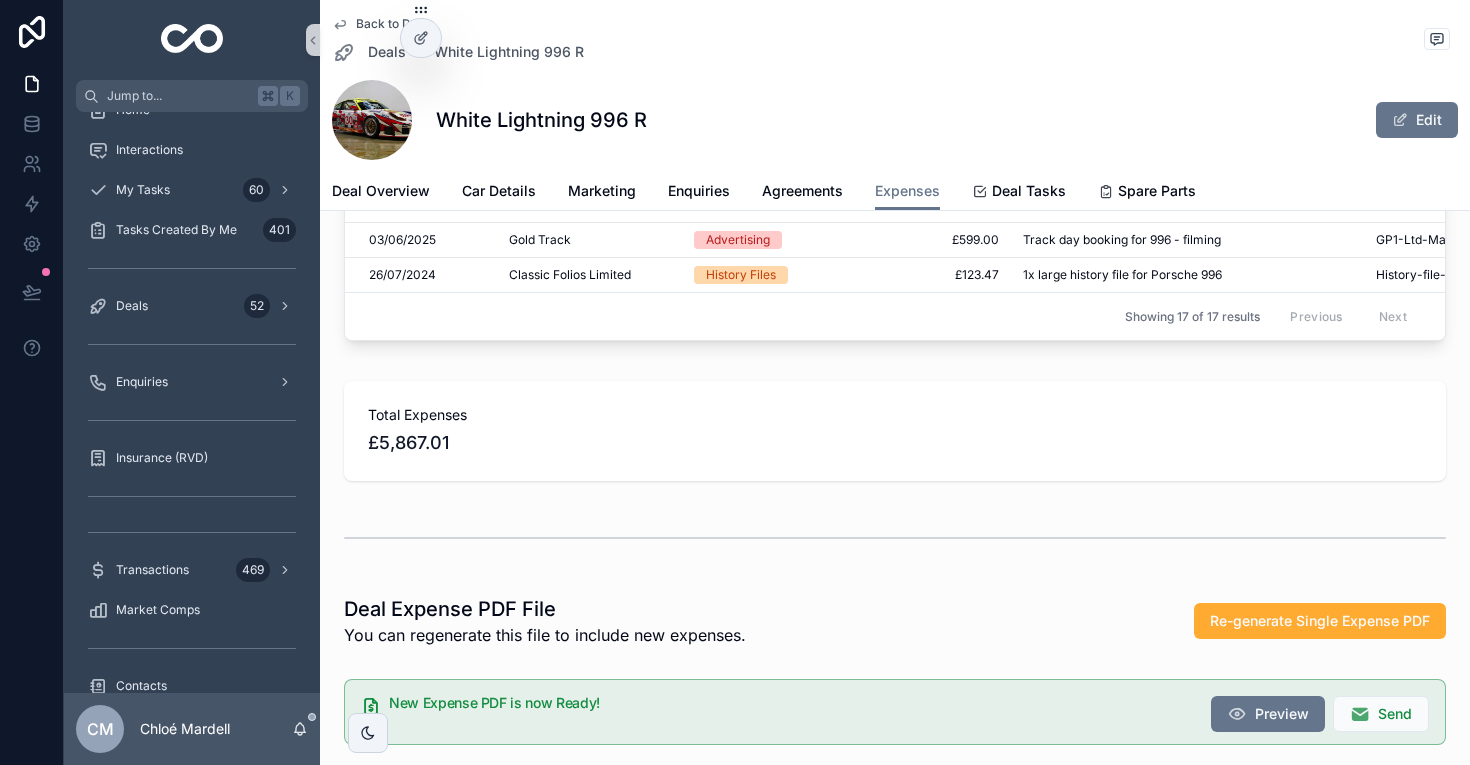 scroll, scrollTop: 526, scrollLeft: 0, axis: vertical 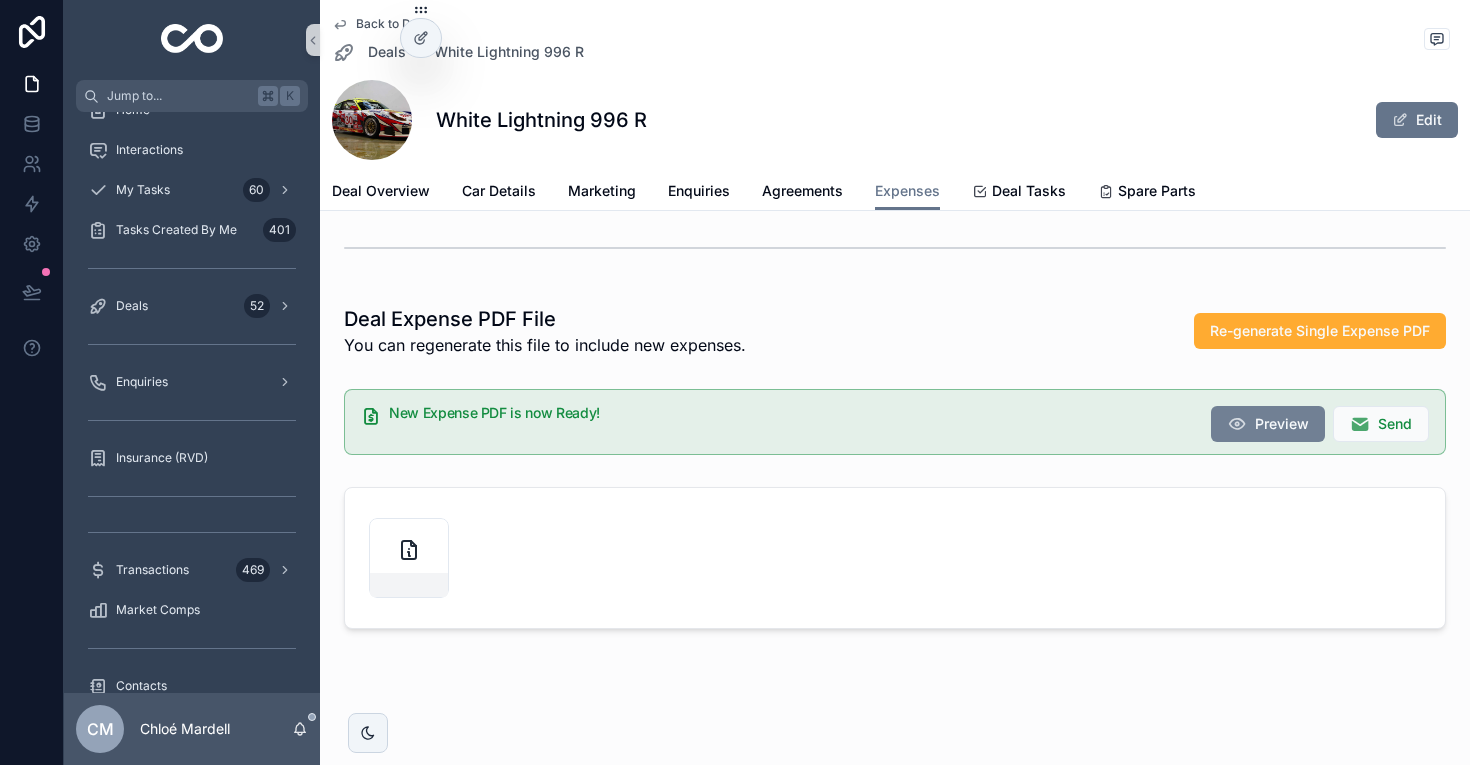 click at bounding box center [1237, 424] 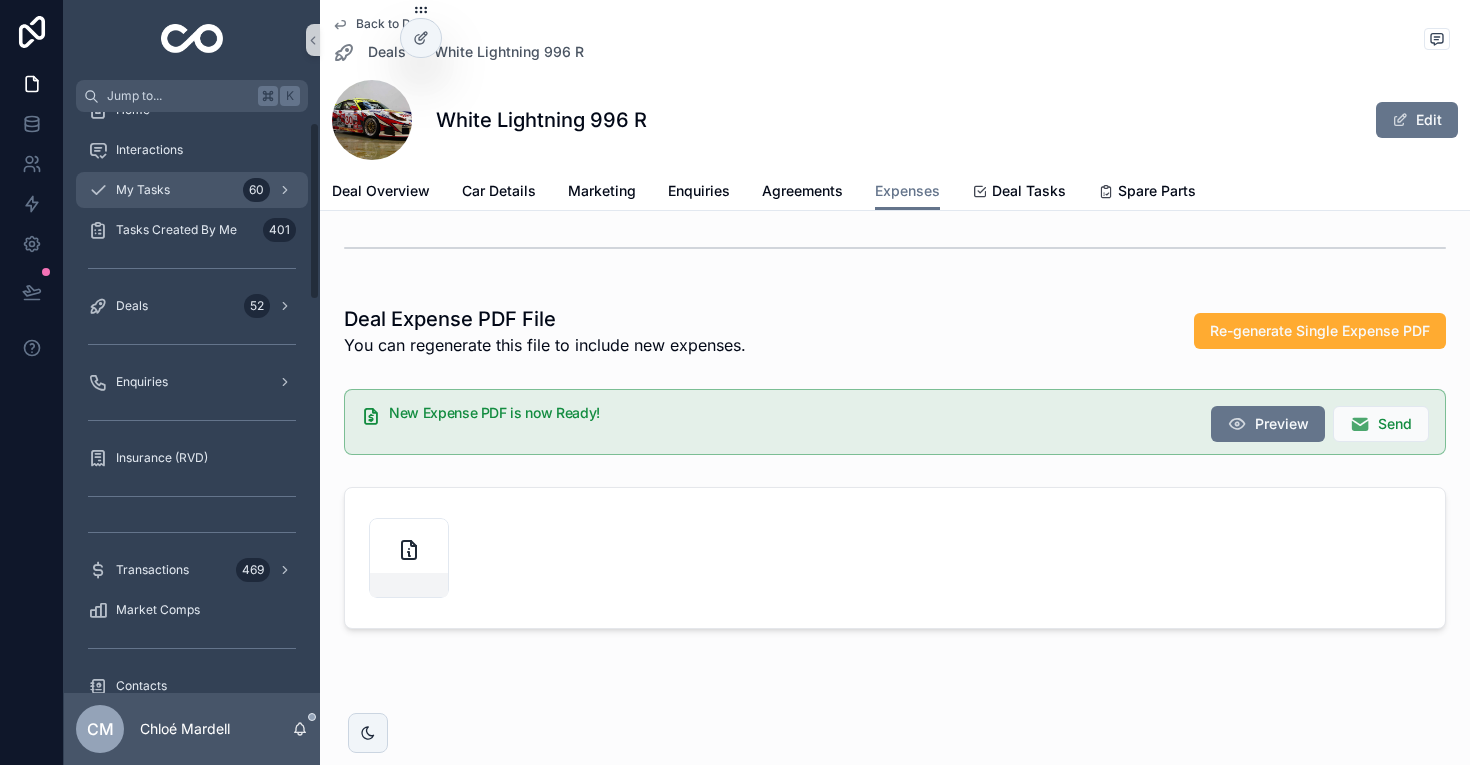 click on "My Tasks 60" at bounding box center [192, 190] 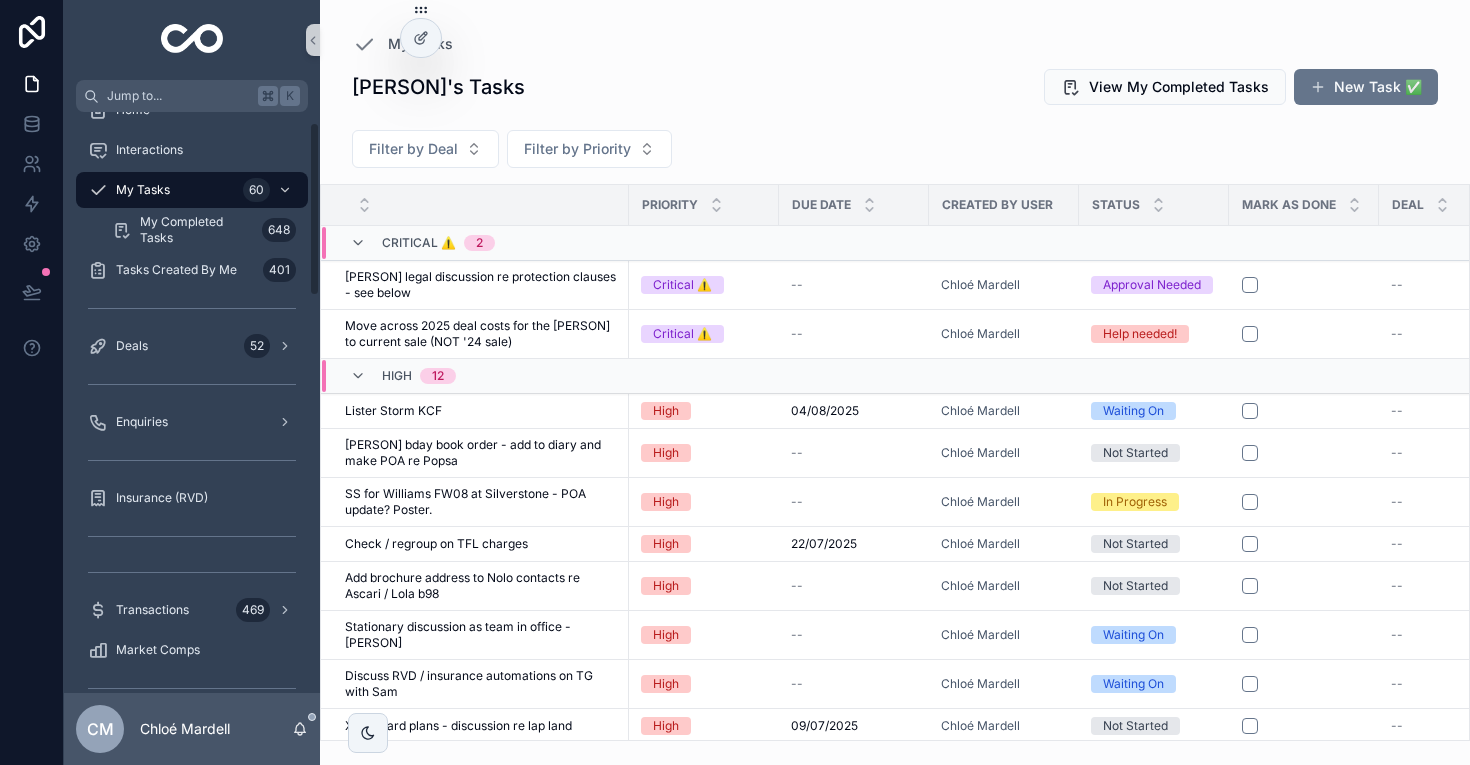 scroll, scrollTop: 0, scrollLeft: 0, axis: both 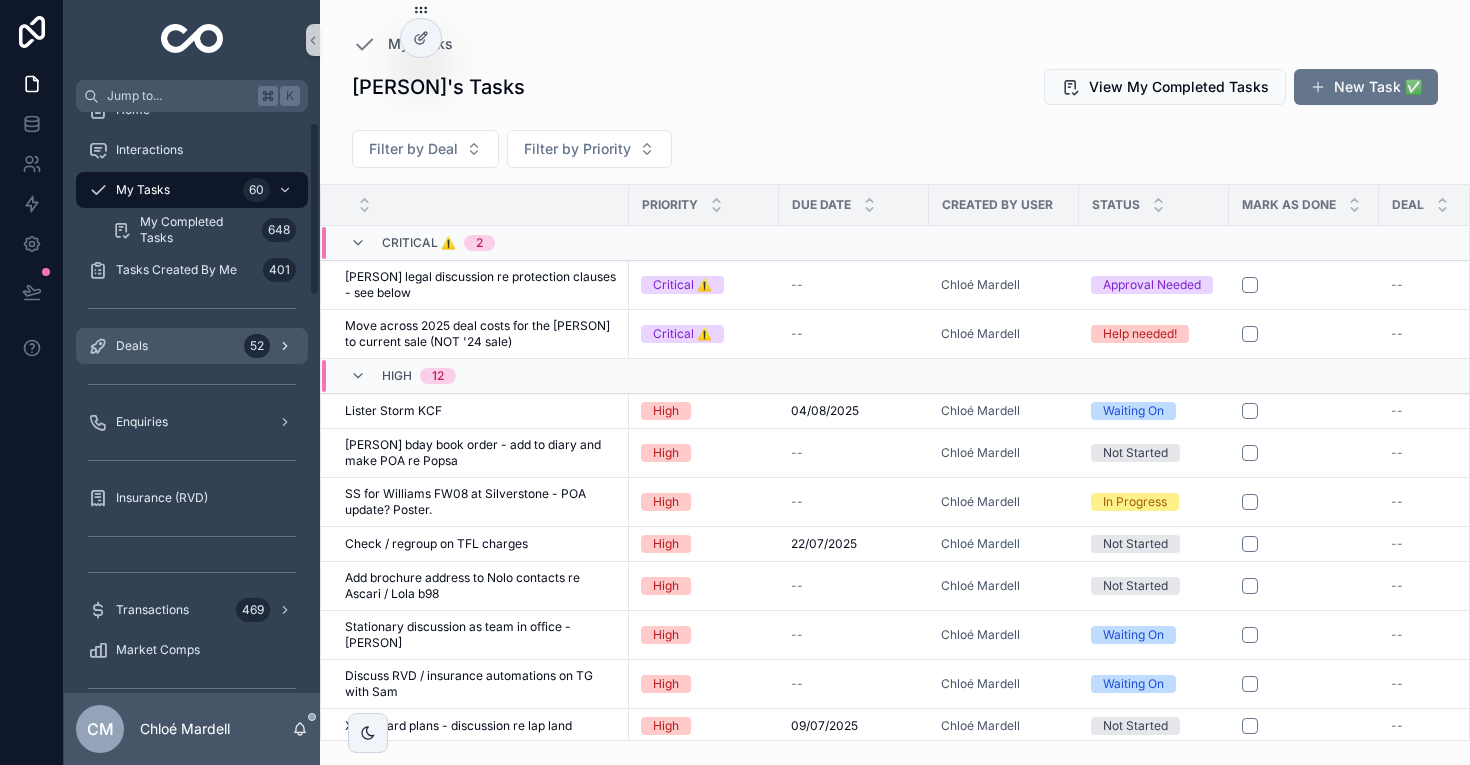 click on "Deals 52" at bounding box center (192, 346) 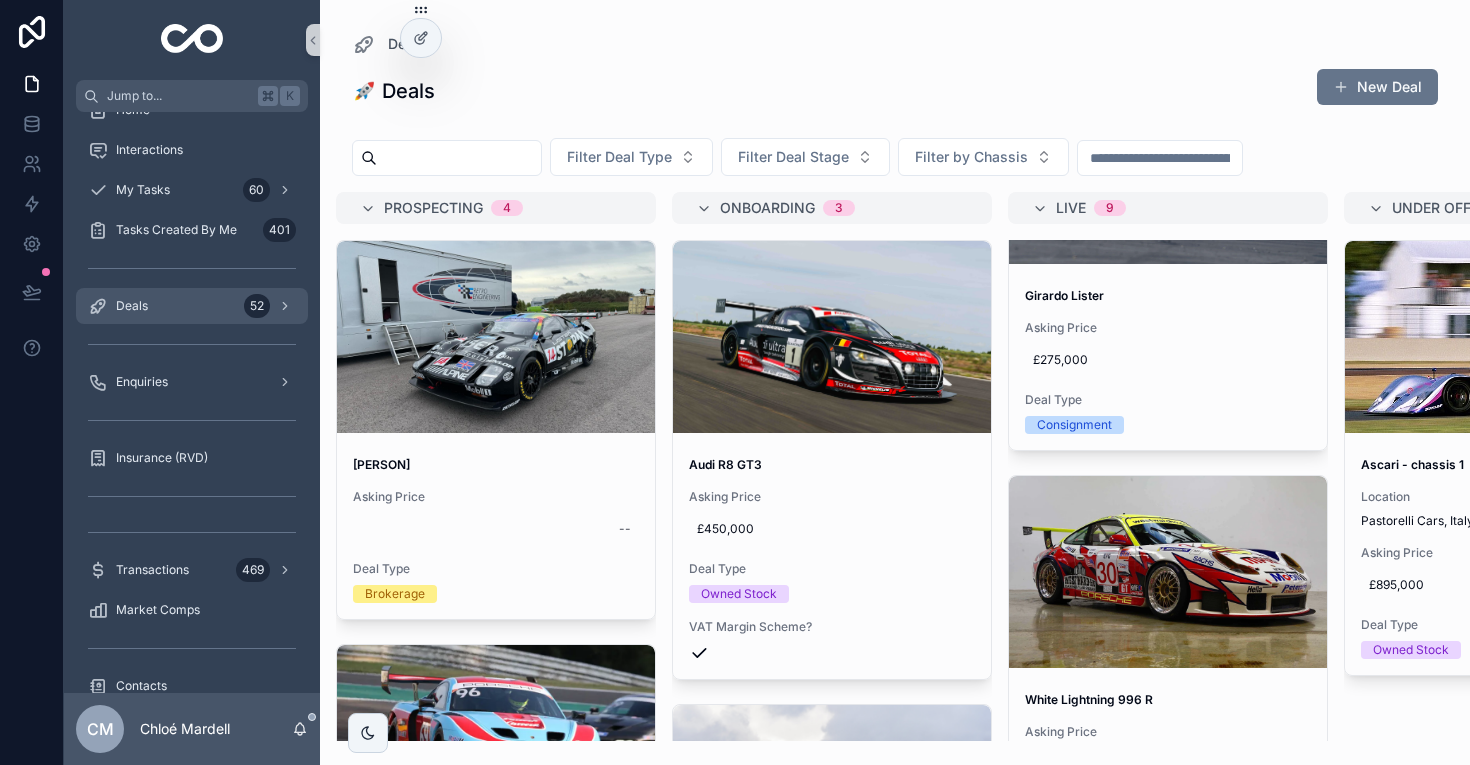 scroll, scrollTop: 178, scrollLeft: 0, axis: vertical 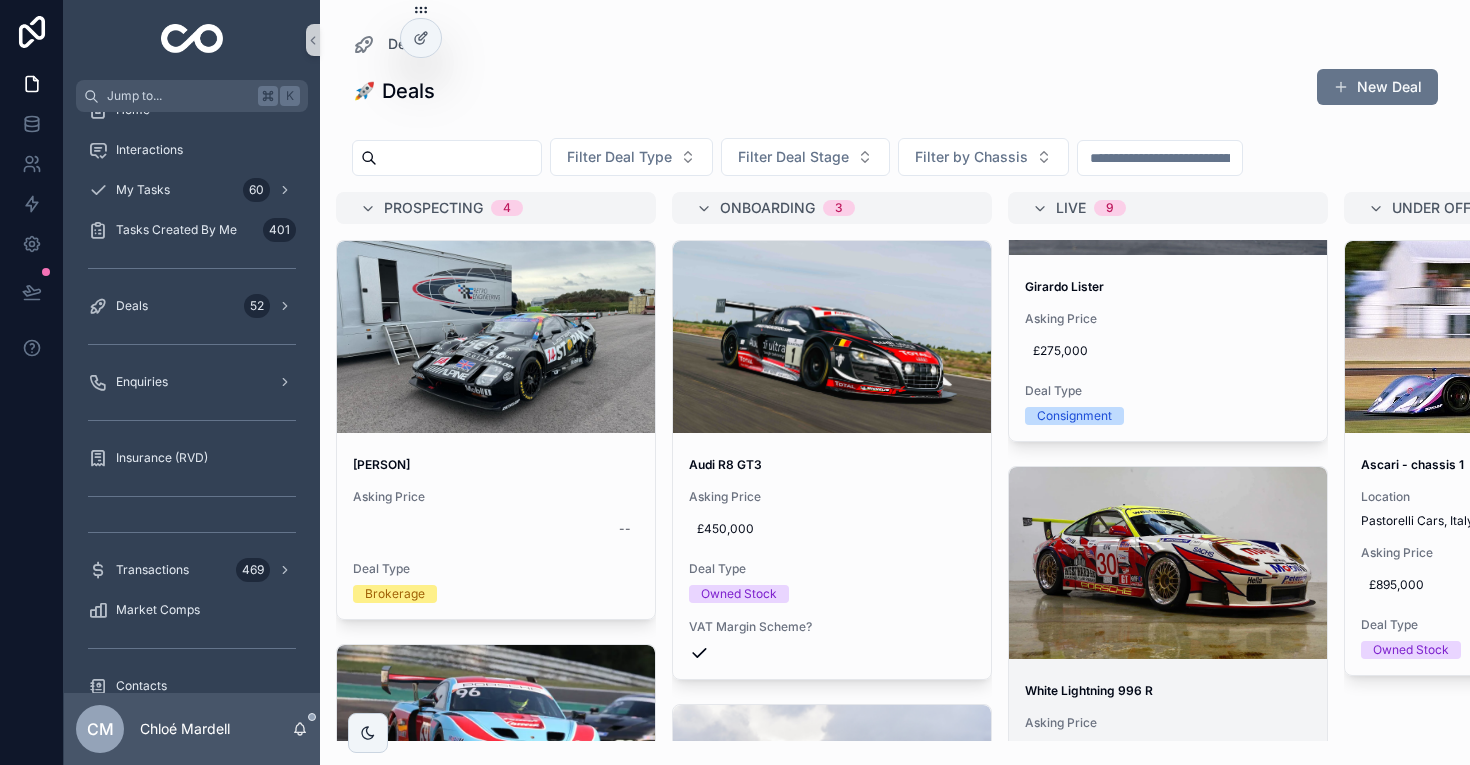 click at bounding box center (1168, 563) 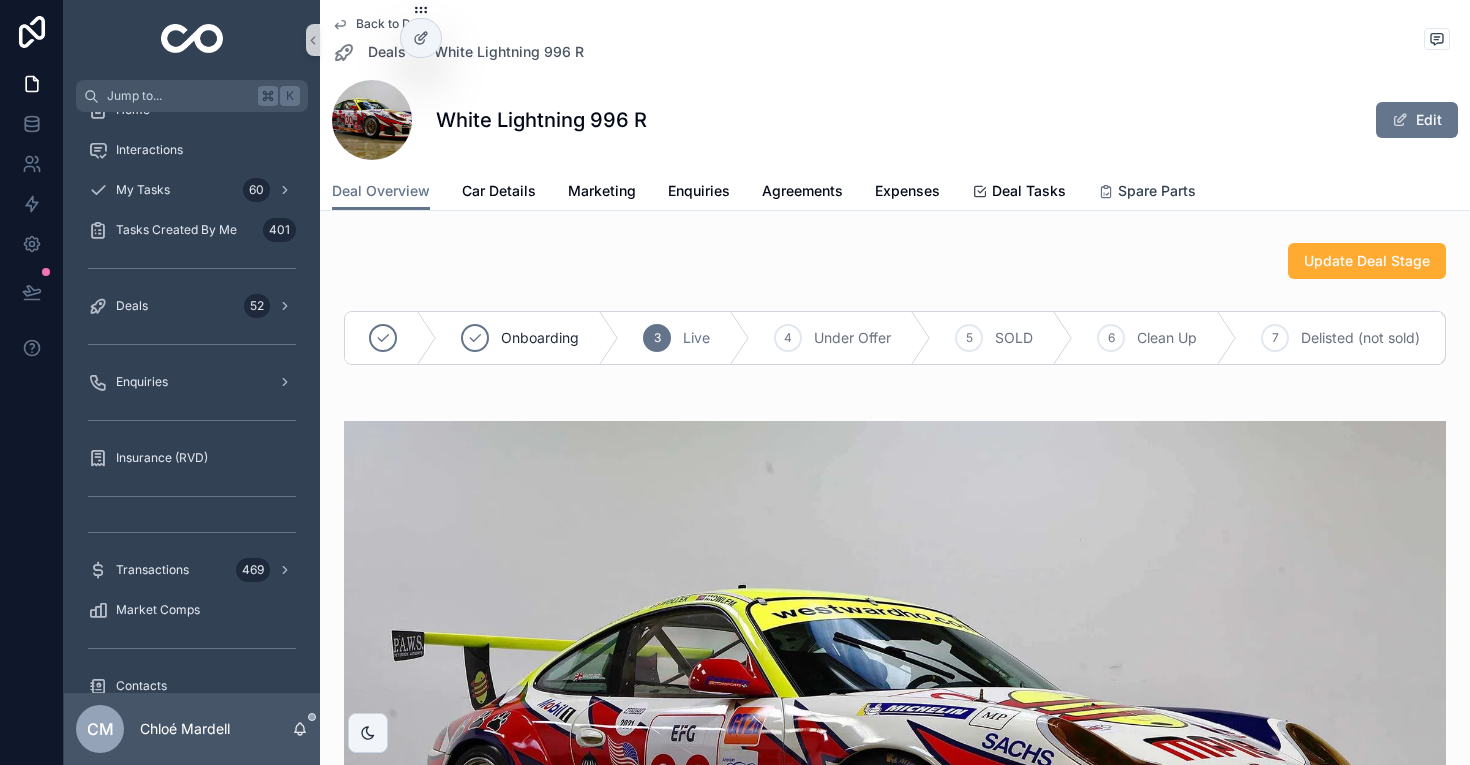click on "Spare Parts" at bounding box center [1157, 191] 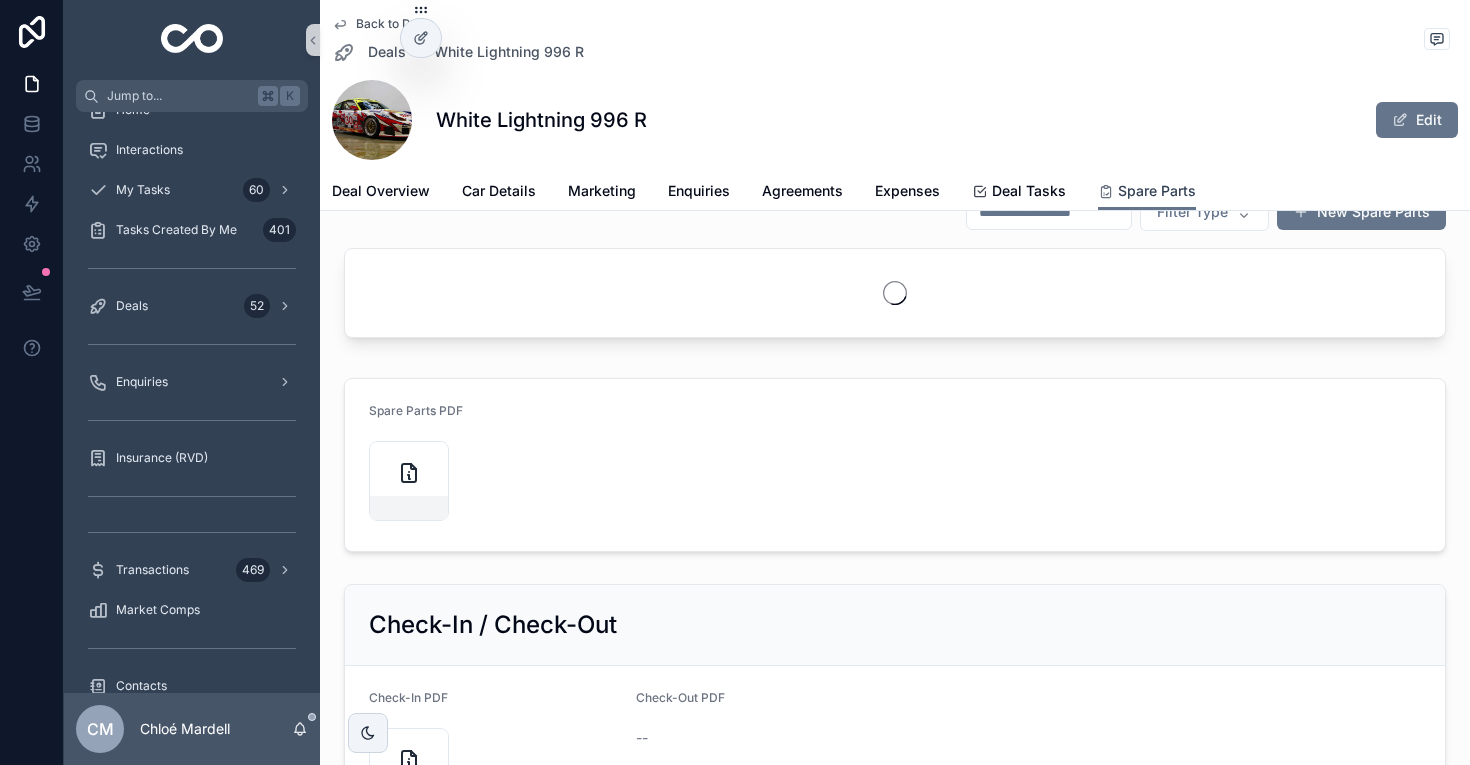 scroll, scrollTop: 620, scrollLeft: 0, axis: vertical 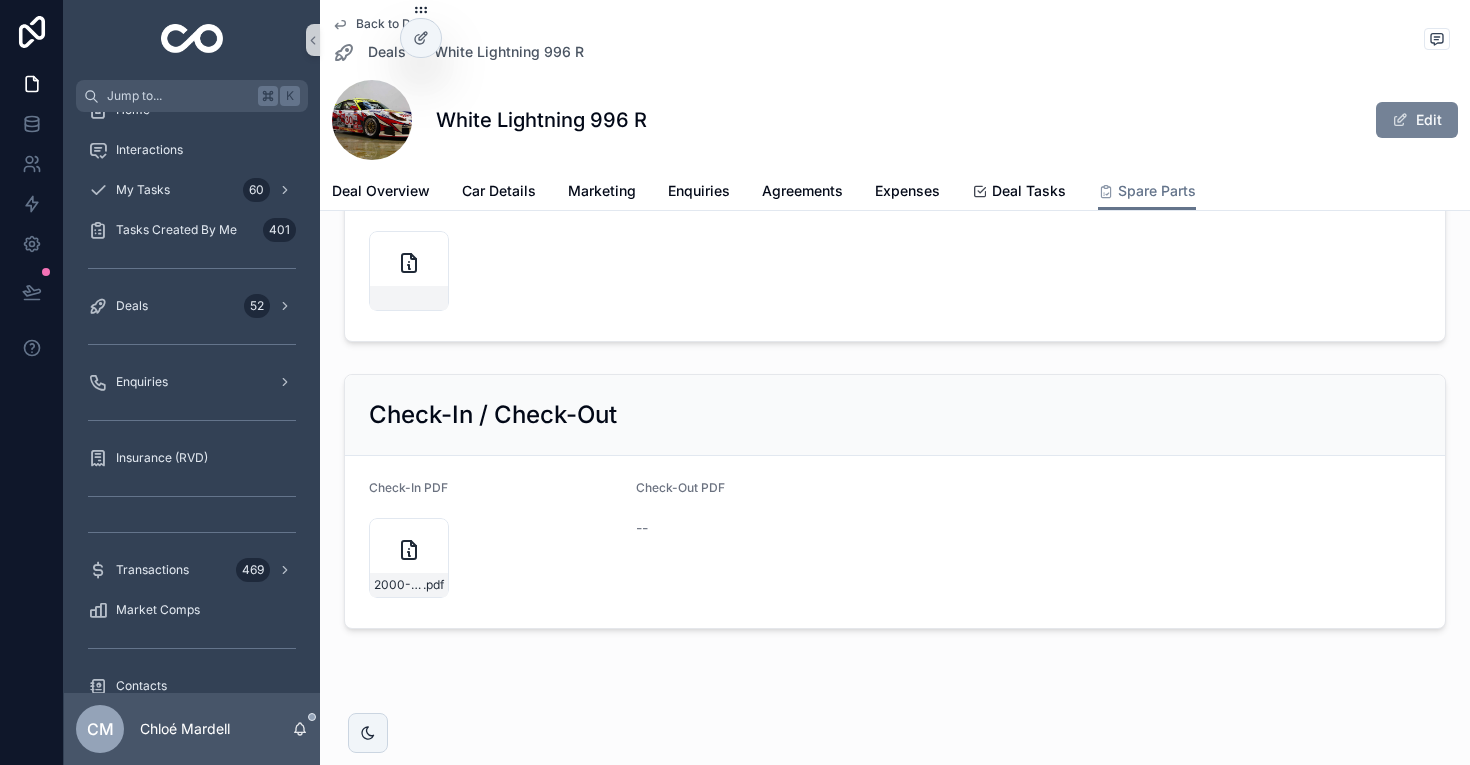 click on "Edit" at bounding box center [1417, 120] 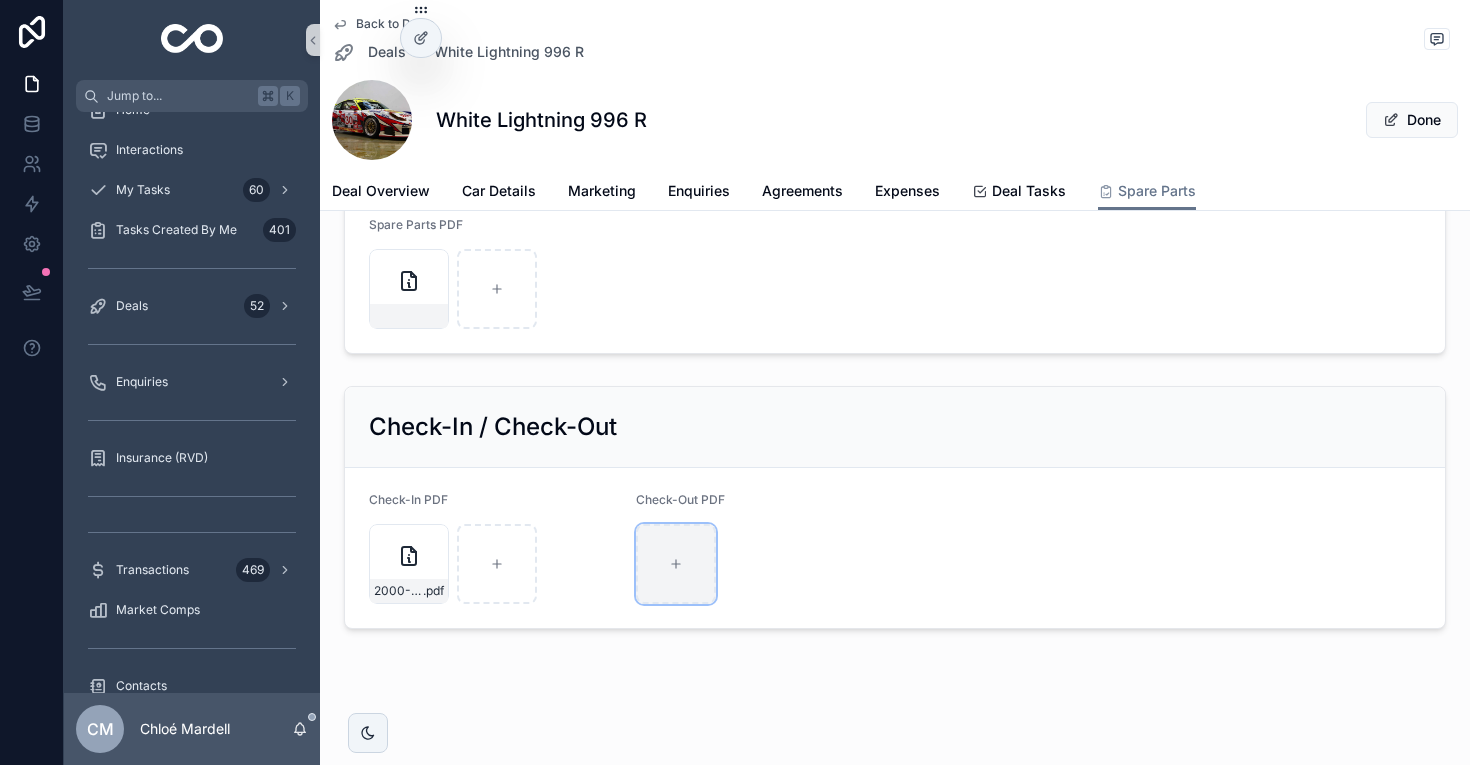 click at bounding box center [676, 564] 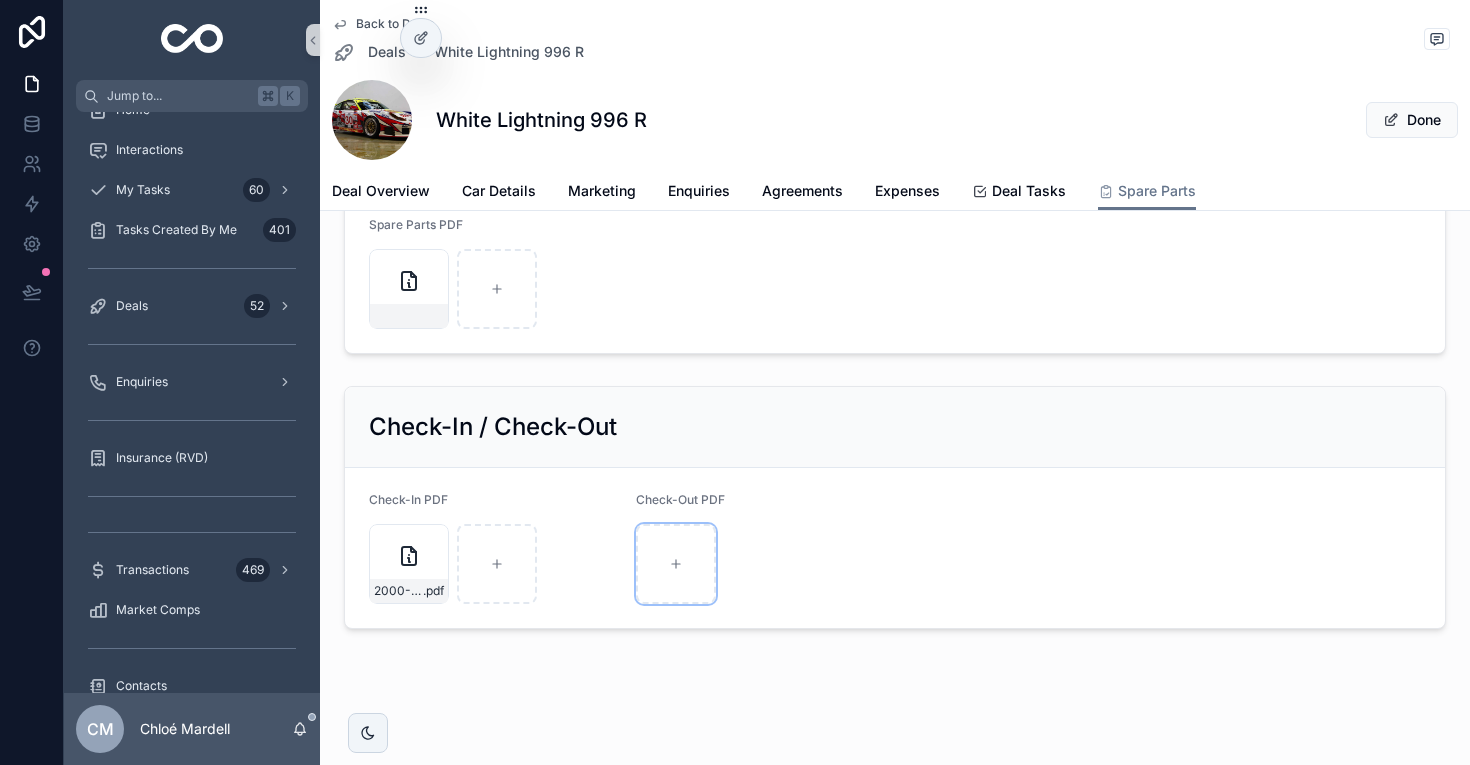 type on "**********" 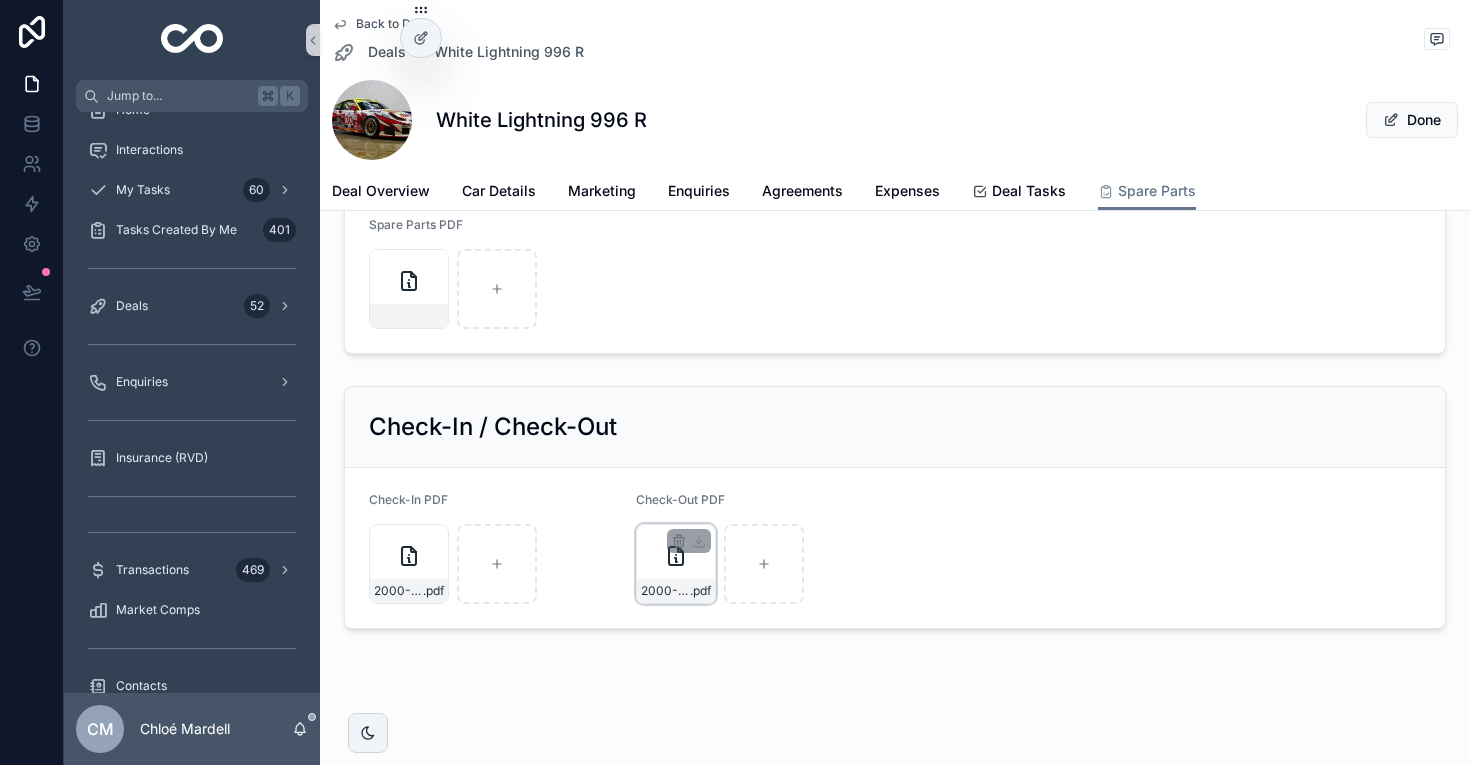 click on "2000-Porsche-911-996-GT3-R-Spares-List_Checkout_06082025 .pdf" at bounding box center [676, 564] 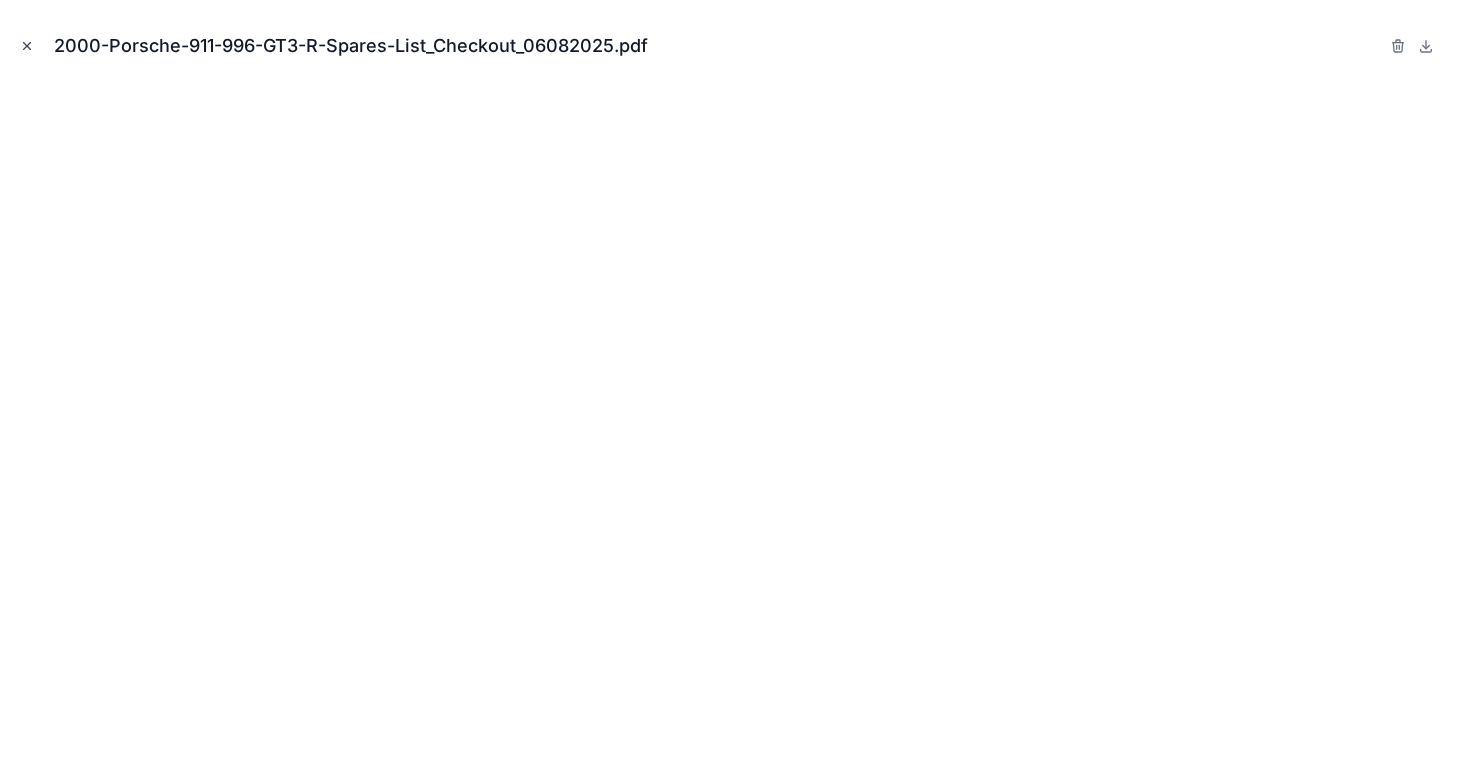 click 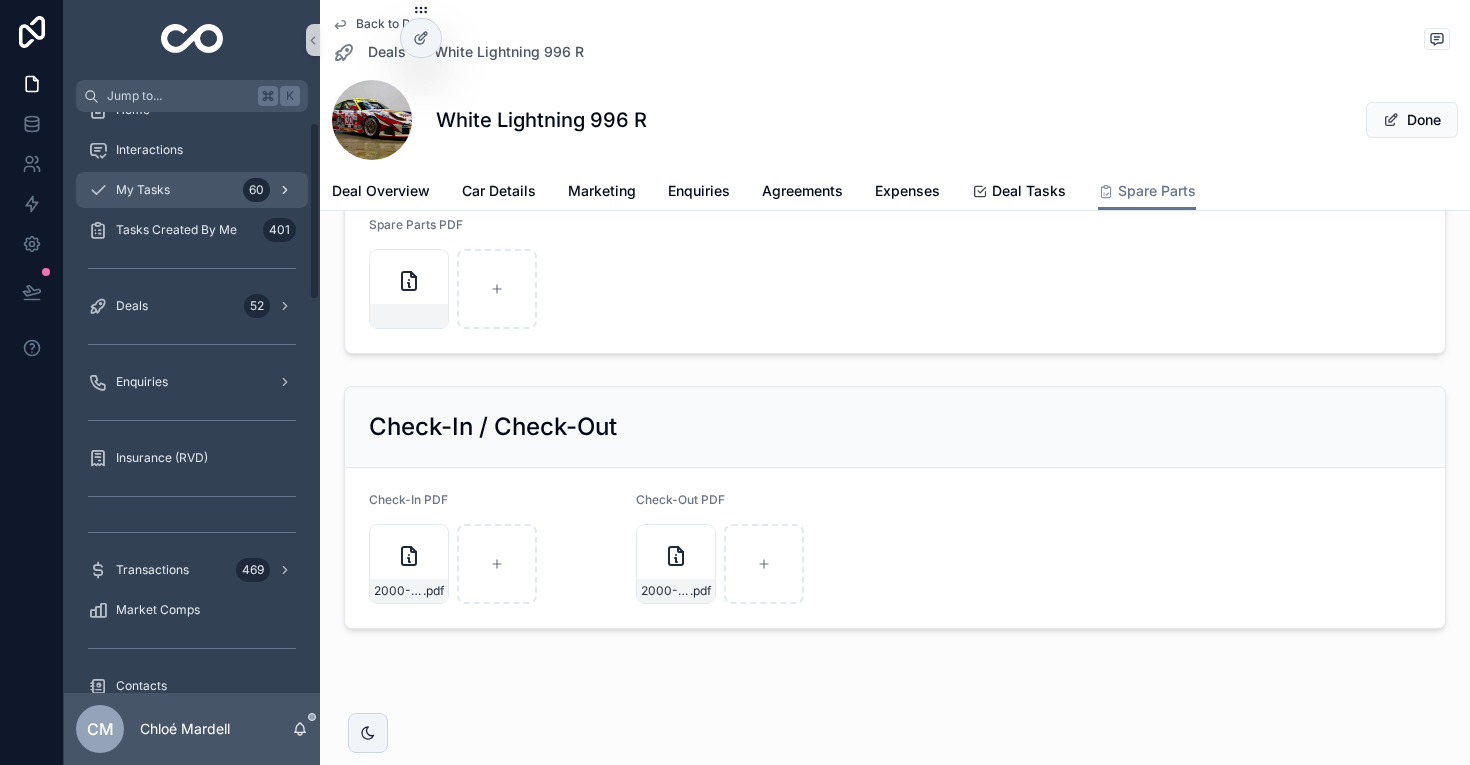 click on "My Tasks 60" at bounding box center [192, 190] 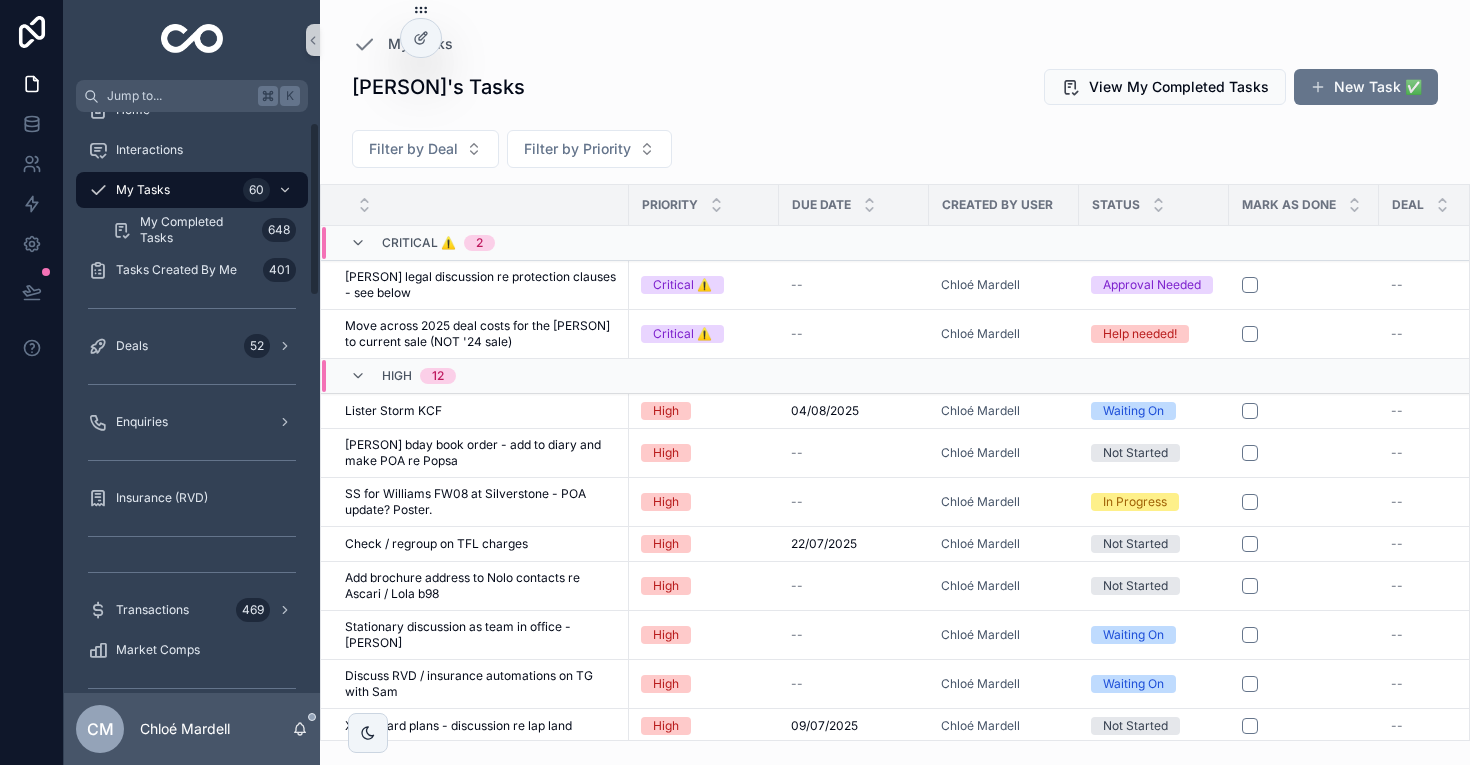 scroll, scrollTop: 0, scrollLeft: 0, axis: both 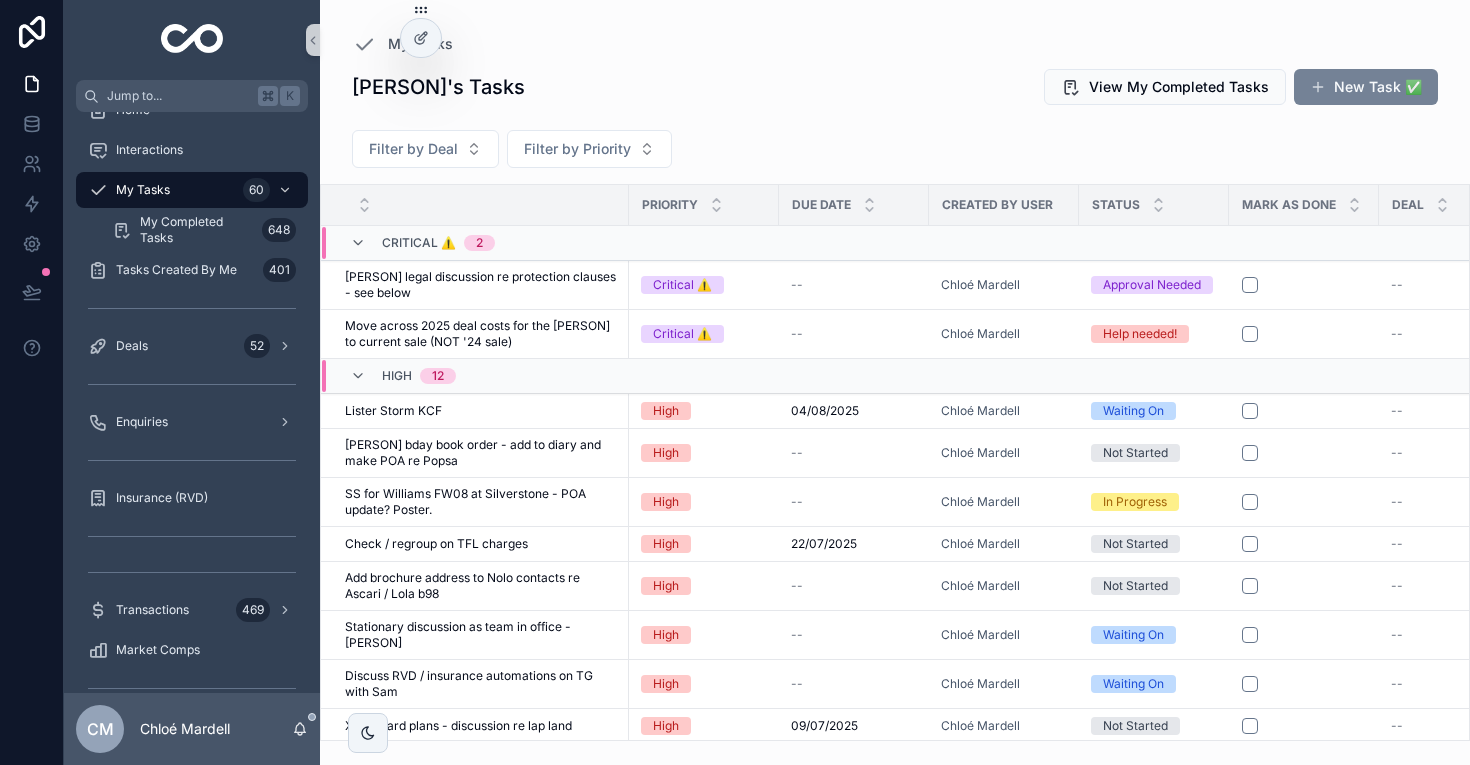click on "New Task ✅" at bounding box center (1366, 87) 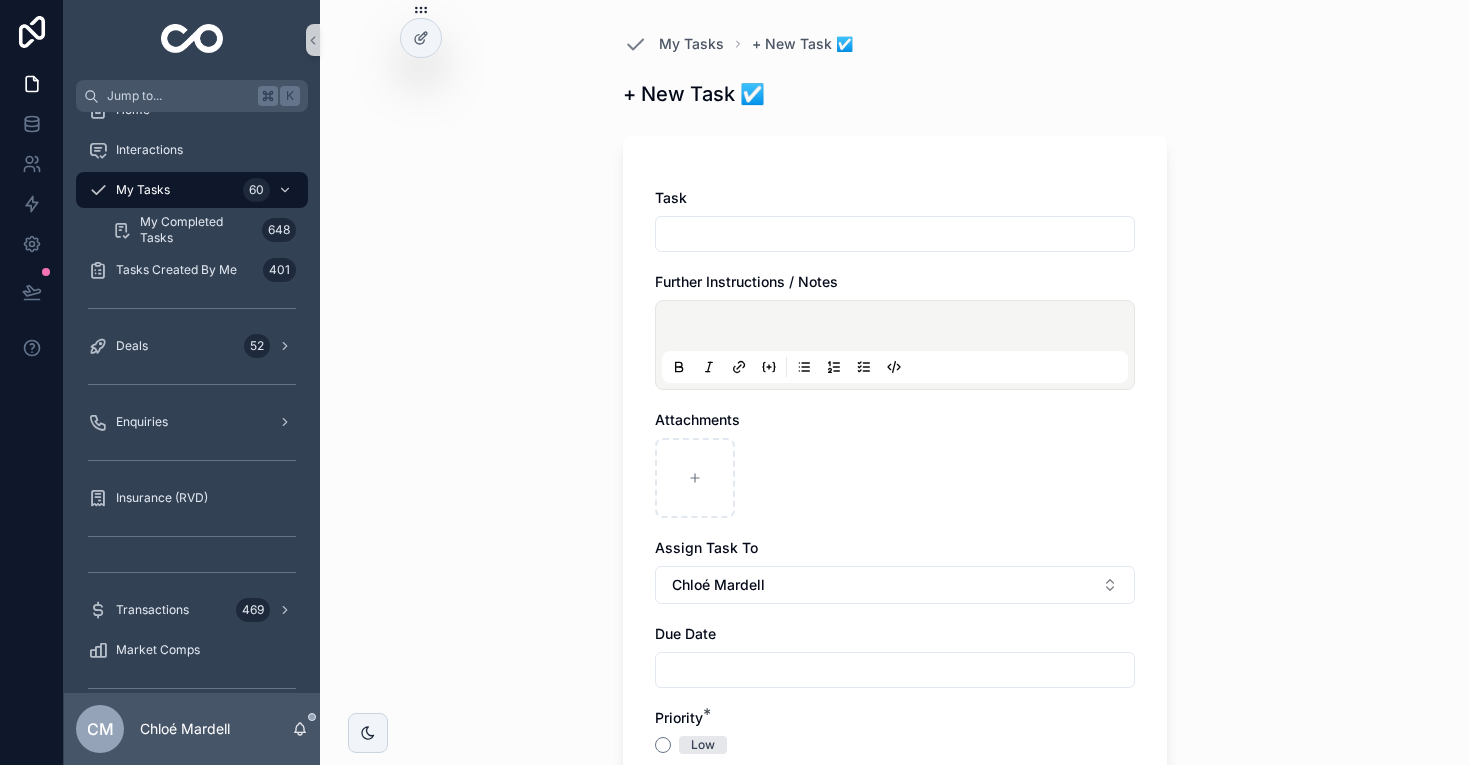 click at bounding box center [895, 234] 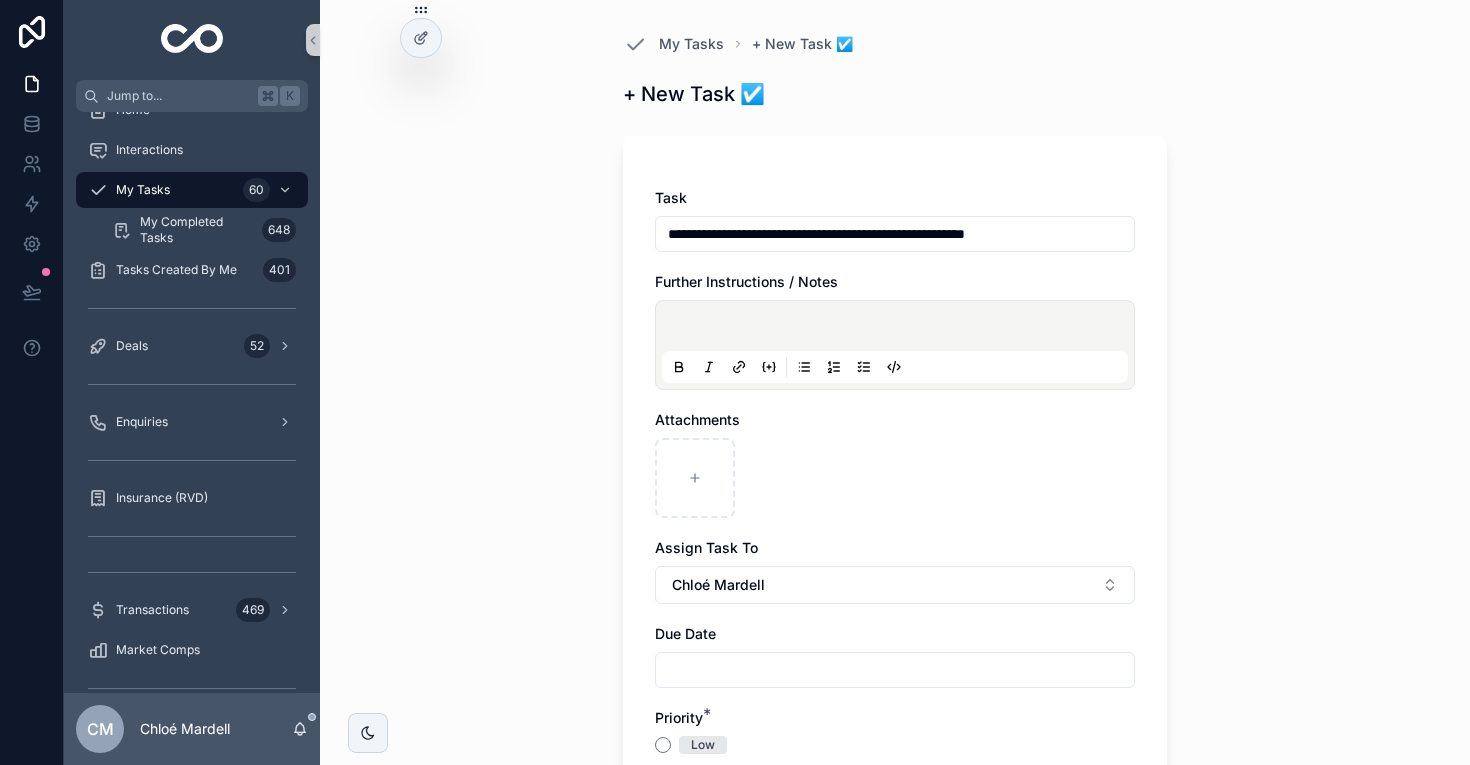 type on "**********" 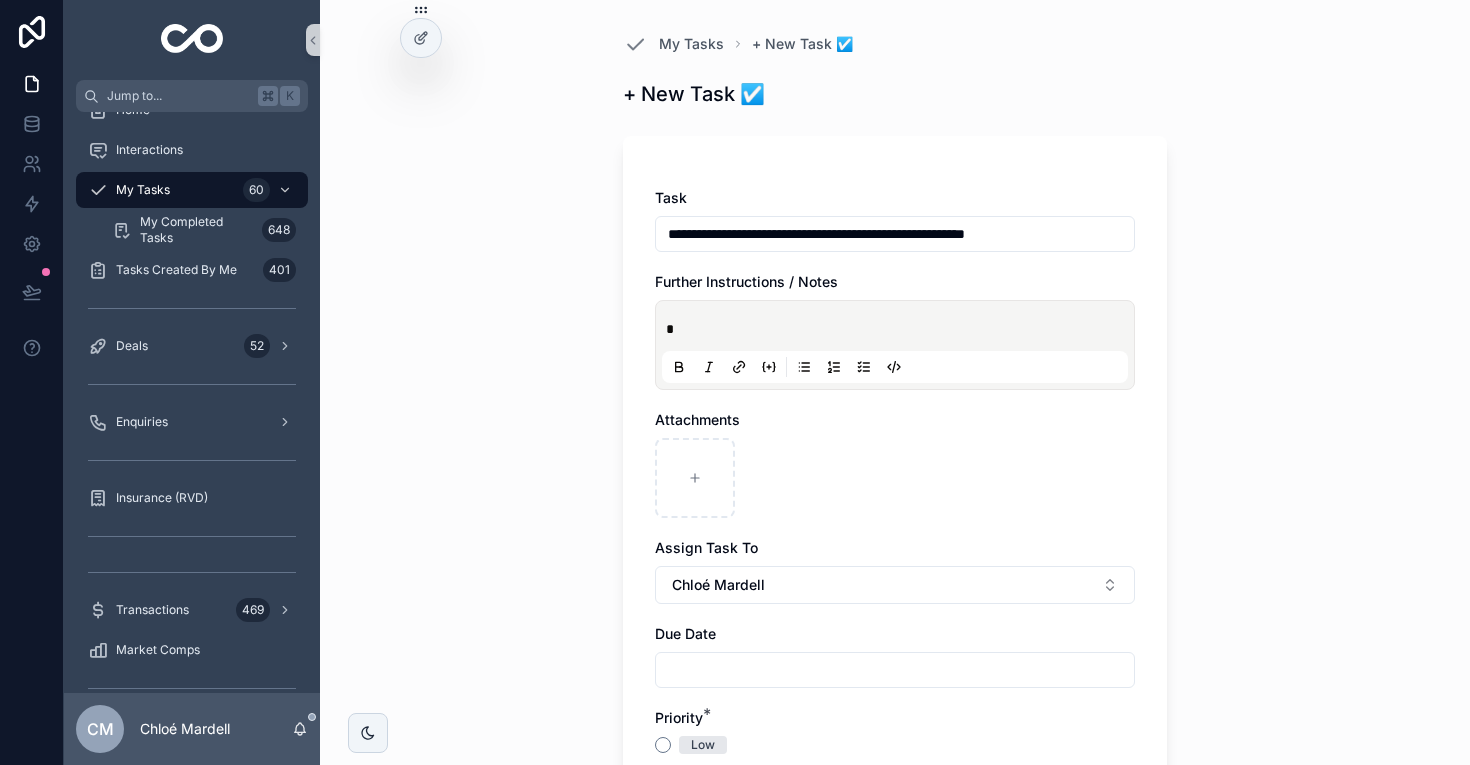 type 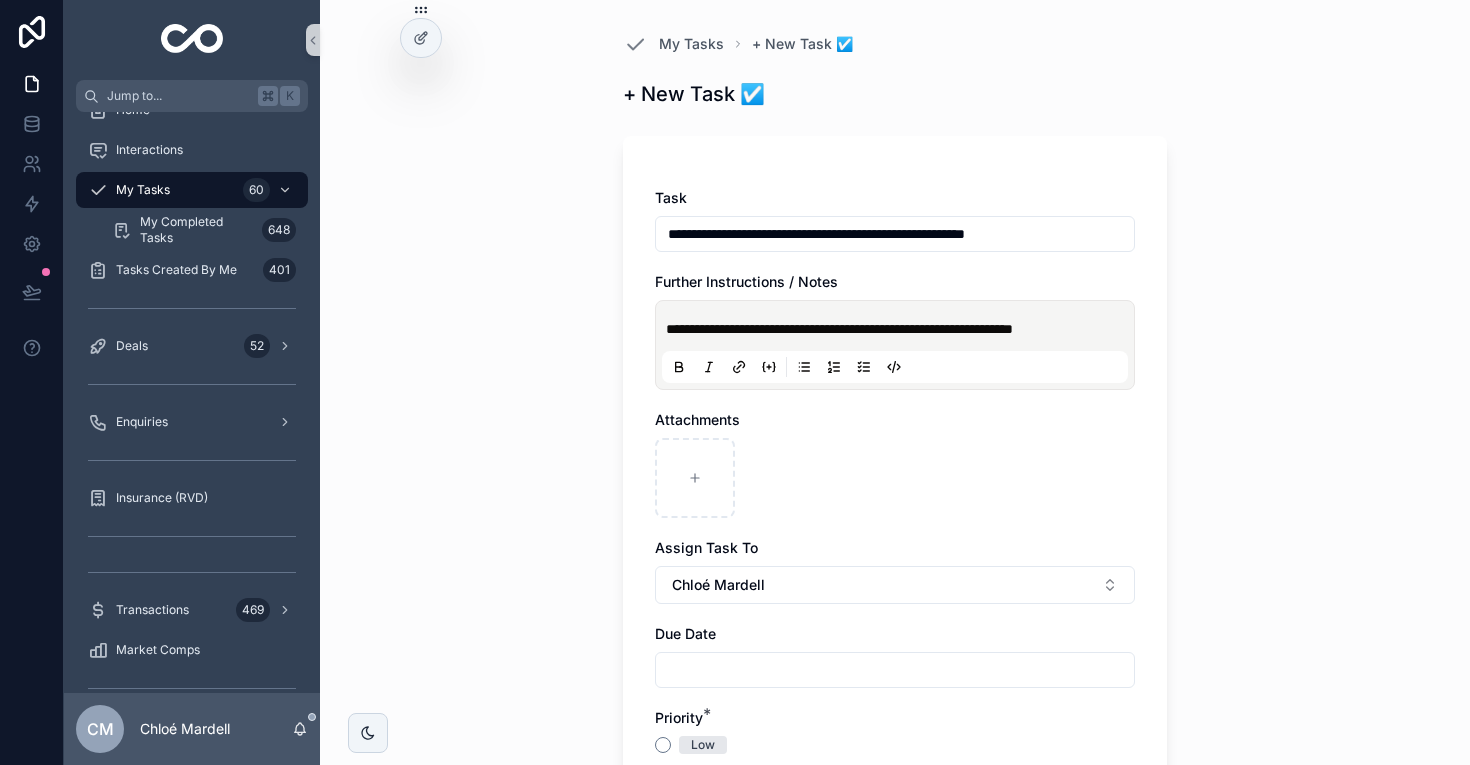 click on "**********" at bounding box center [839, 329] 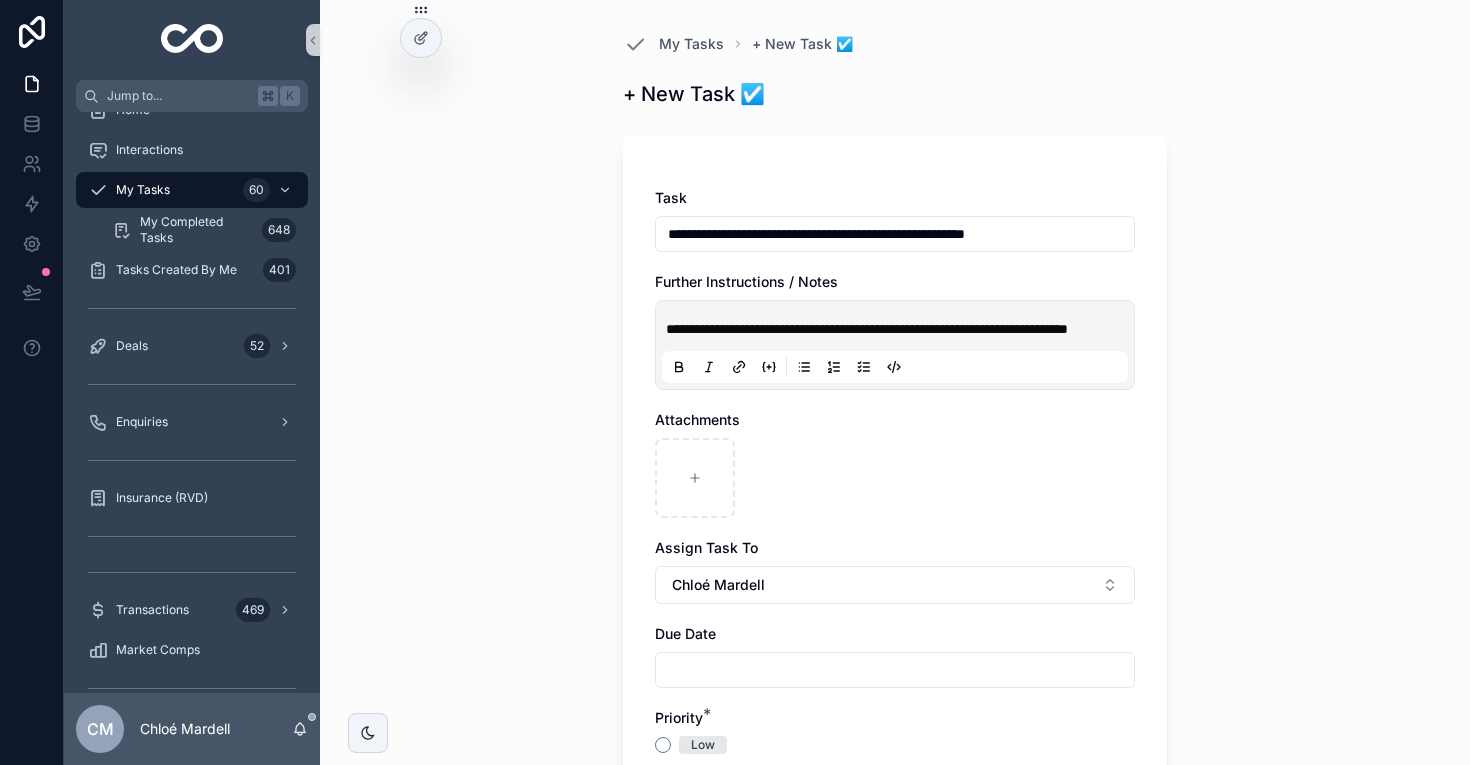 click on "**********" at bounding box center [899, 329] 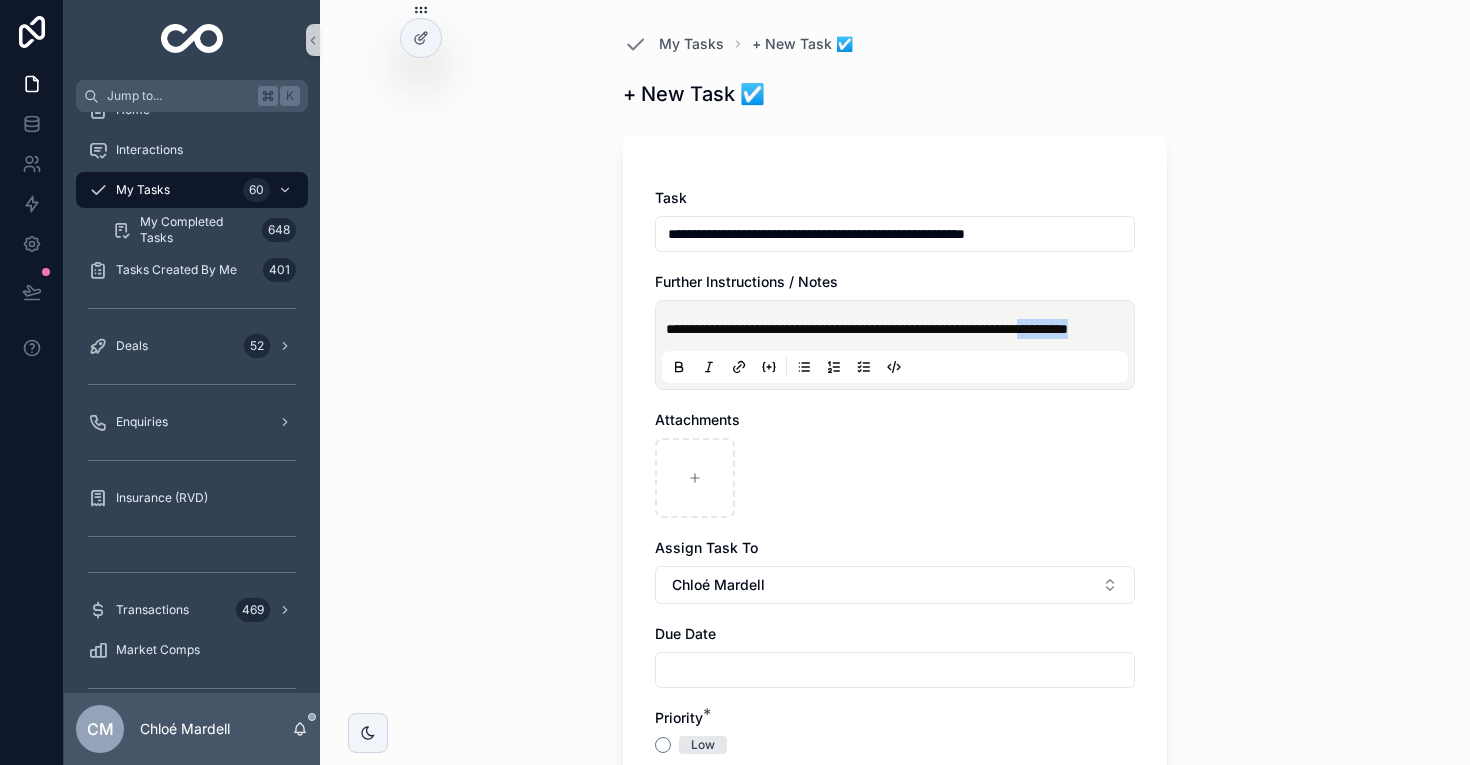 drag, startPoint x: 809, startPoint y: 353, endPoint x: 733, endPoint y: 351, distance: 76.02631 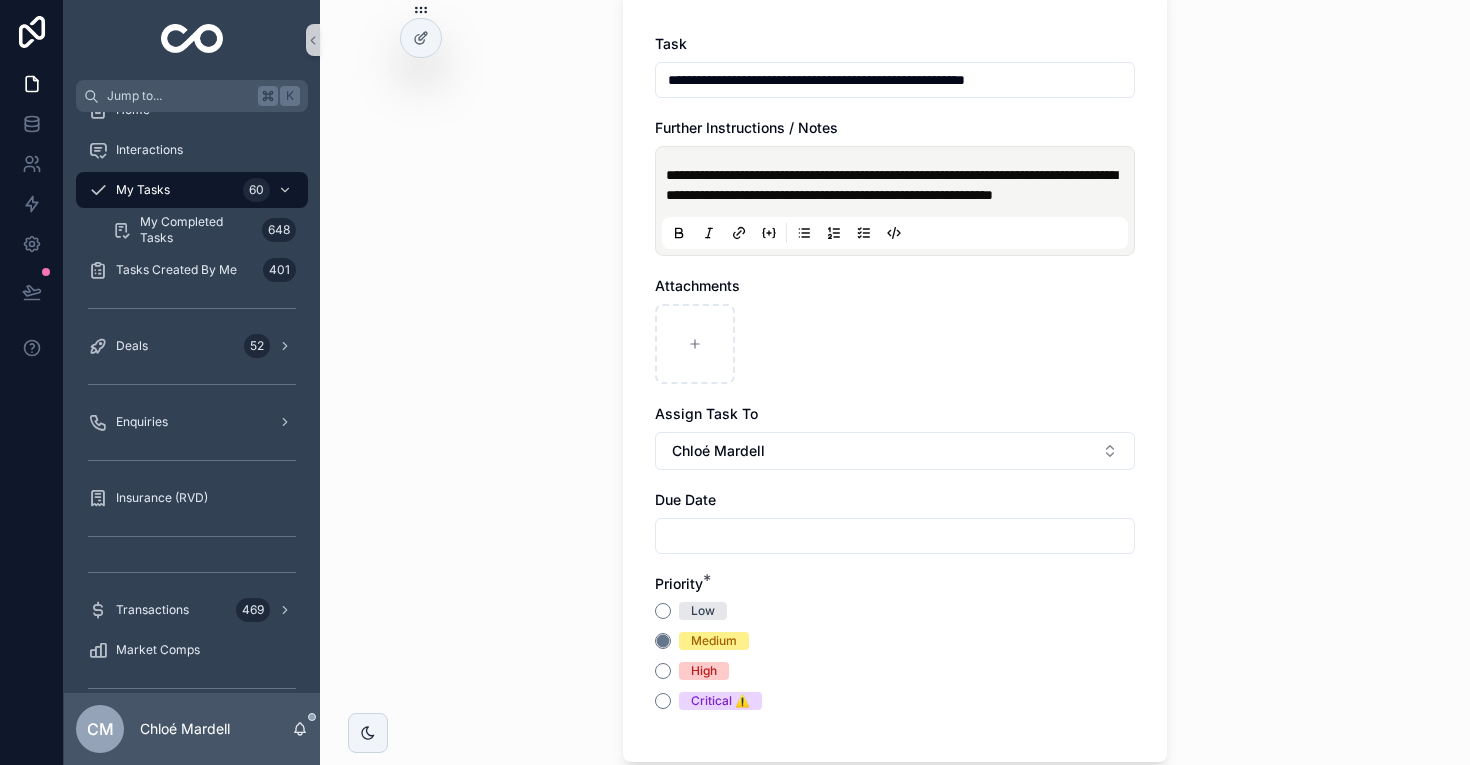 scroll, scrollTop: 157, scrollLeft: 0, axis: vertical 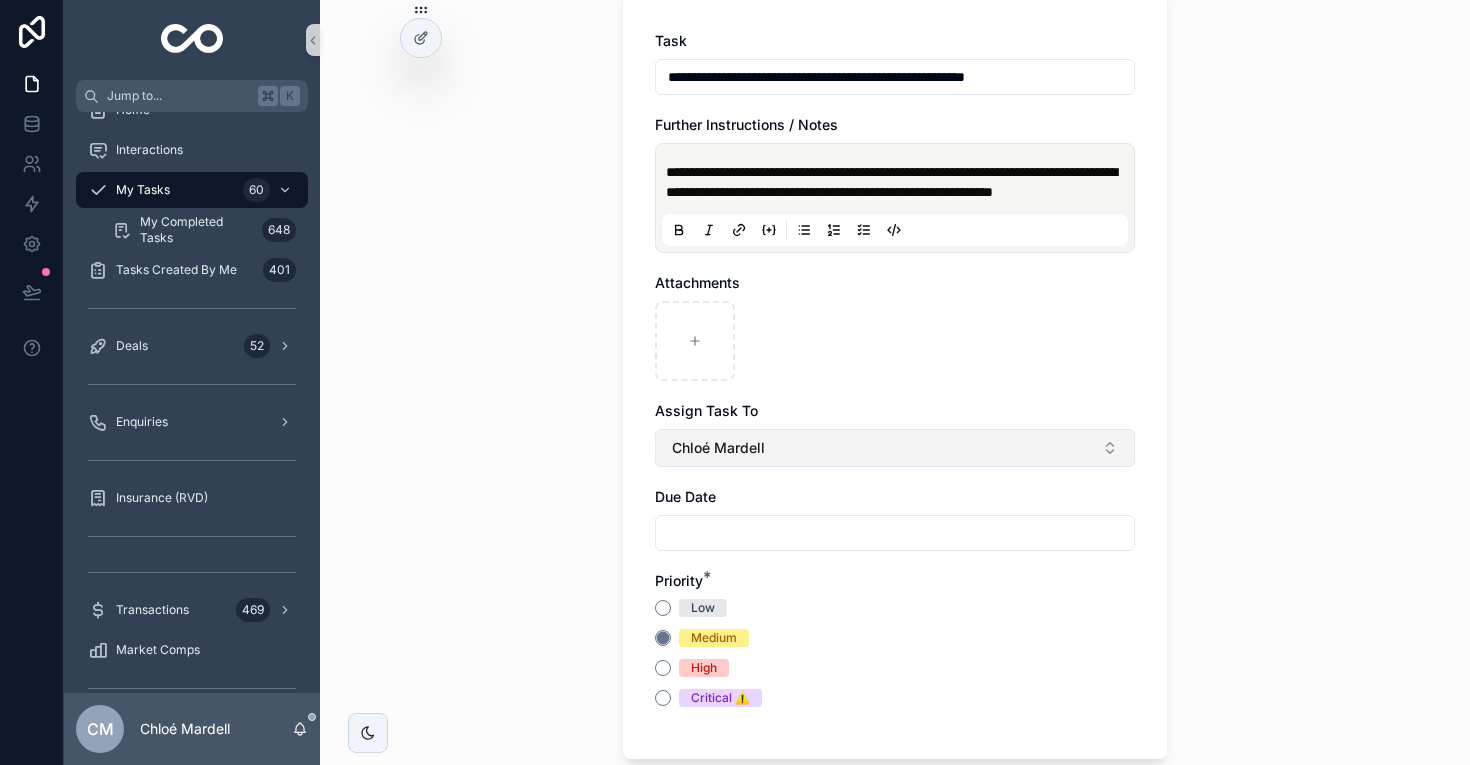 click on "Chloé Mardell" at bounding box center [718, 448] 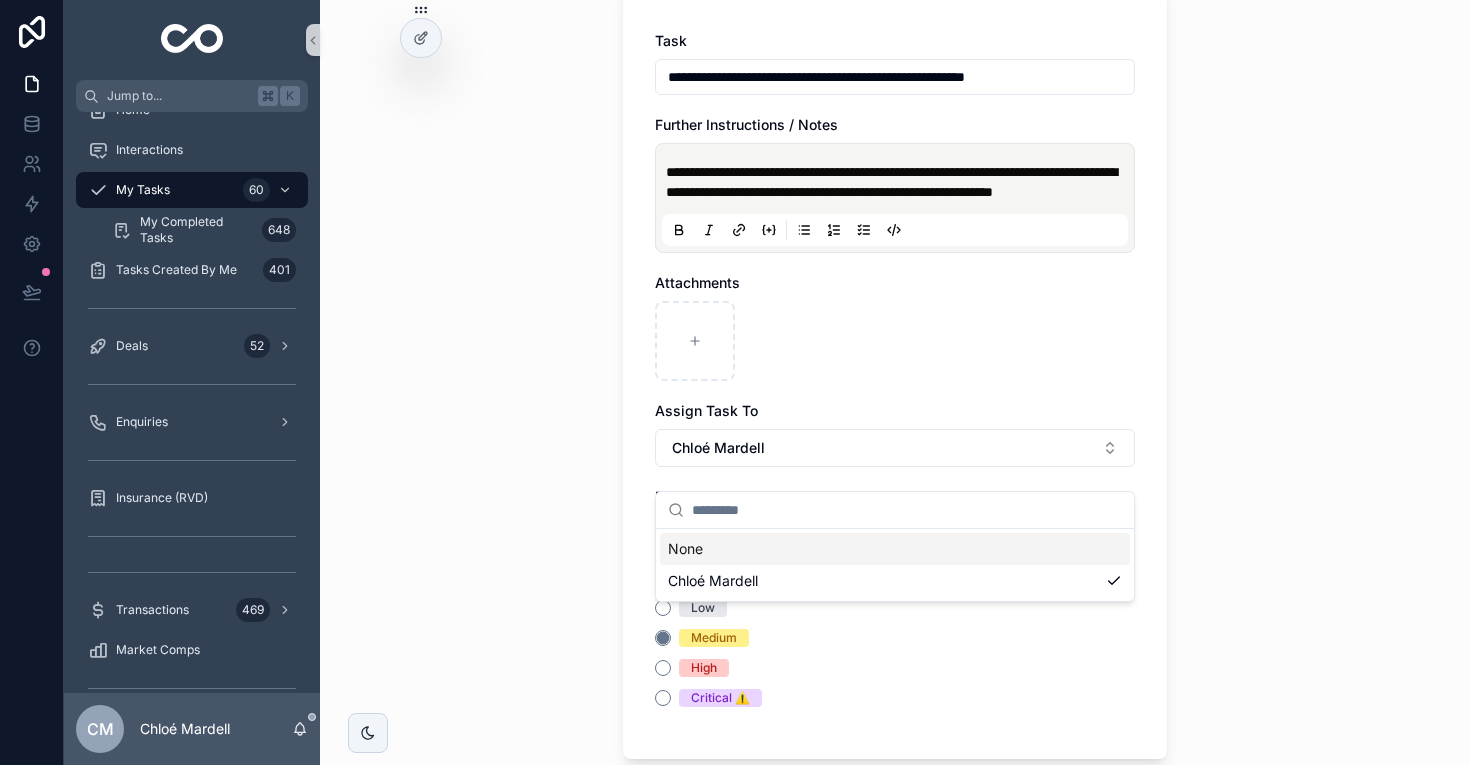 click on "**********" at bounding box center (895, 379) 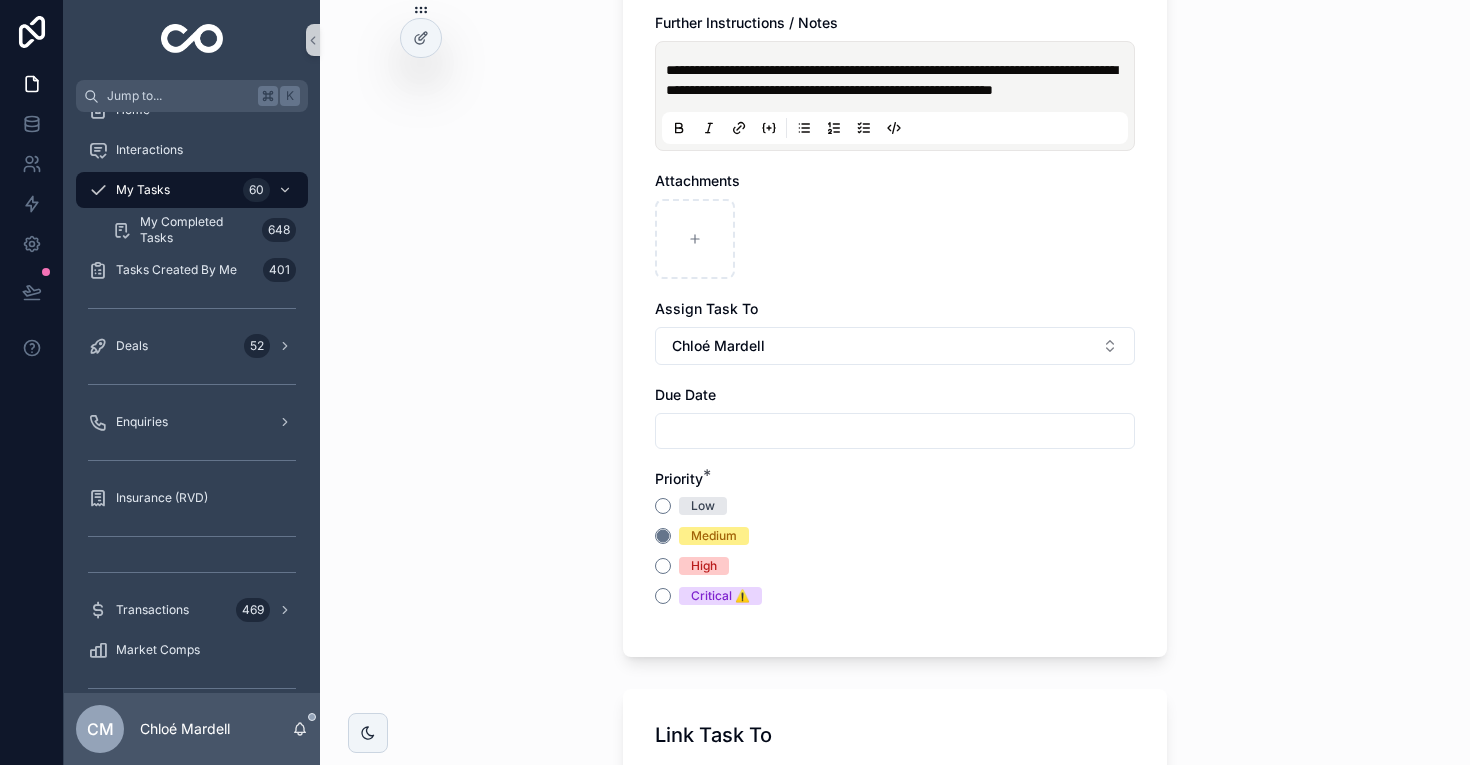 scroll, scrollTop: 468, scrollLeft: 0, axis: vertical 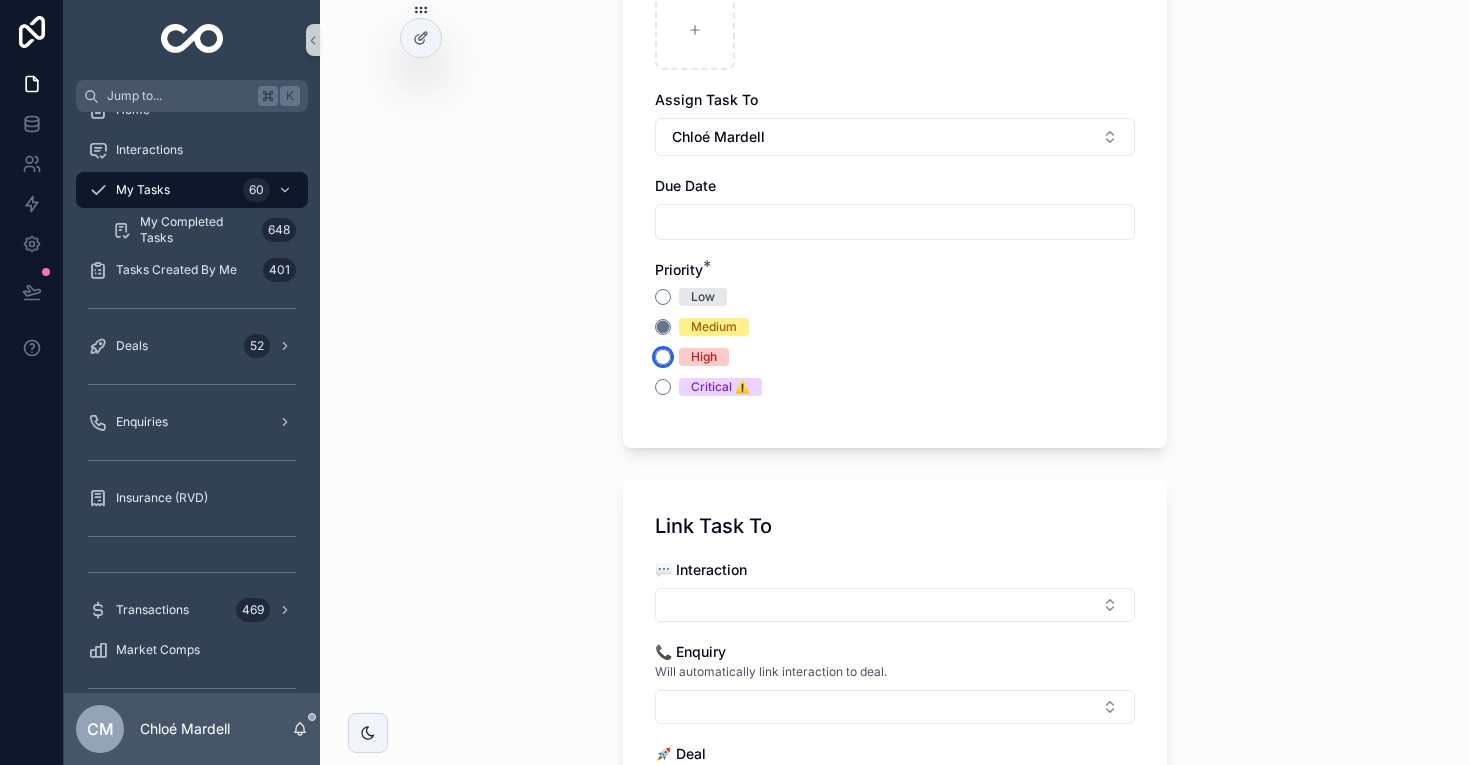 click on "High" at bounding box center (663, 357) 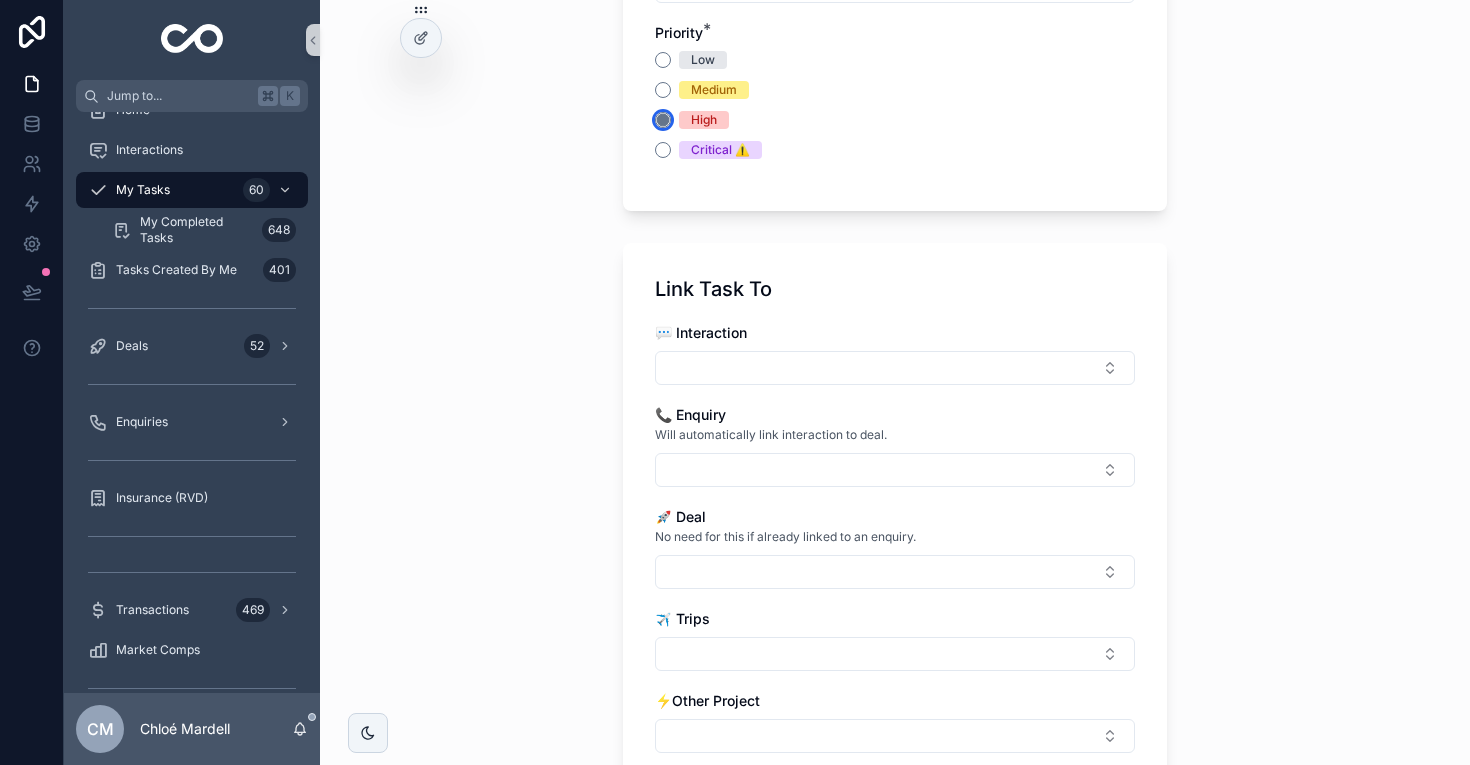 scroll, scrollTop: 1043, scrollLeft: 0, axis: vertical 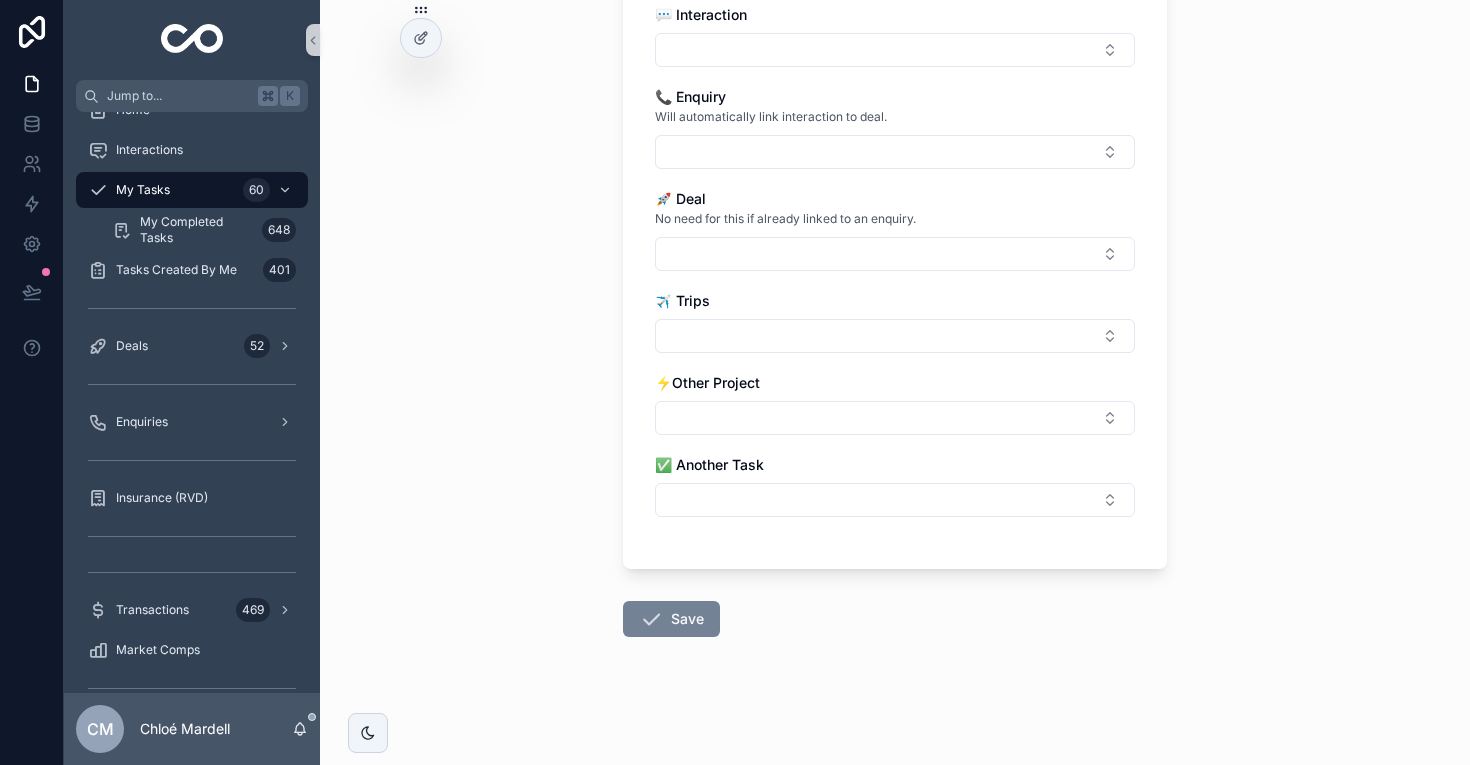 click on "Save" at bounding box center [671, 619] 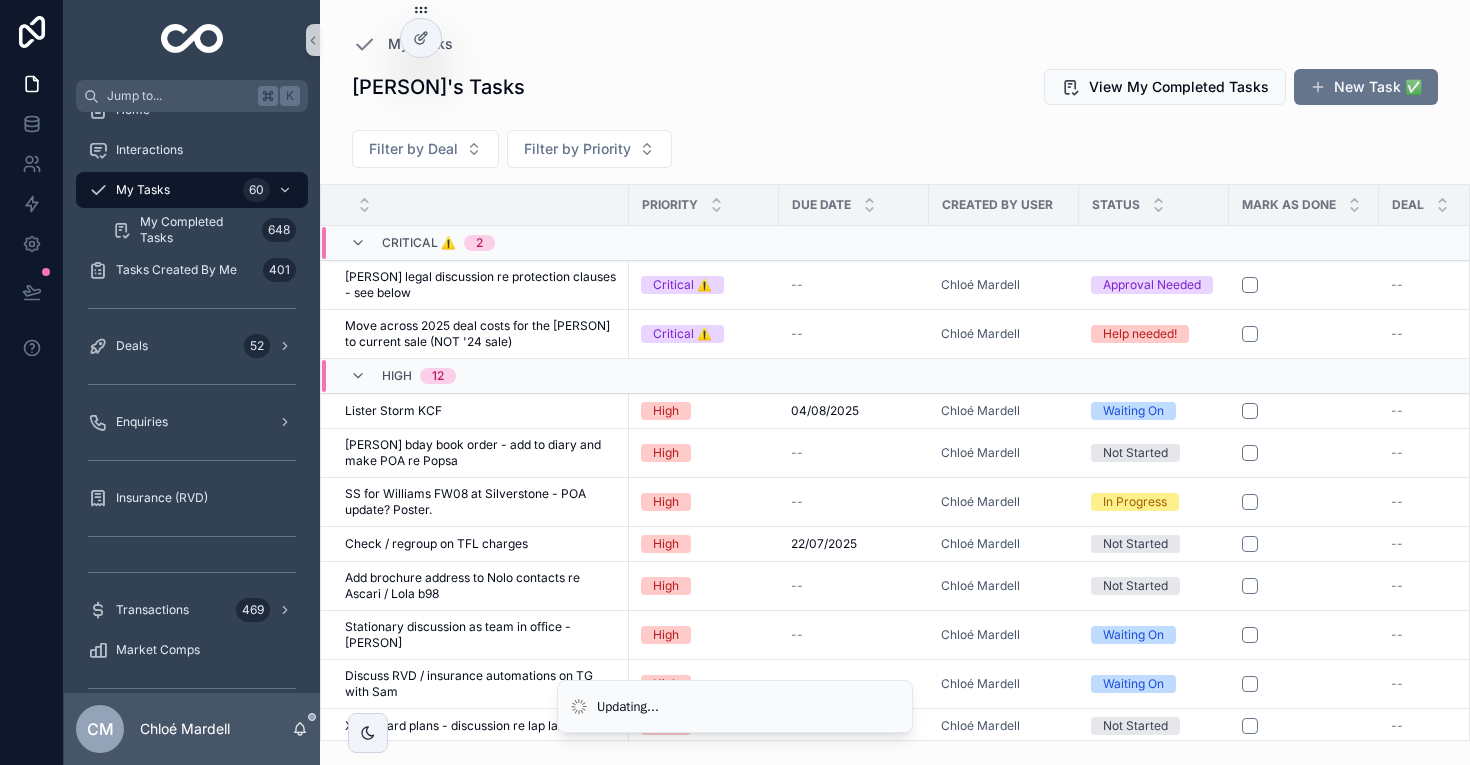 scroll, scrollTop: 0, scrollLeft: 0, axis: both 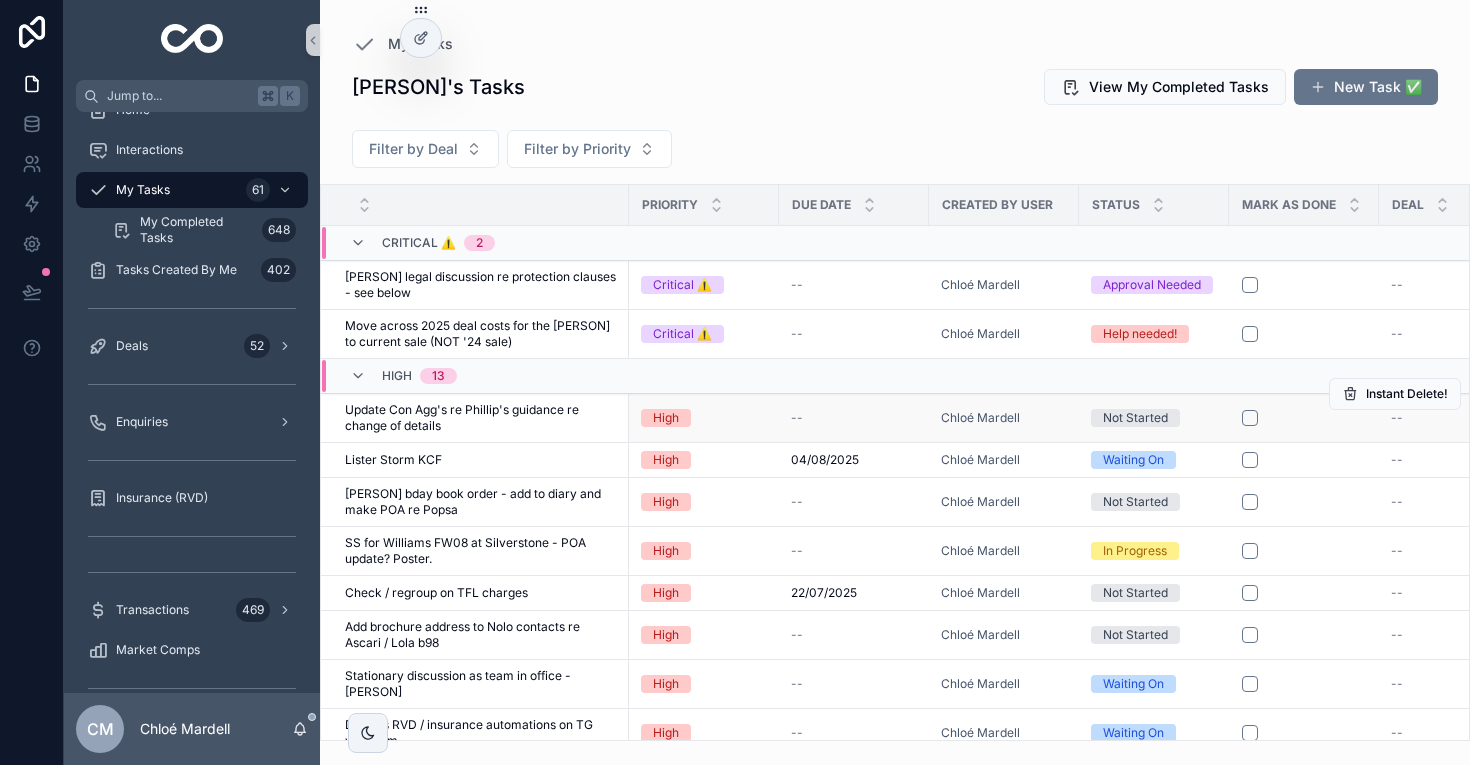 click on "Update Con Agg's re Phillip's guidance re change of details" at bounding box center (481, 418) 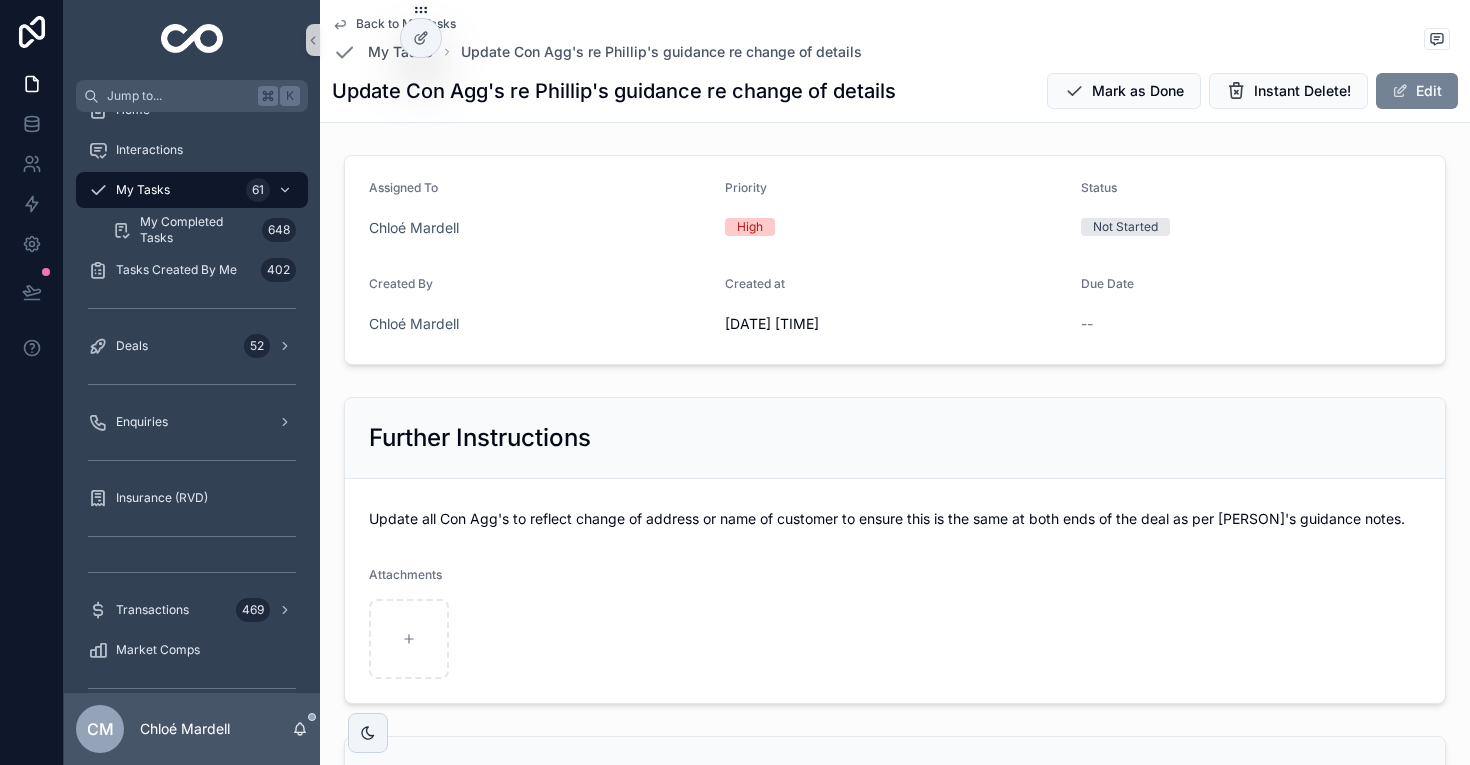click at bounding box center (1400, 91) 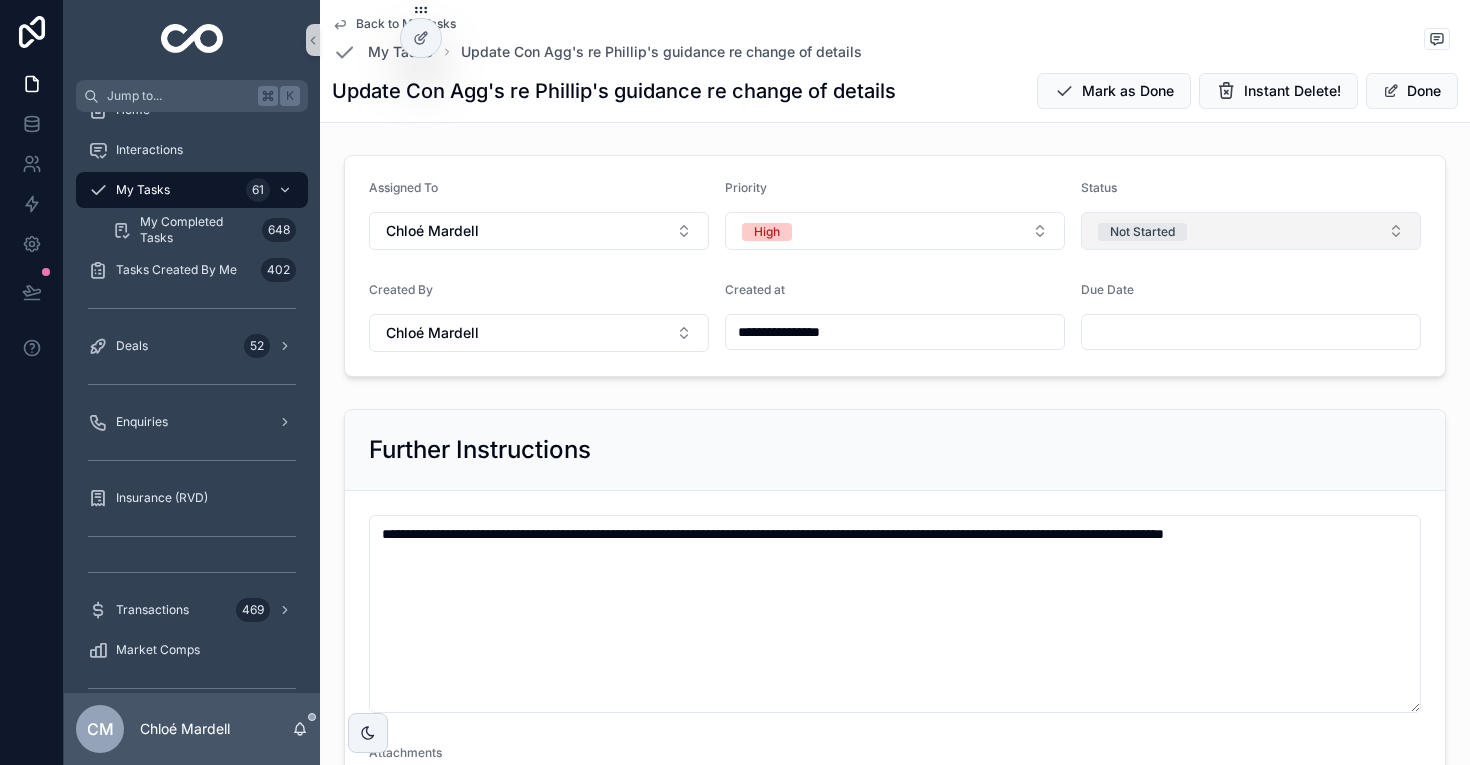 click on "Not Started" at bounding box center (1251, 231) 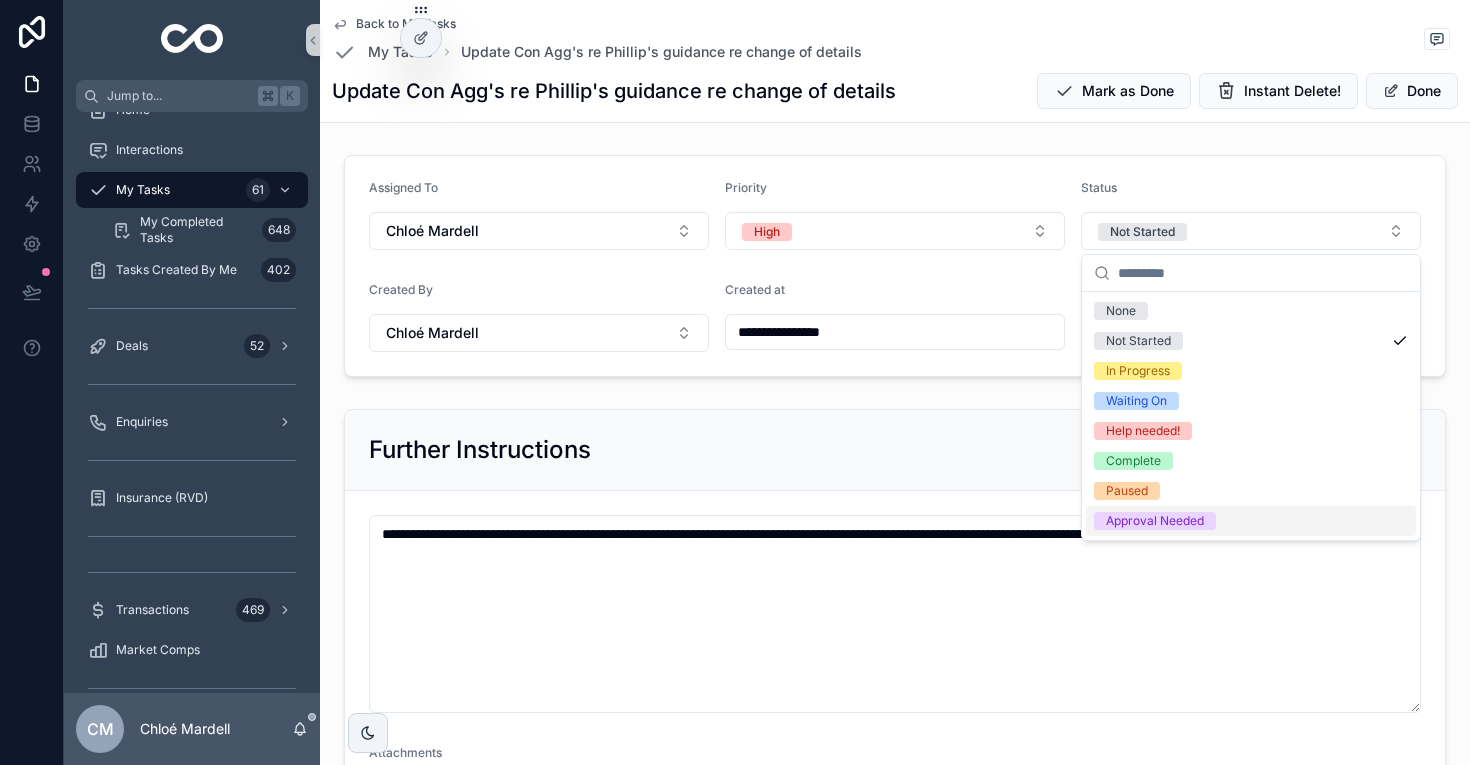 click on "Approval Needed" at bounding box center [1155, 521] 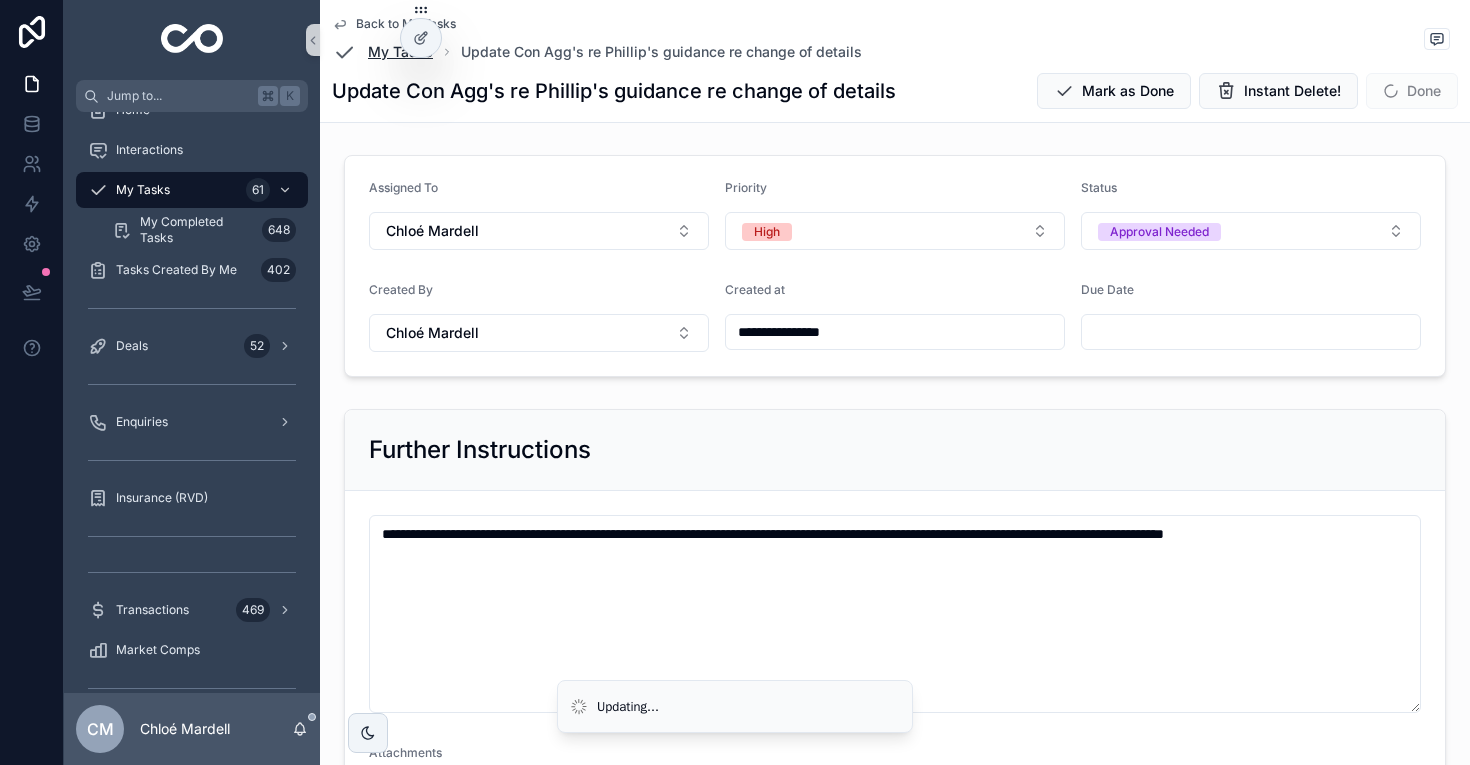 click on "My Tasks" at bounding box center (400, 52) 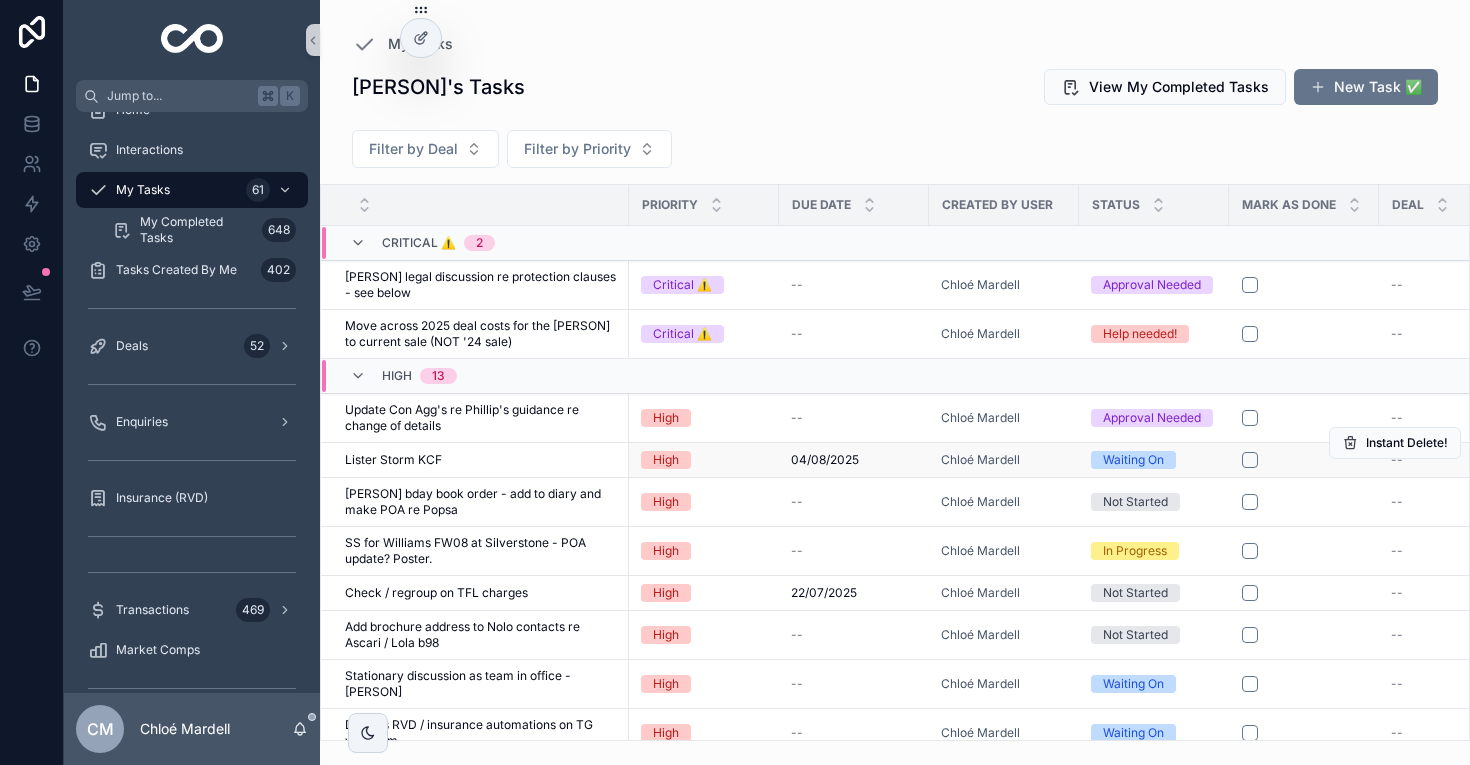click on "Lister Storm KCF Lister Storm KCF" at bounding box center [481, 460] 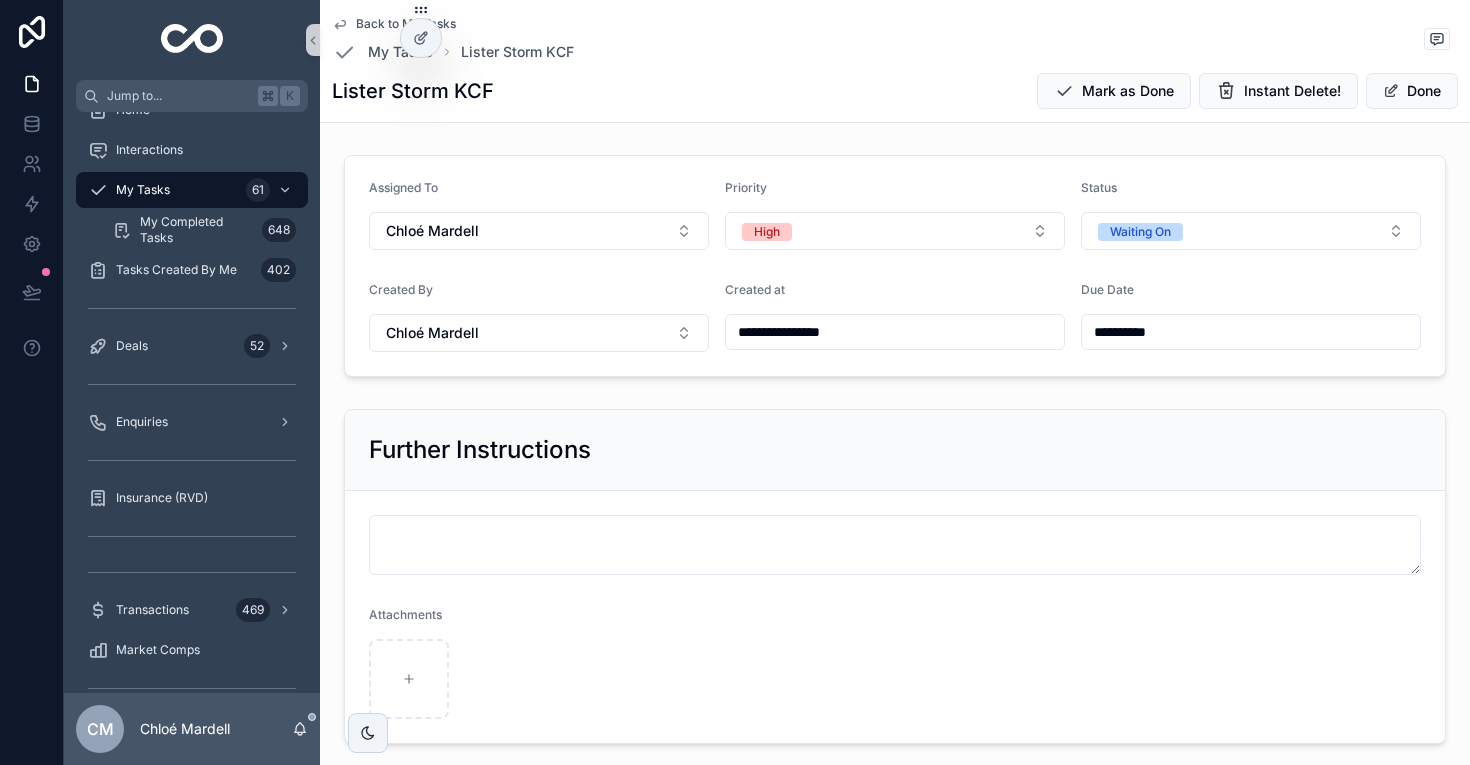 click on "Lister Storm KCF" at bounding box center (413, 91) 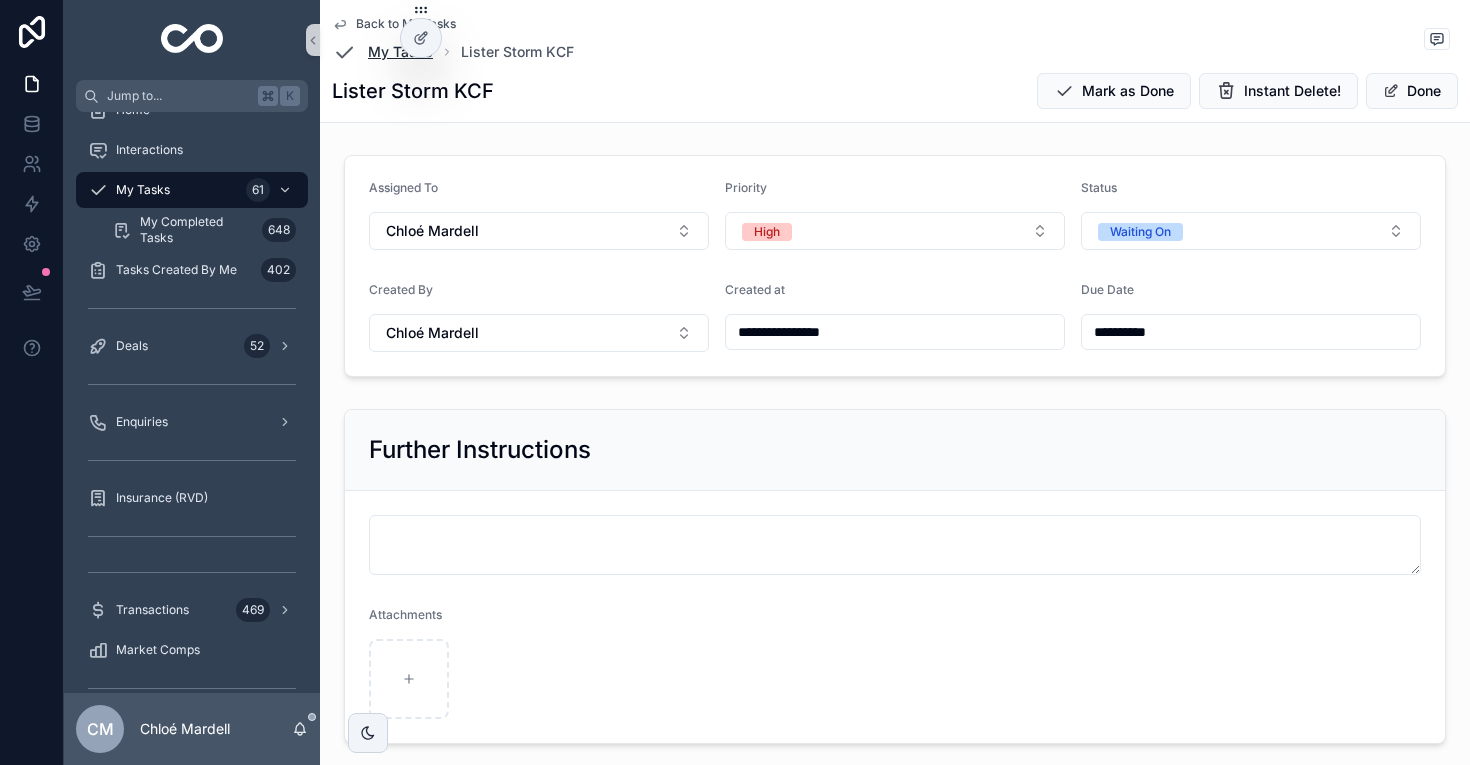 click on "My Tasks" at bounding box center (400, 52) 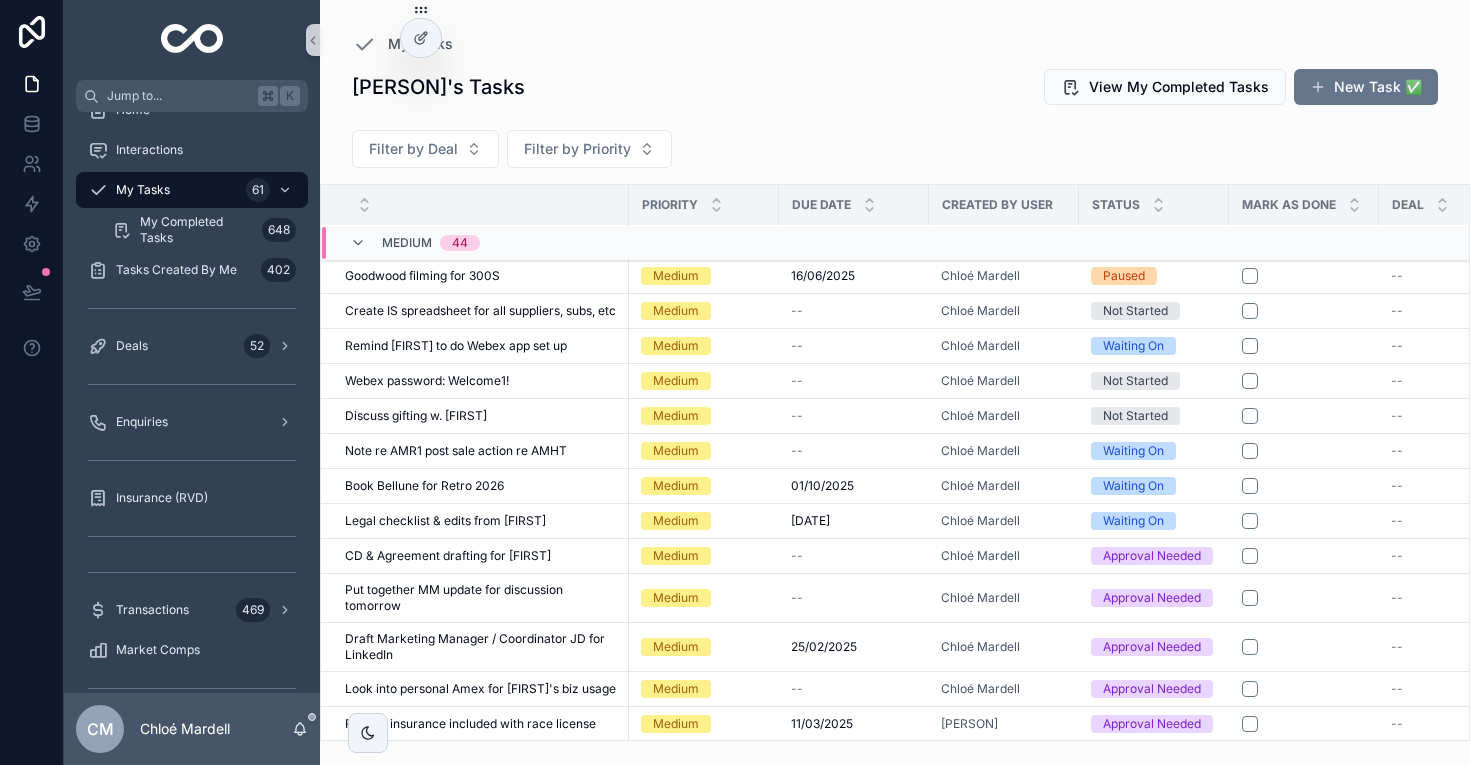 scroll, scrollTop: 875, scrollLeft: 0, axis: vertical 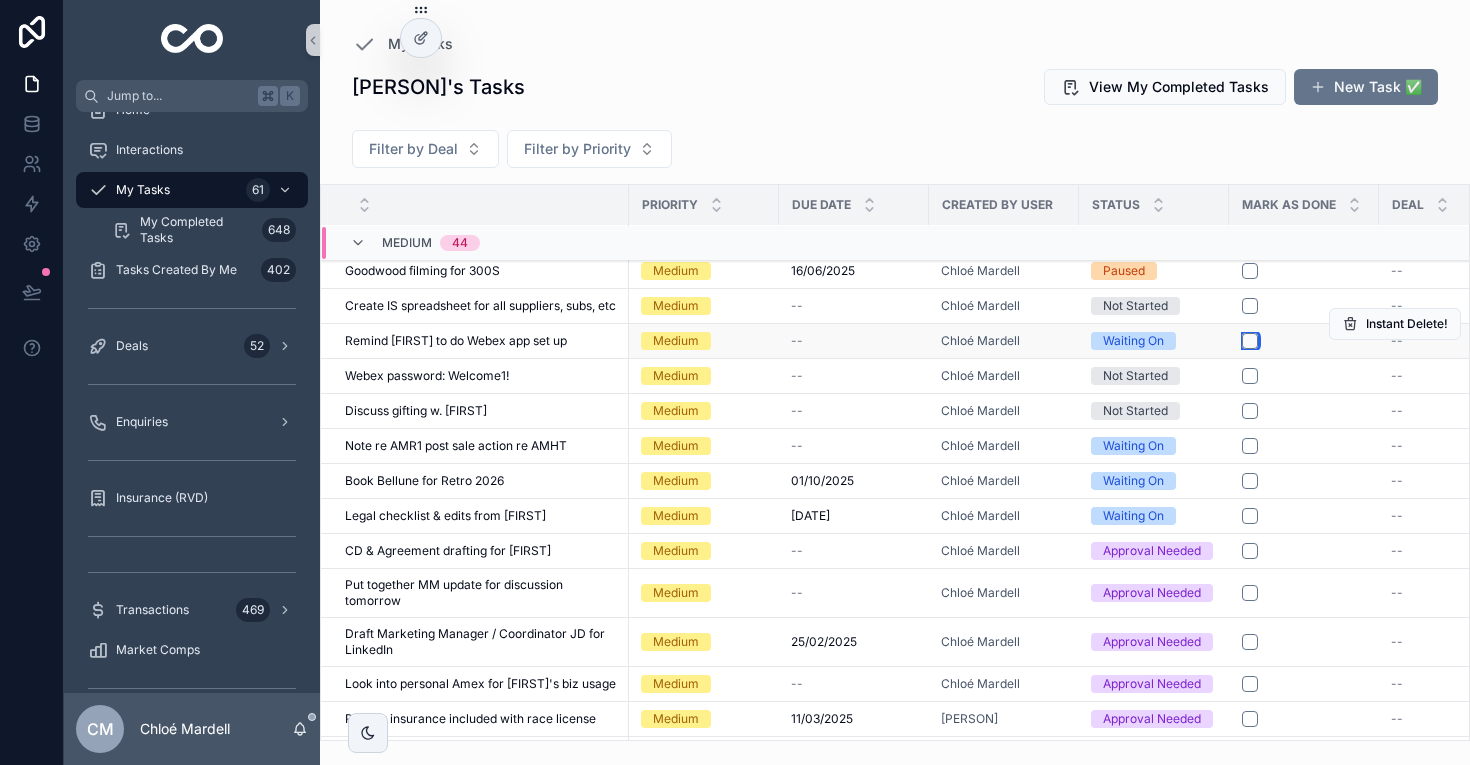 click at bounding box center [1250, 341] 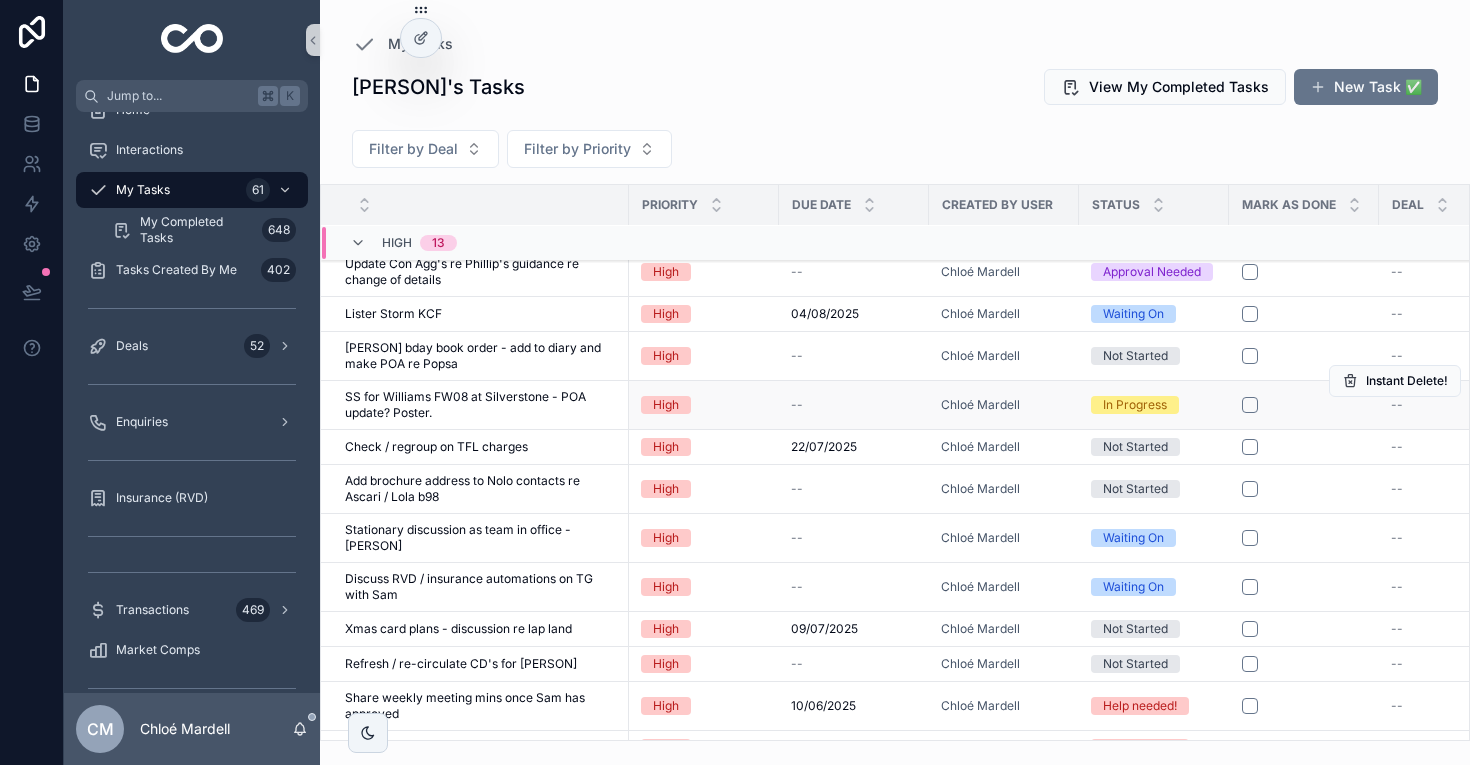 scroll, scrollTop: 0, scrollLeft: 0, axis: both 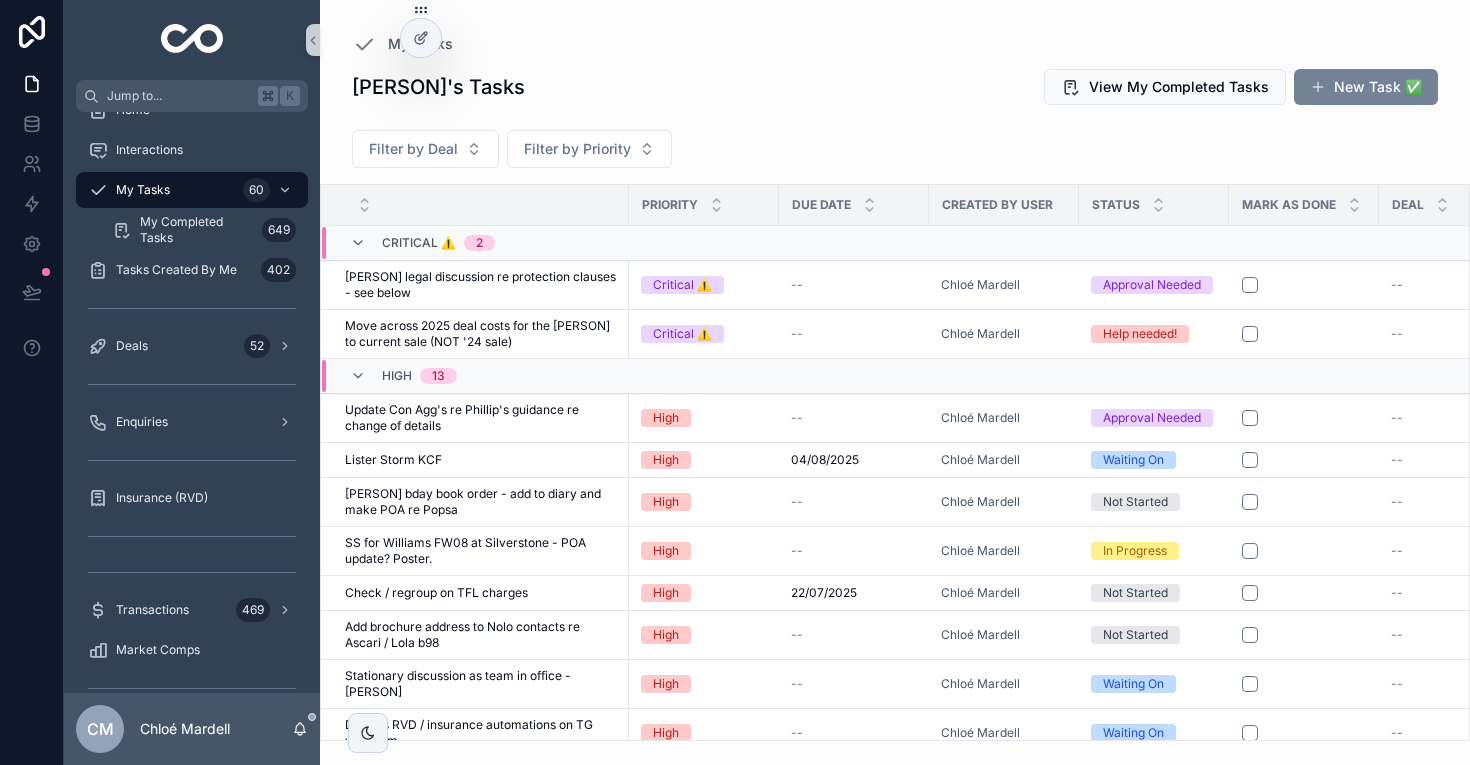 click on "New Task ✅" at bounding box center (1366, 87) 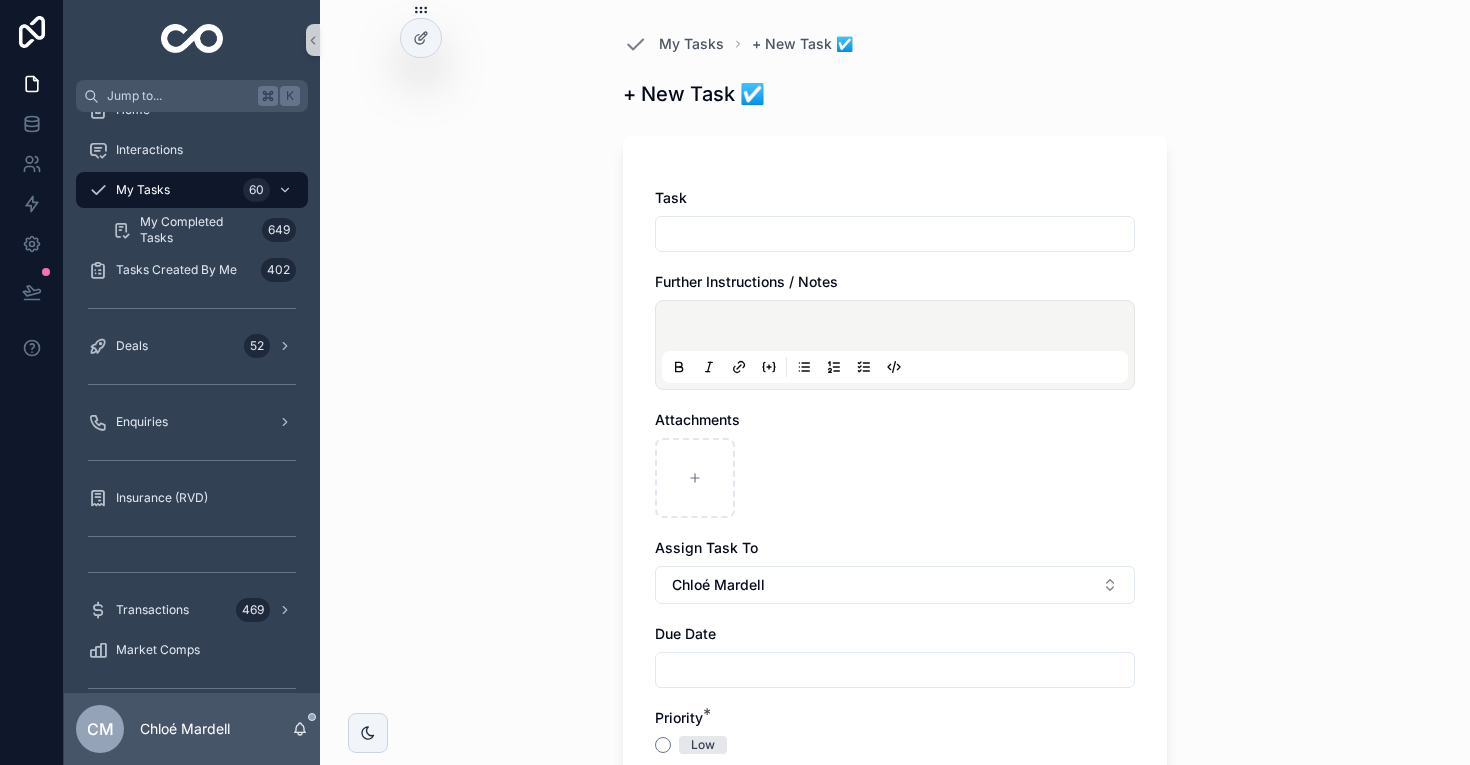 click at bounding box center [895, 234] 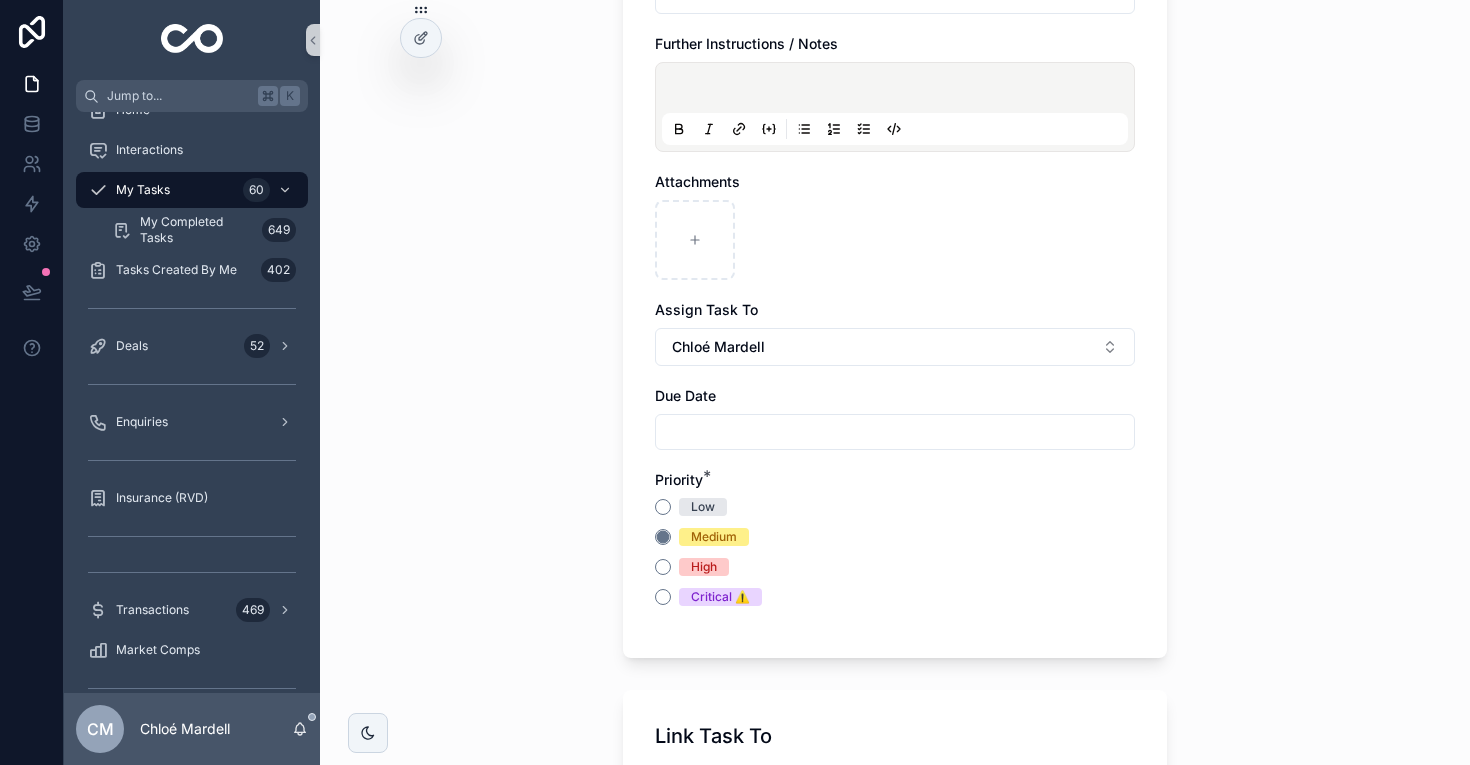 scroll, scrollTop: 240, scrollLeft: 0, axis: vertical 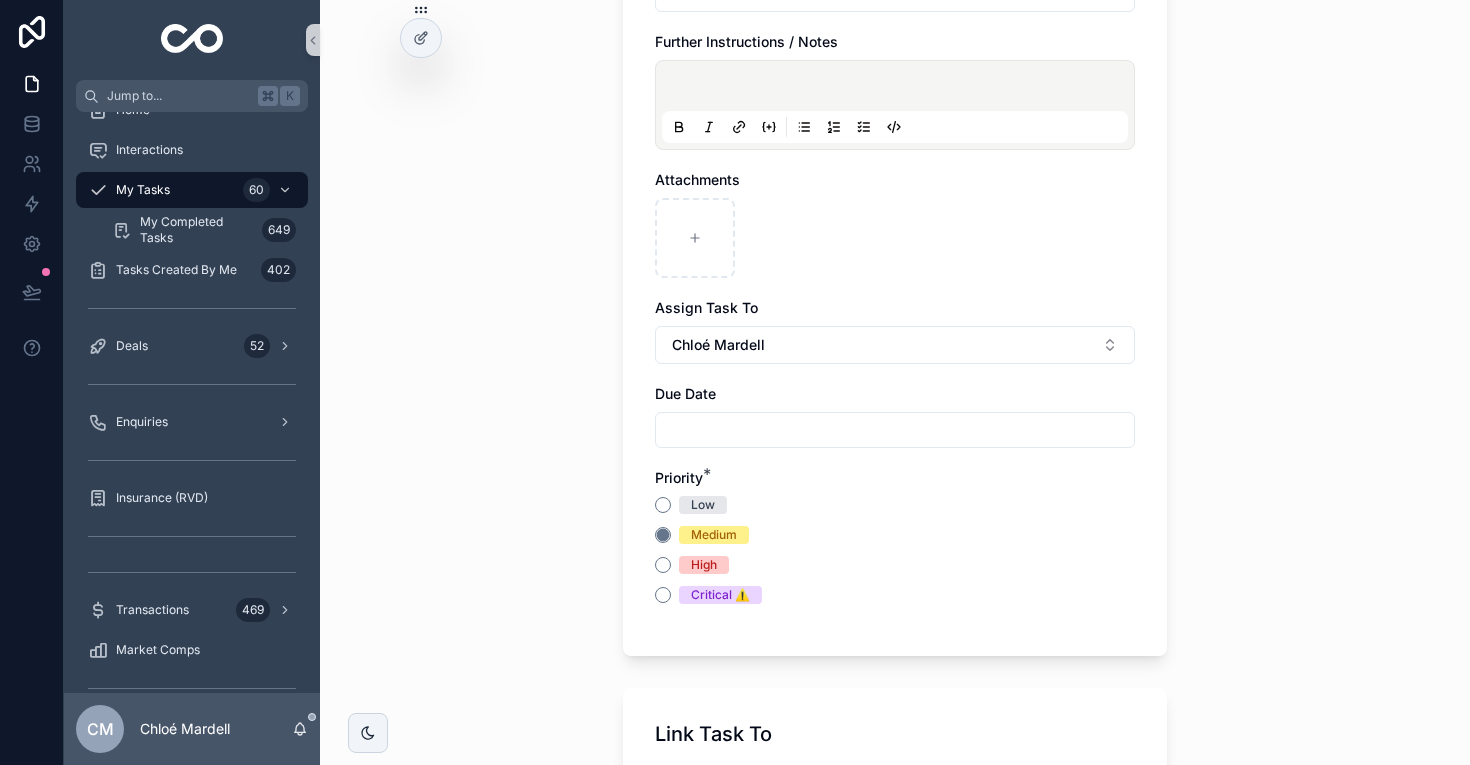 type on "**********" 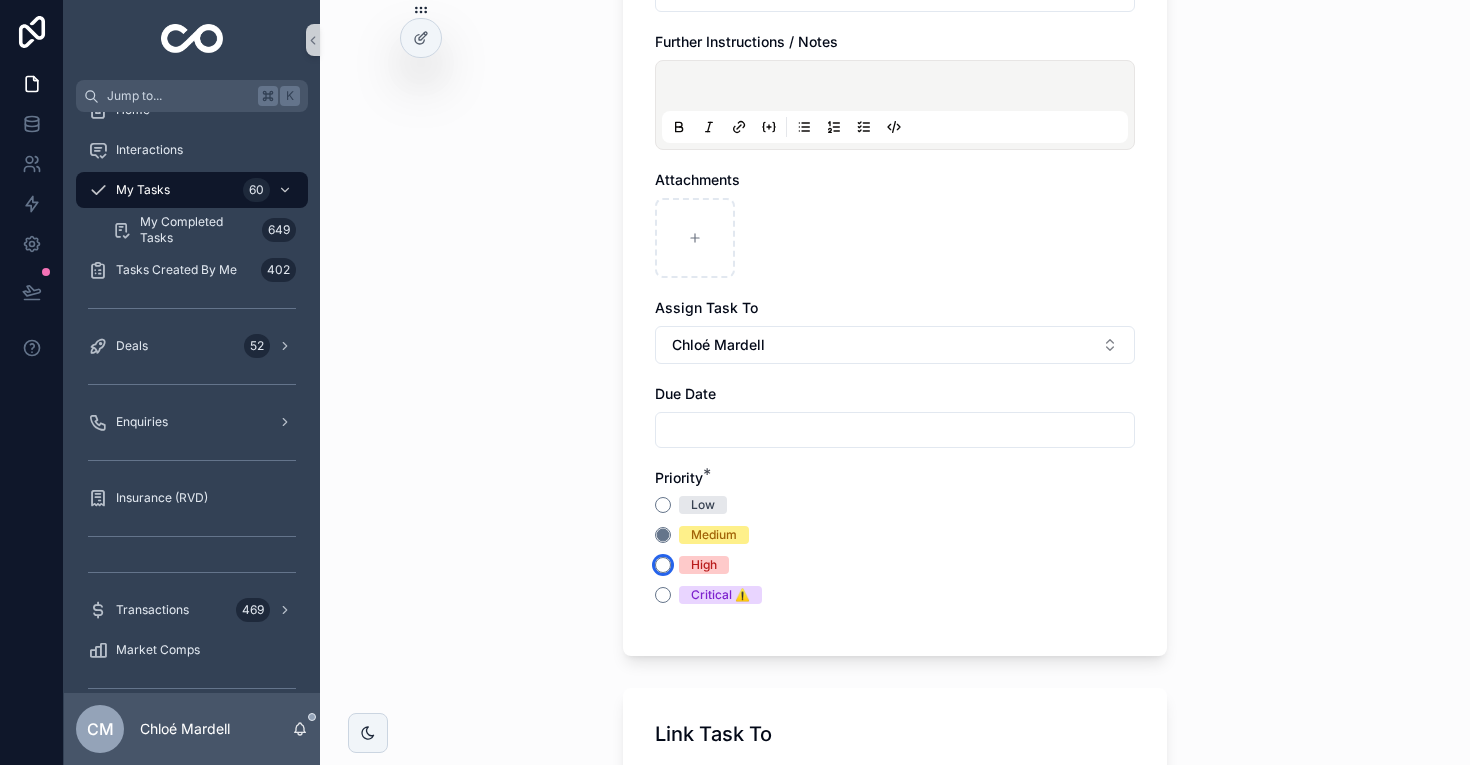 click on "High" at bounding box center (663, 565) 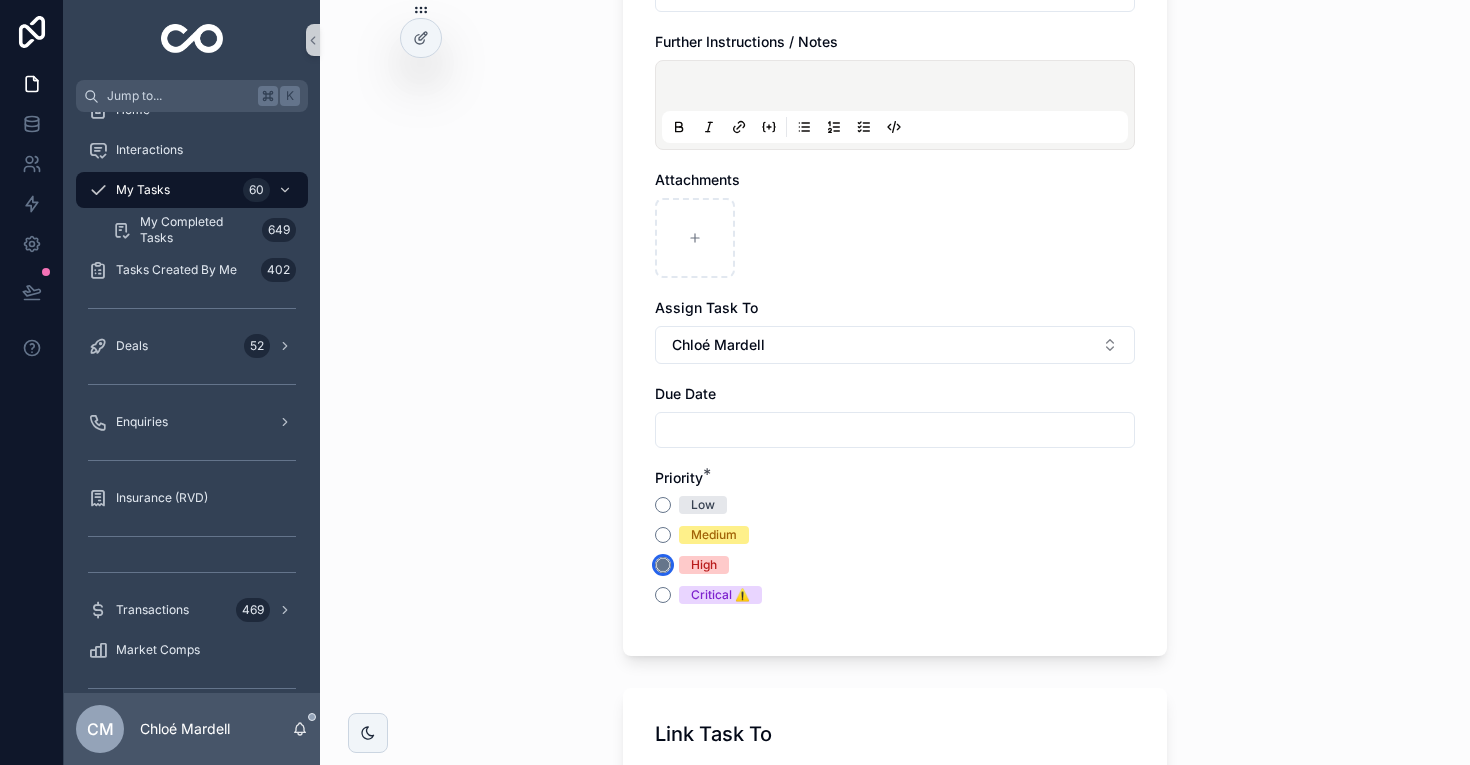 scroll, scrollTop: 328, scrollLeft: 0, axis: vertical 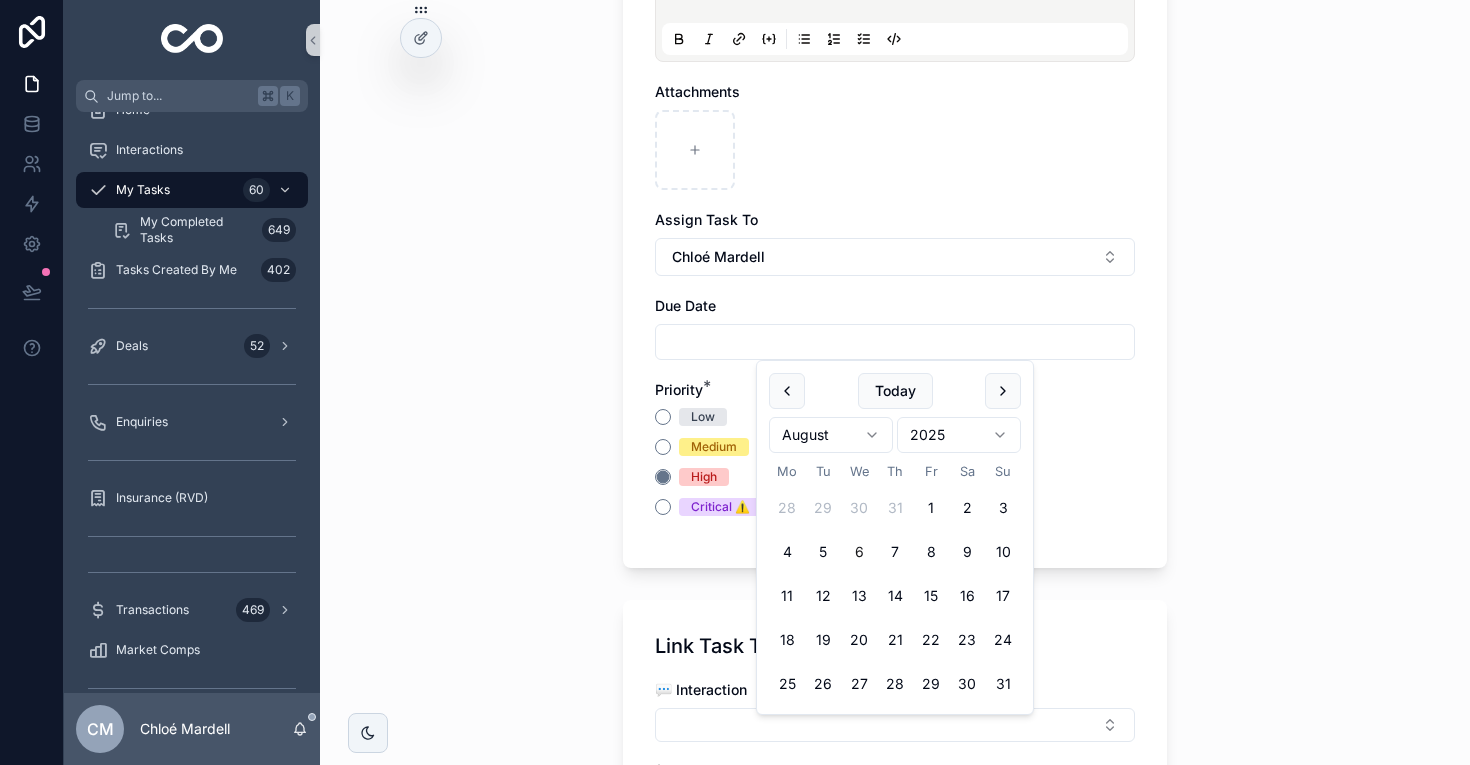 click at bounding box center [895, 342] 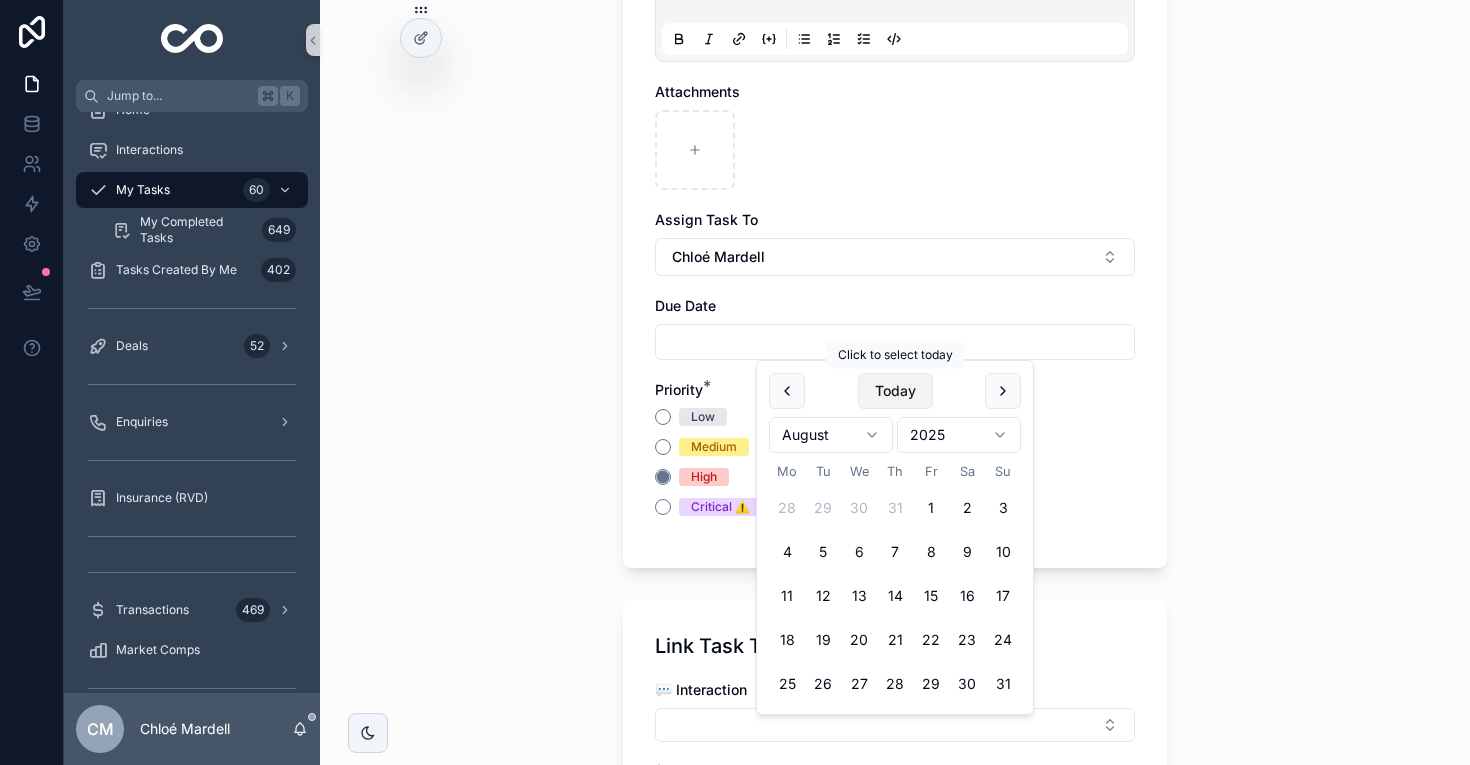 click on "Today" at bounding box center [895, 391] 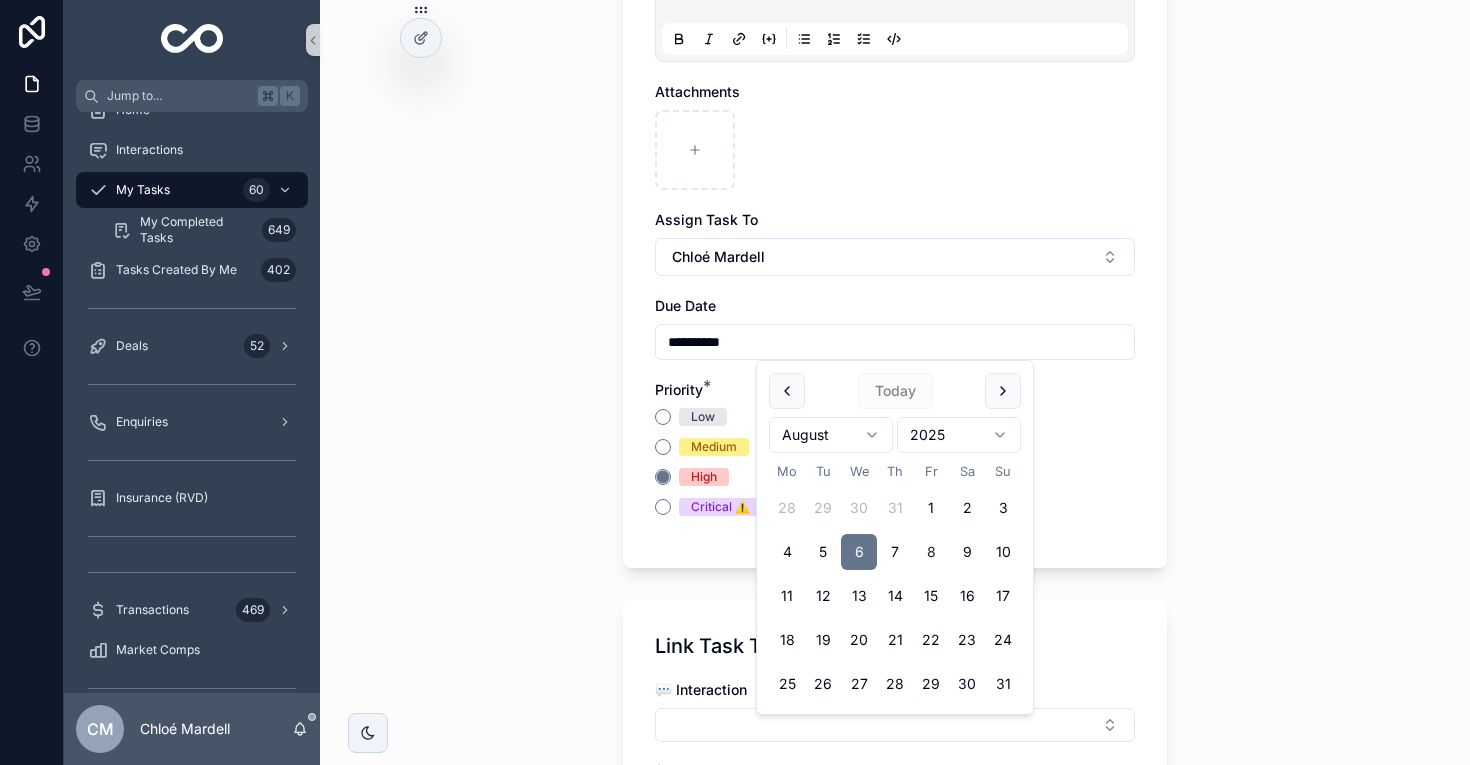 click on "8" at bounding box center [931, 552] 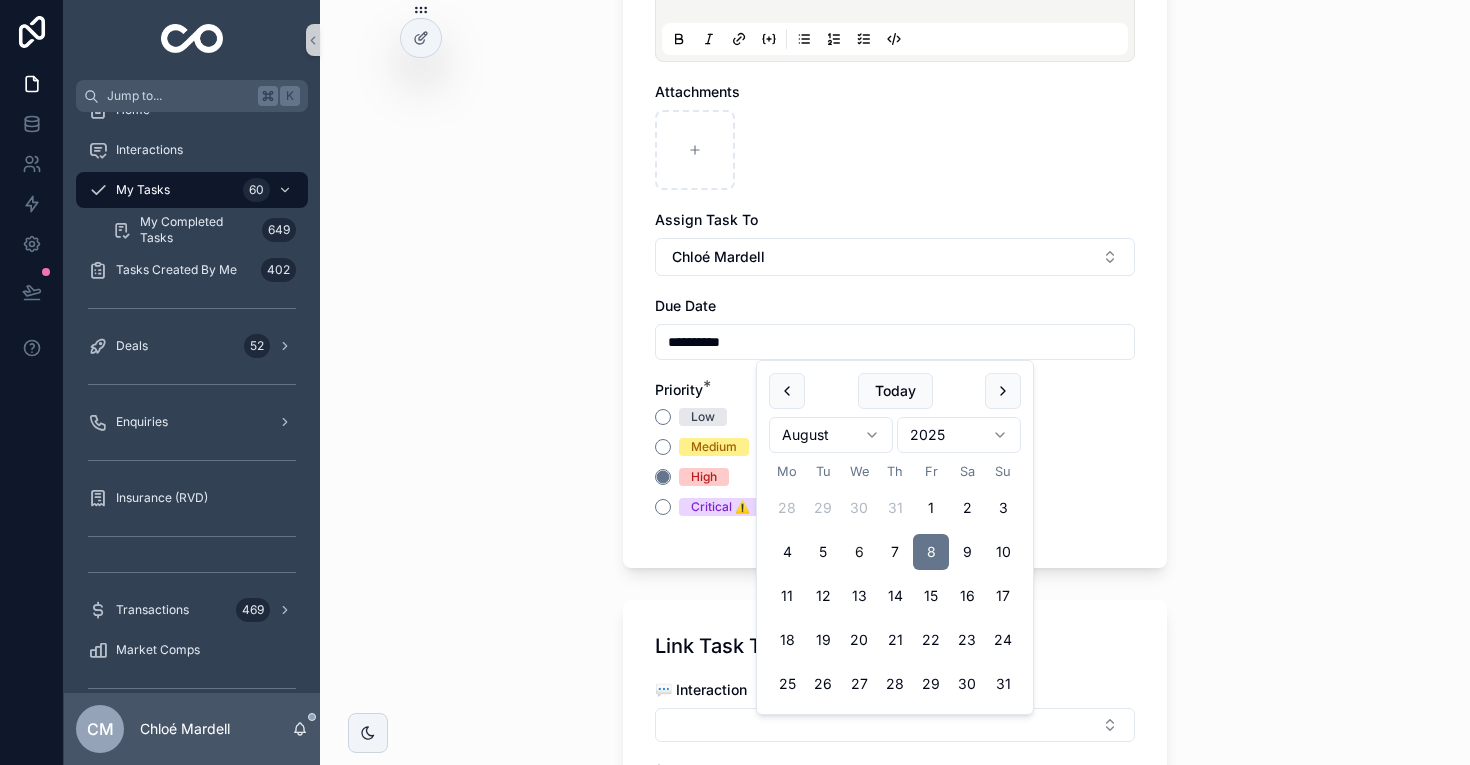 click on "Critical ⚠️️" at bounding box center [895, 507] 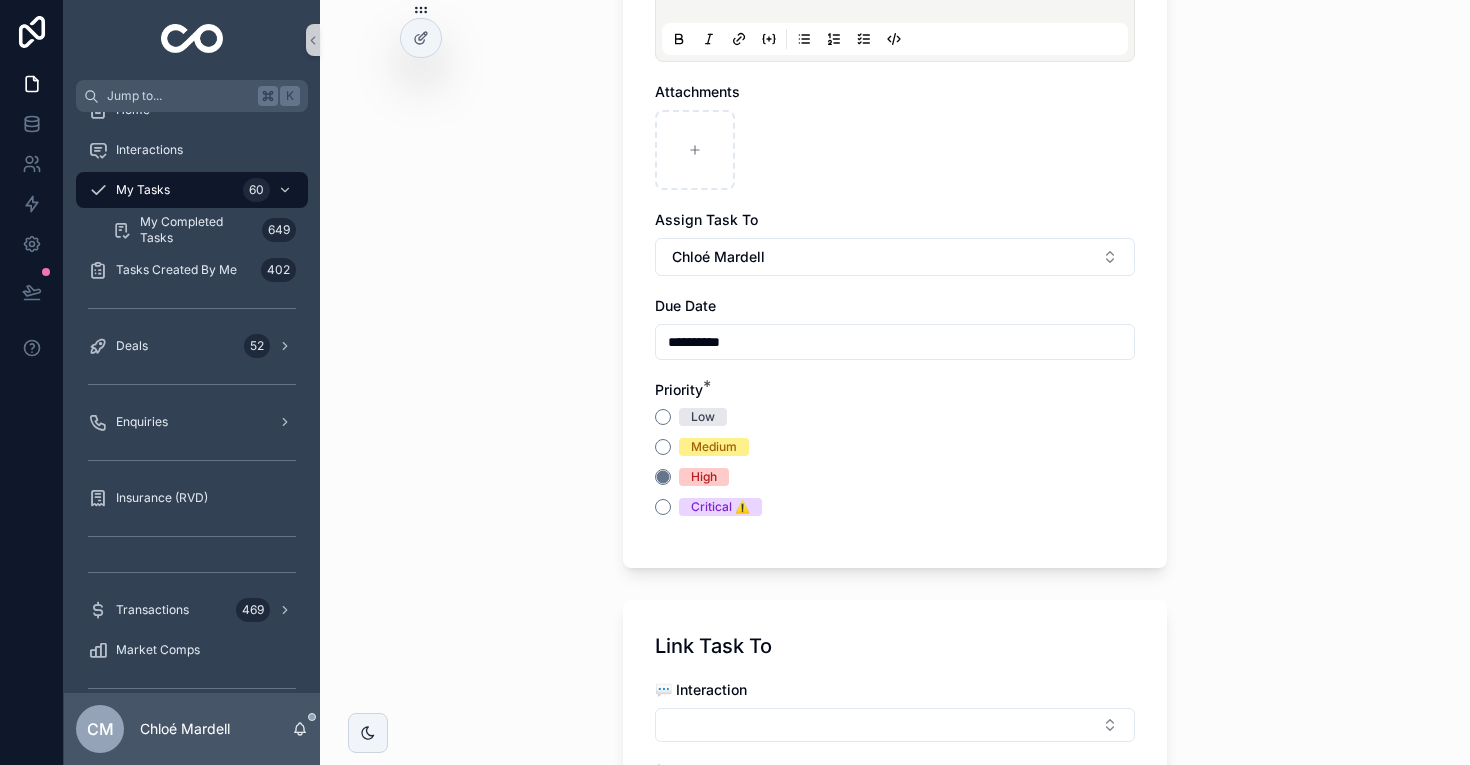 scroll, scrollTop: 1003, scrollLeft: 0, axis: vertical 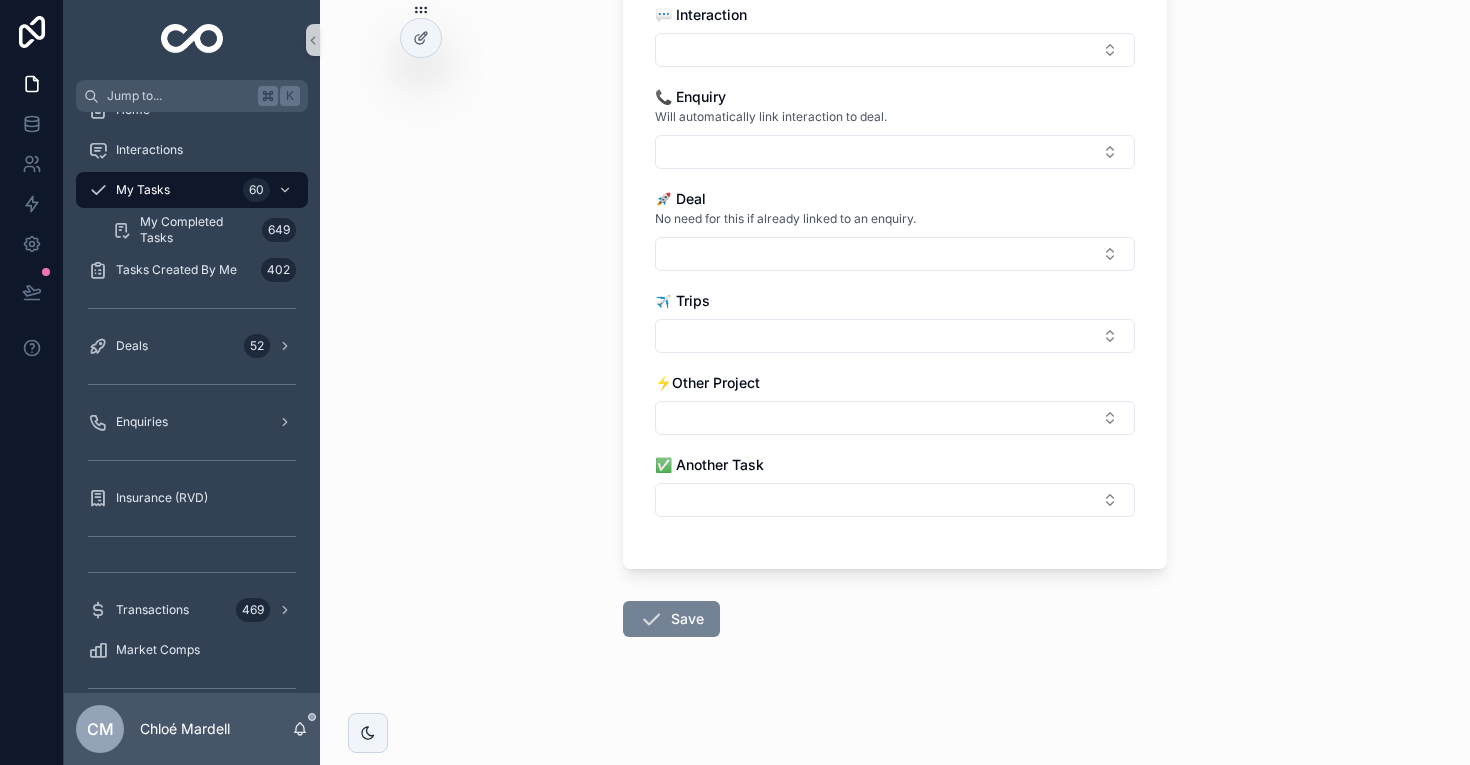 click on "Save" at bounding box center [671, 619] 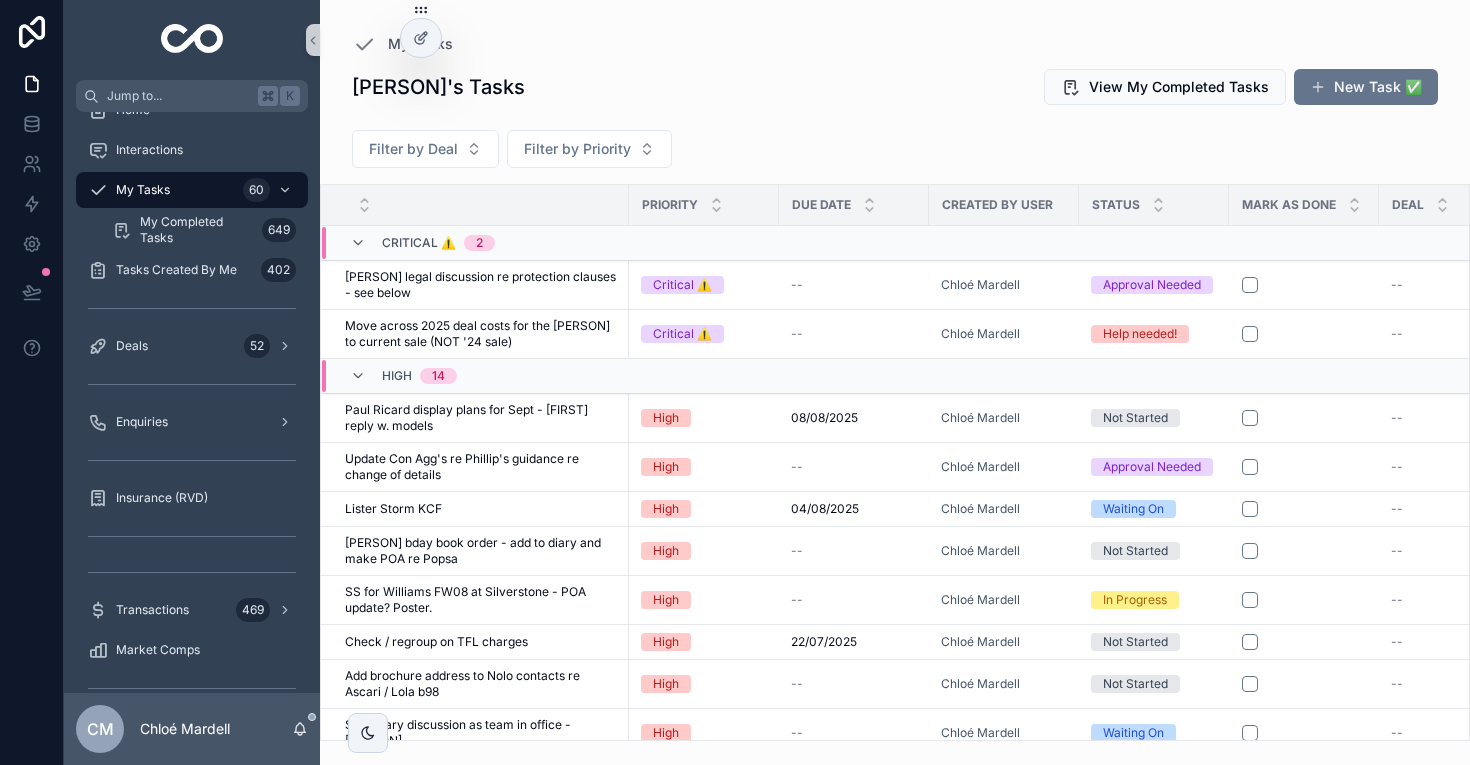 scroll, scrollTop: 0, scrollLeft: 0, axis: both 